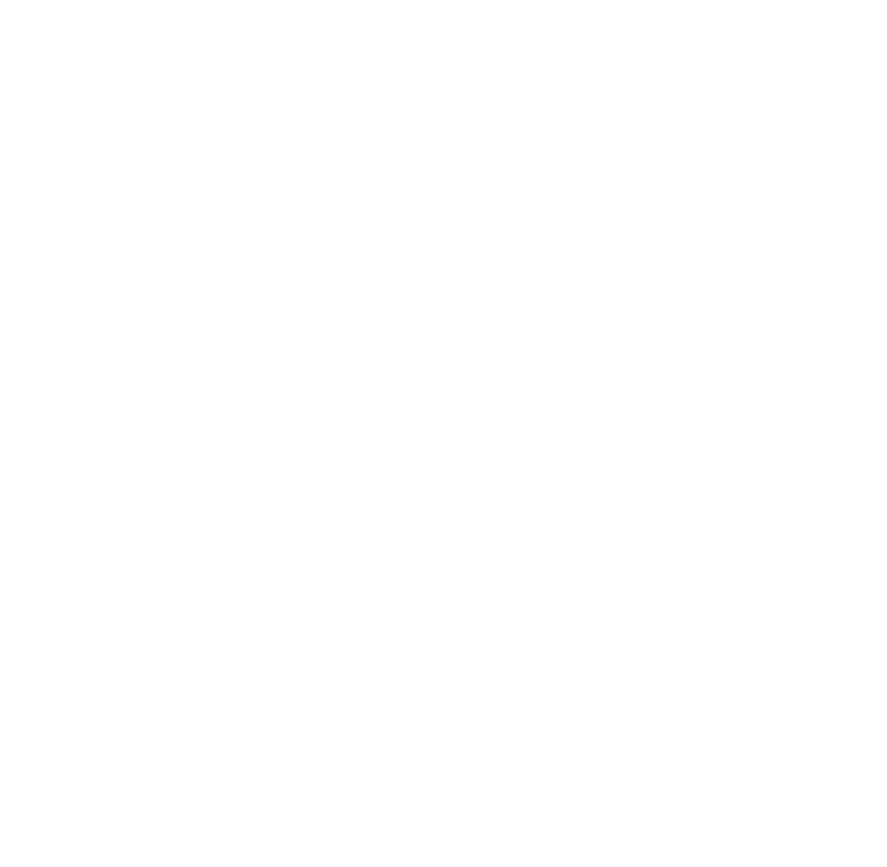 scroll, scrollTop: 0, scrollLeft: 0, axis: both 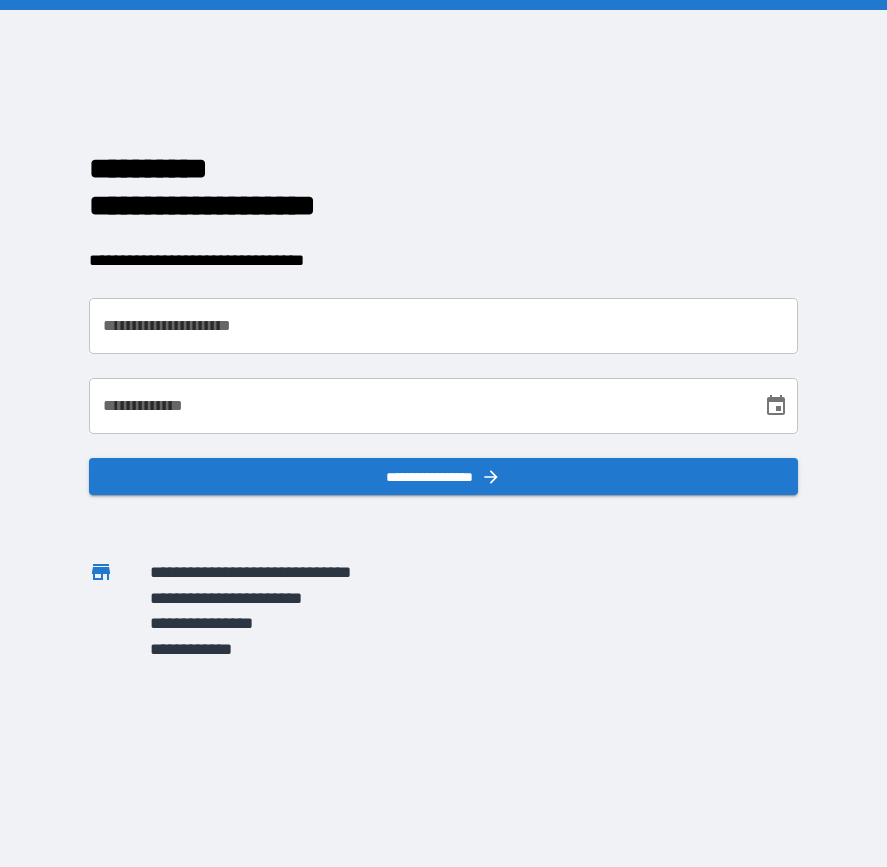click on "**********" at bounding box center (444, 326) 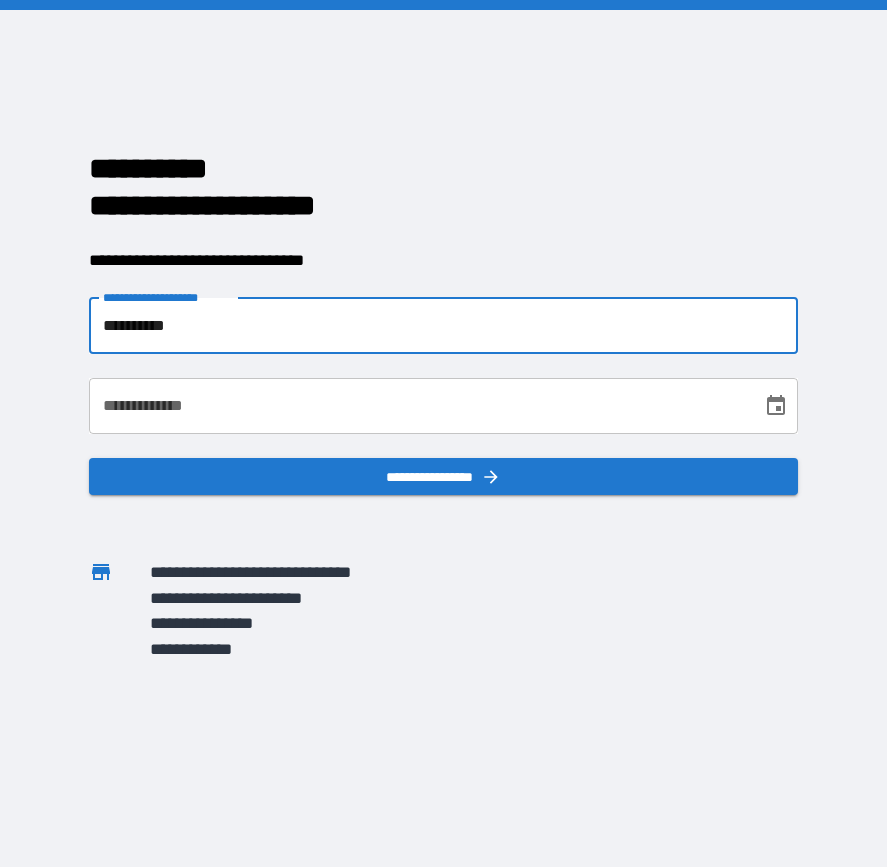 type on "**********" 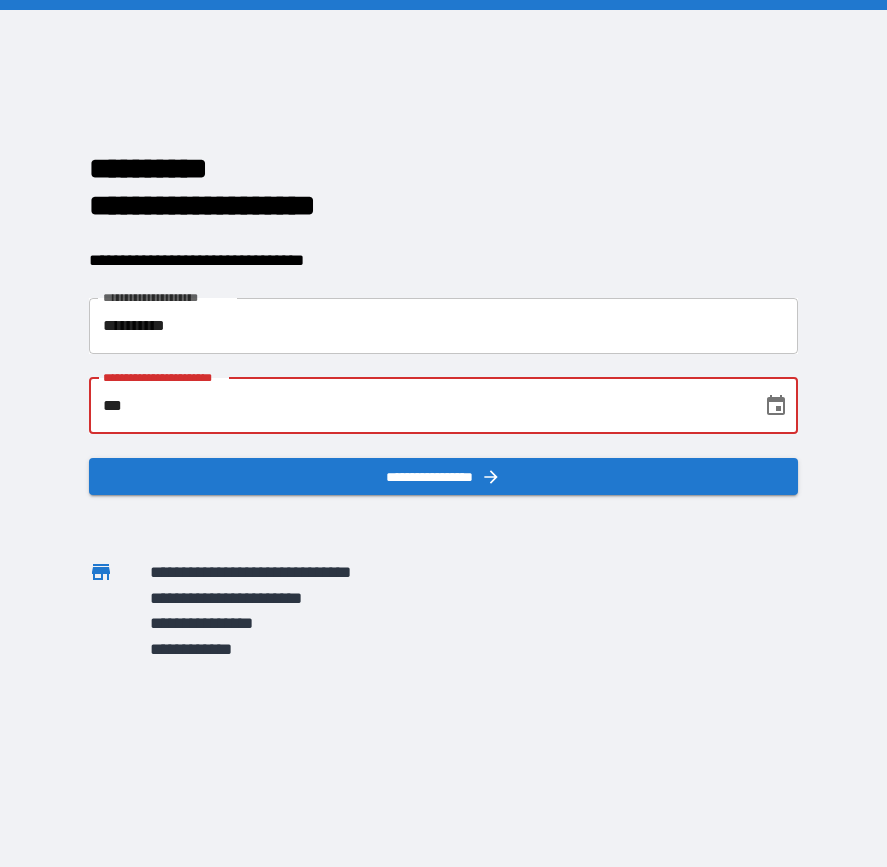 type on "*" 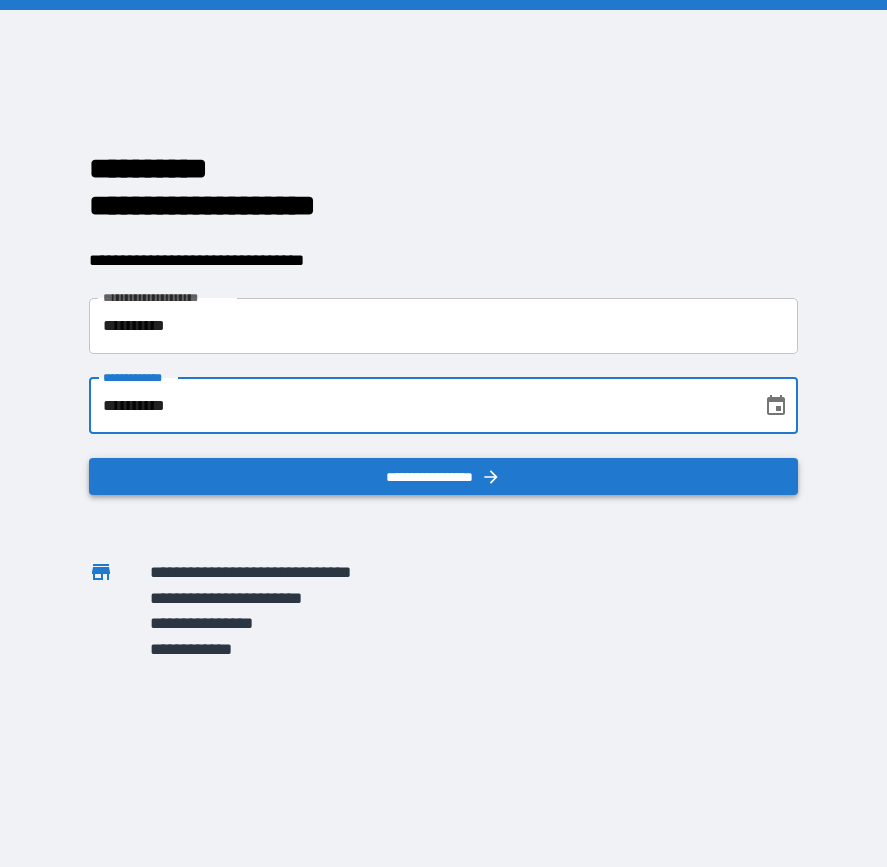 type on "**********" 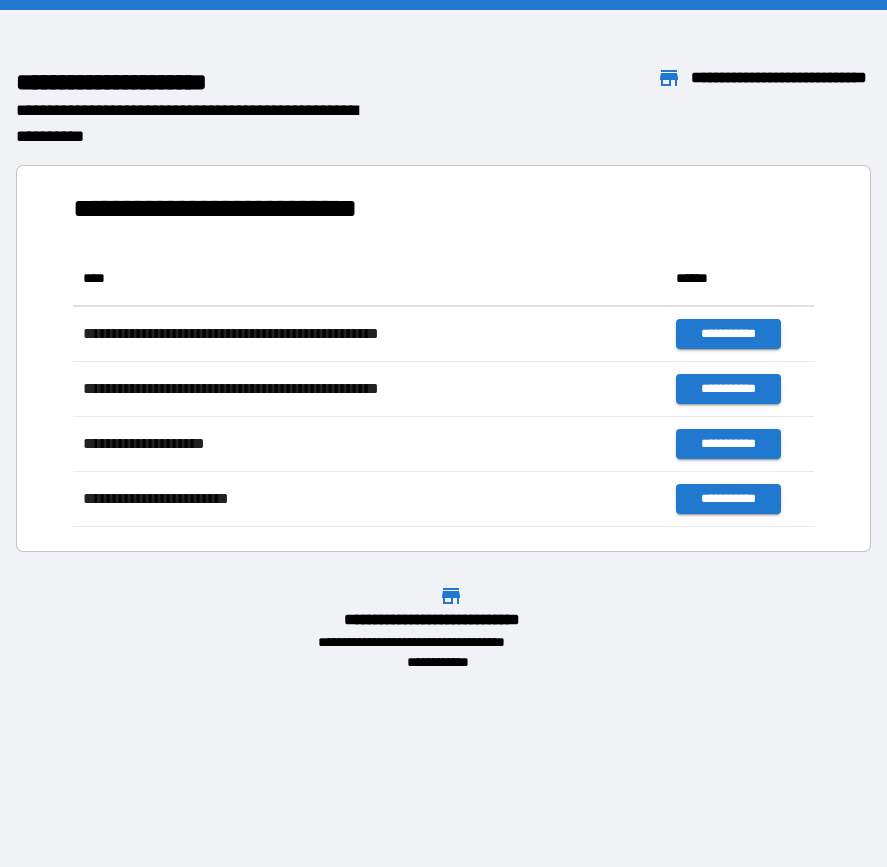 scroll, scrollTop: 16, scrollLeft: 16, axis: both 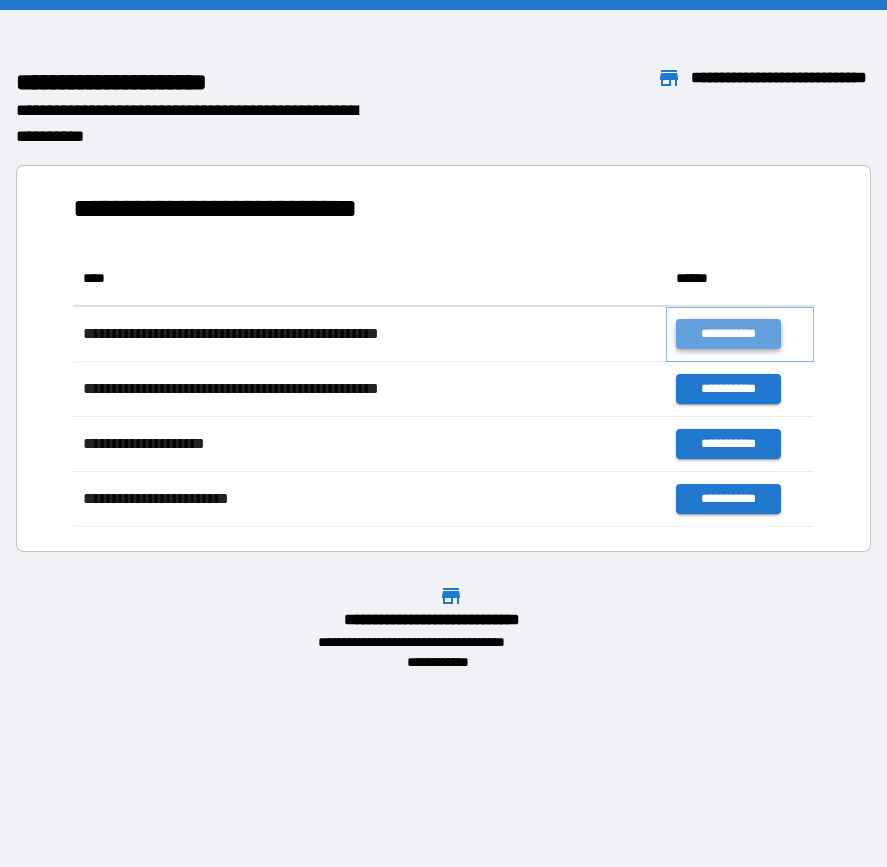 click on "**********" at bounding box center (728, 334) 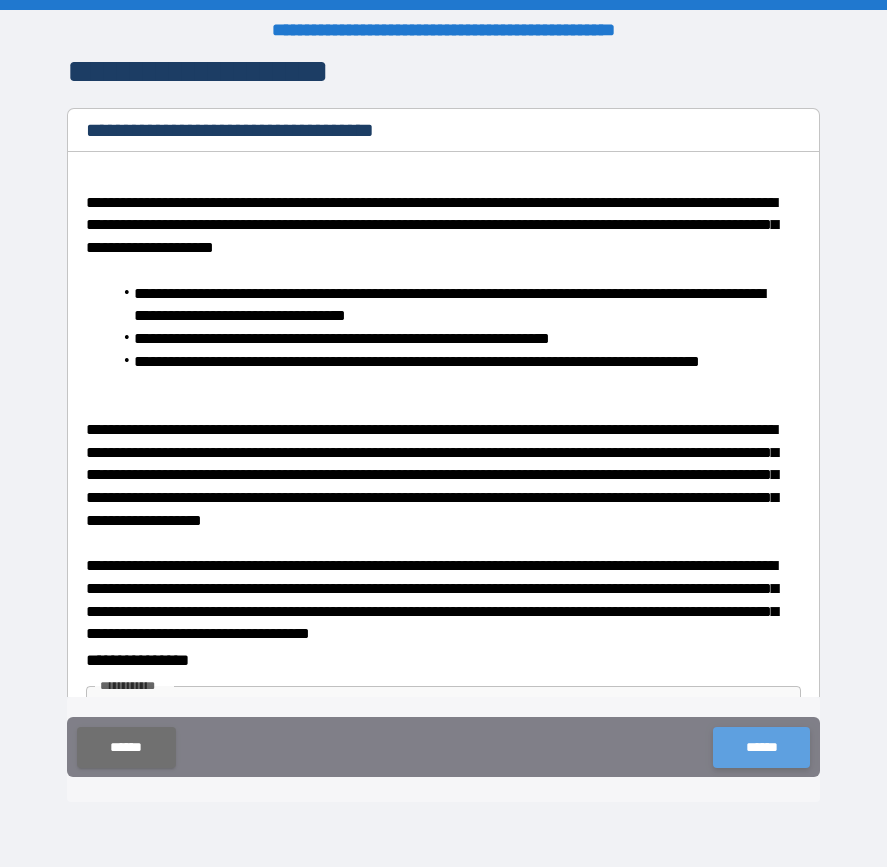 click on "******" at bounding box center (761, 747) 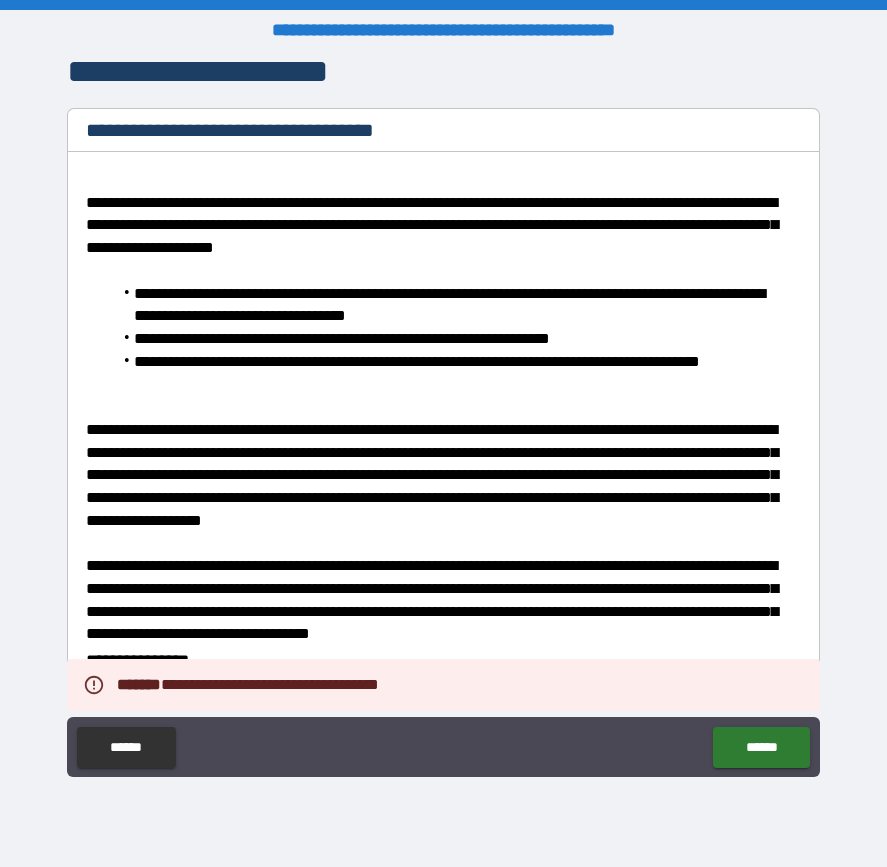 click on "**********" at bounding box center [437, 476] 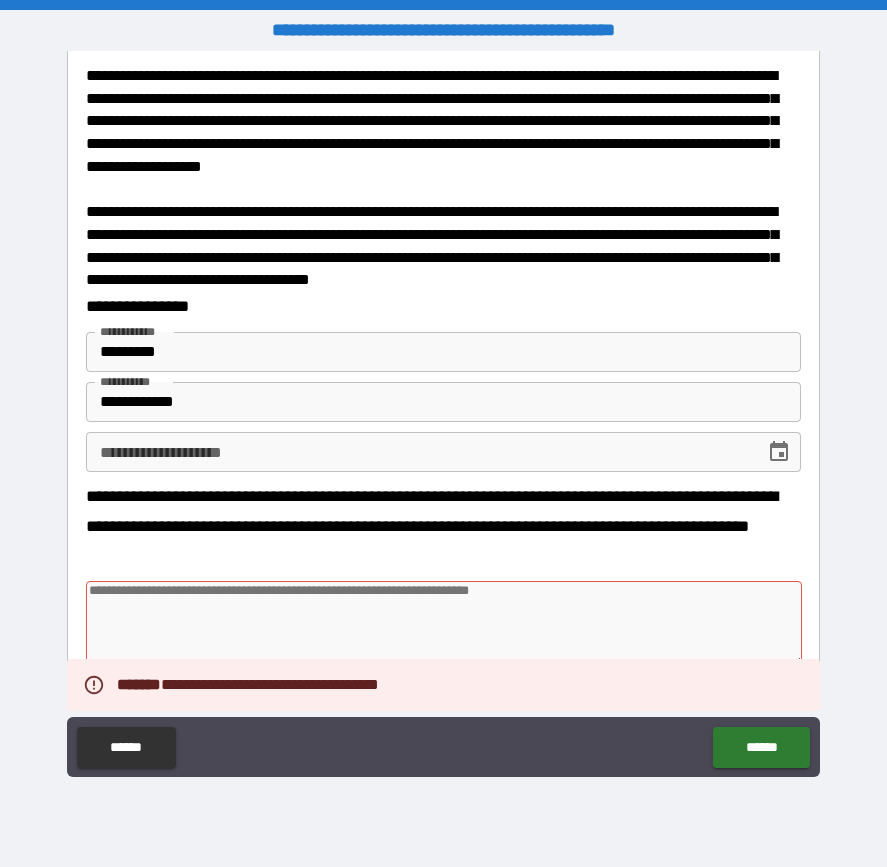 scroll, scrollTop: 339, scrollLeft: 0, axis: vertical 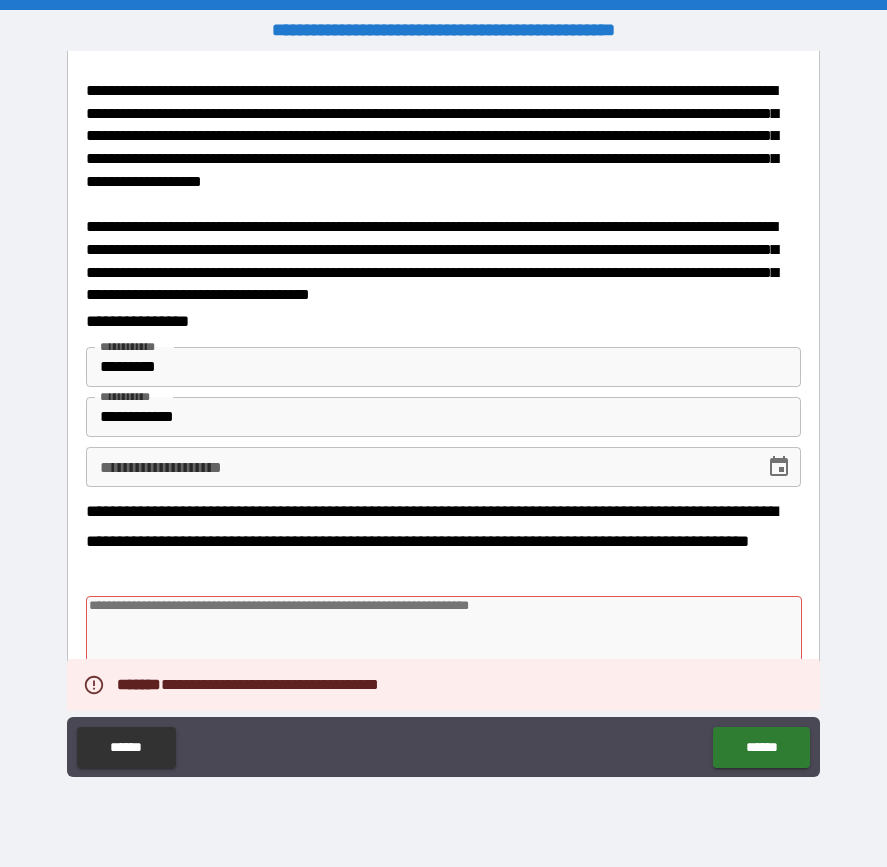click on "**********" at bounding box center [418, 467] 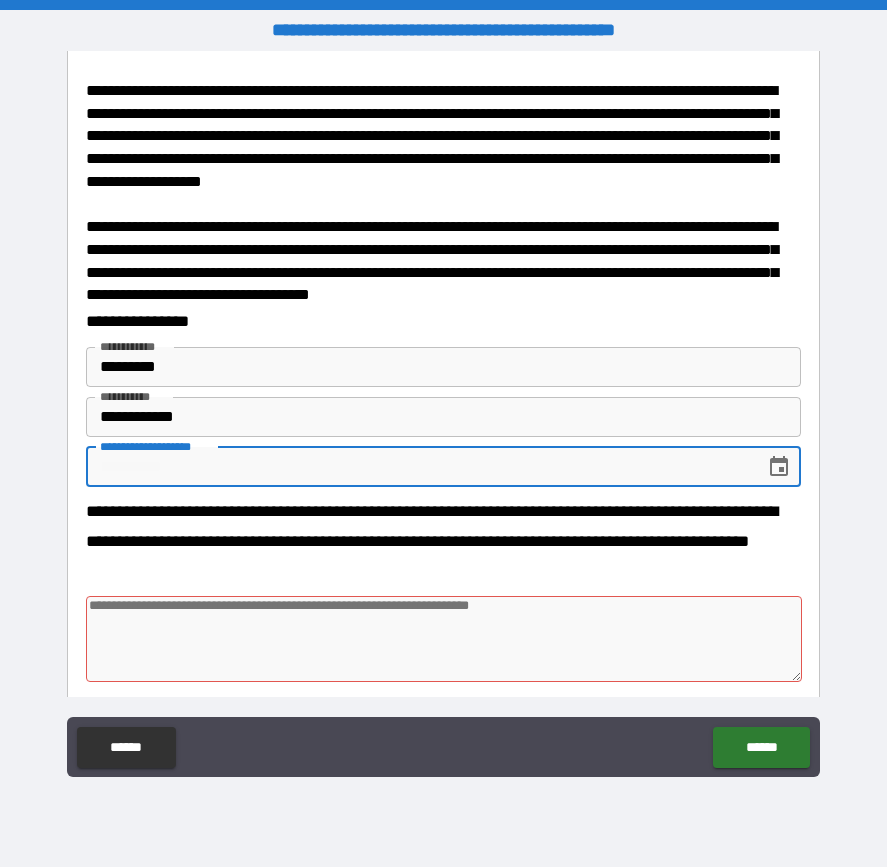 type on "*" 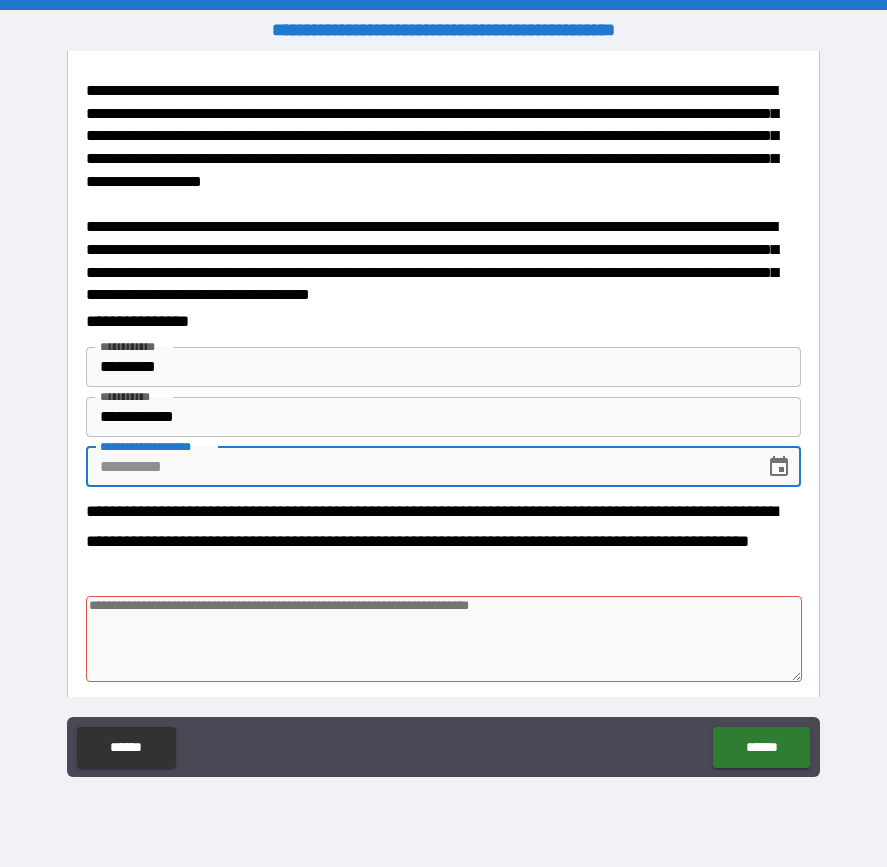 type on "*" 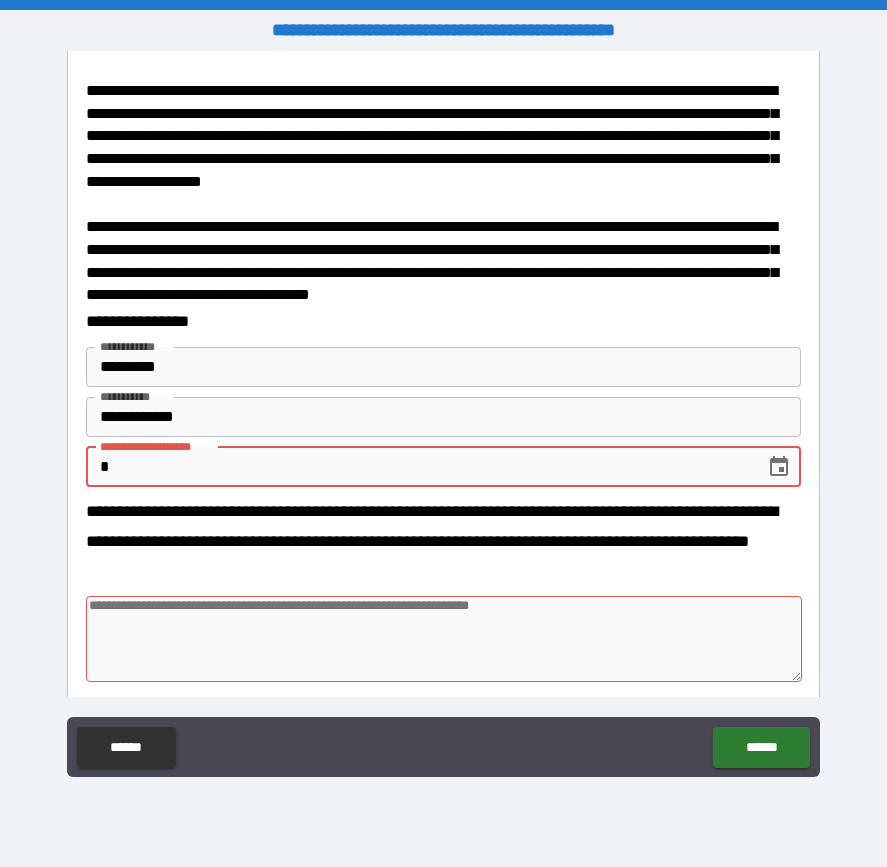 type on "*" 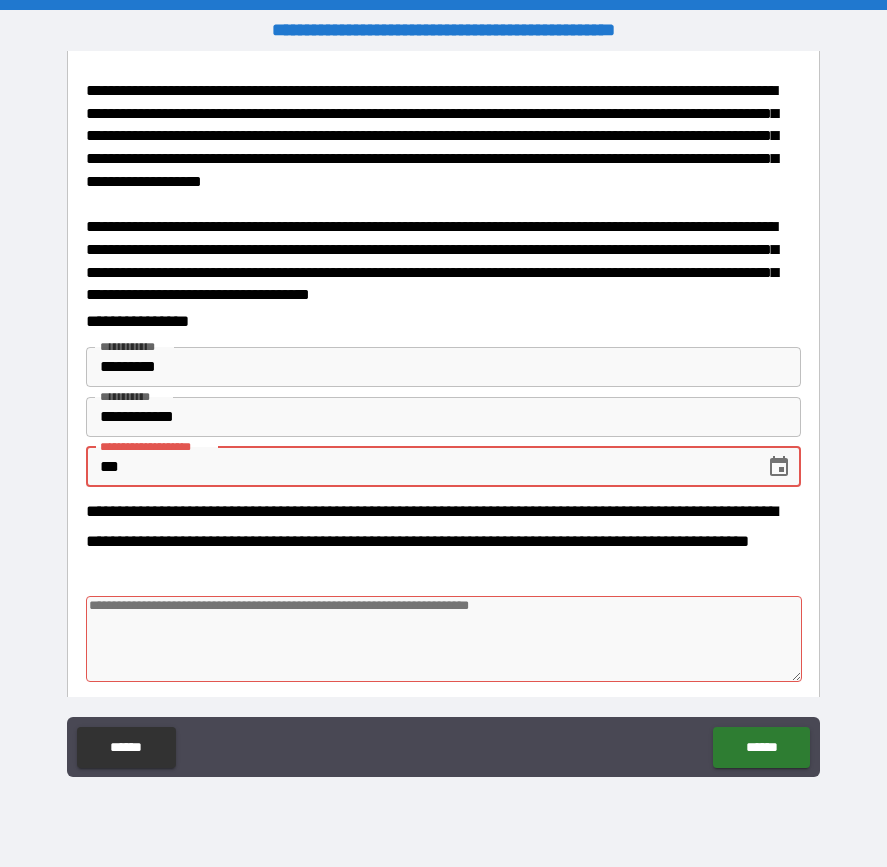 type on "*" 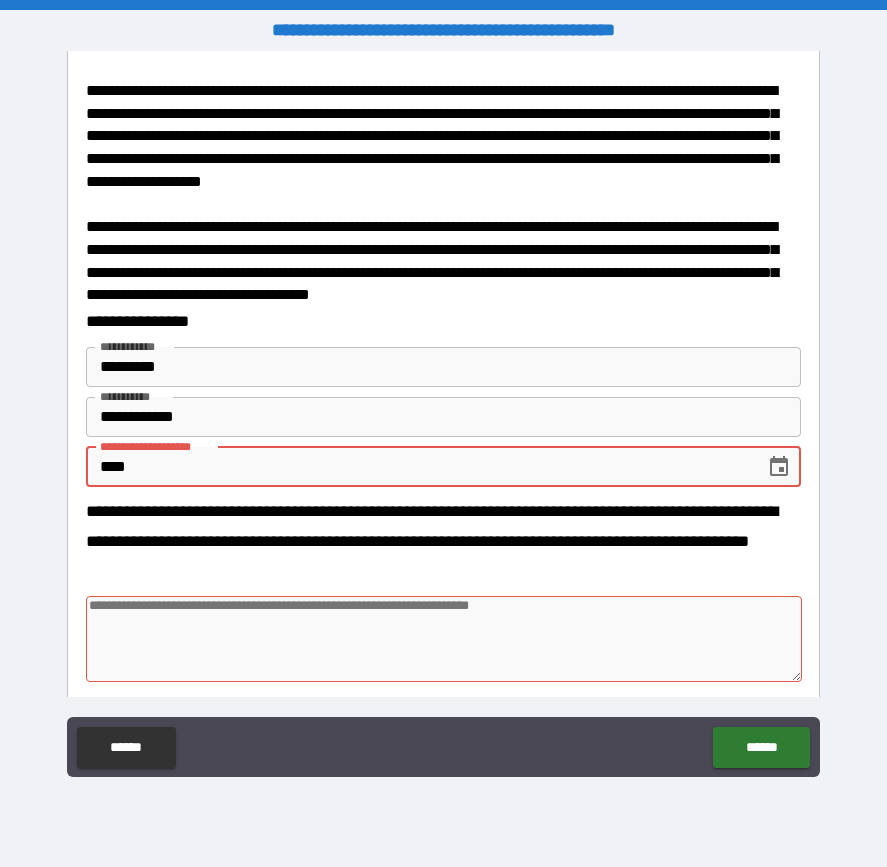 type on "******" 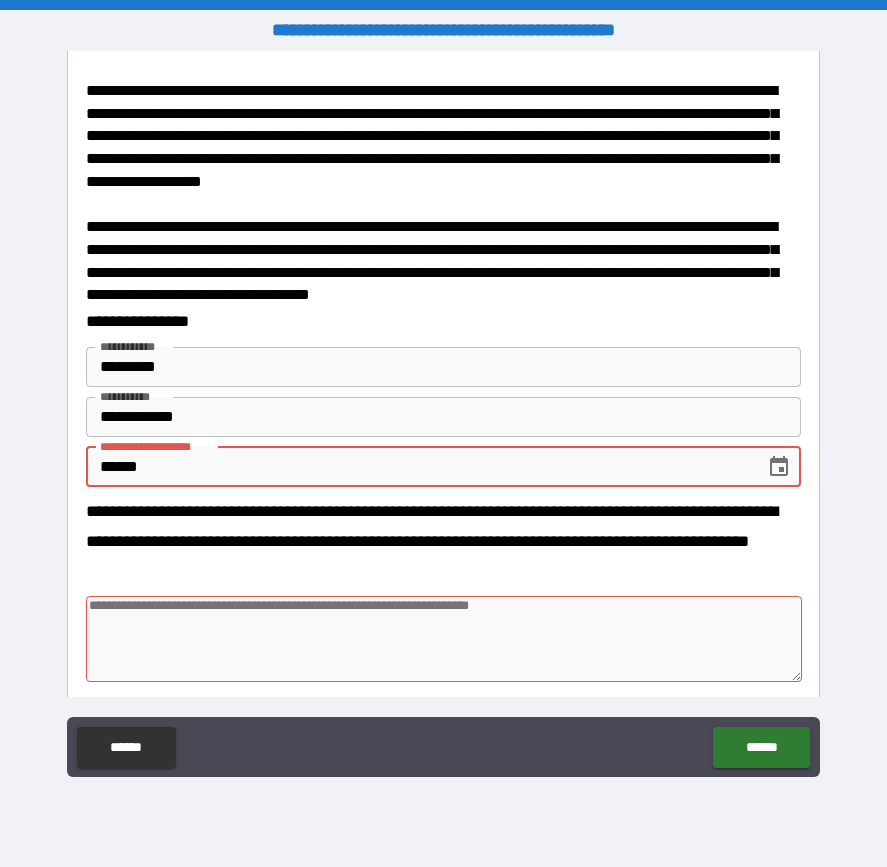 type on "*" 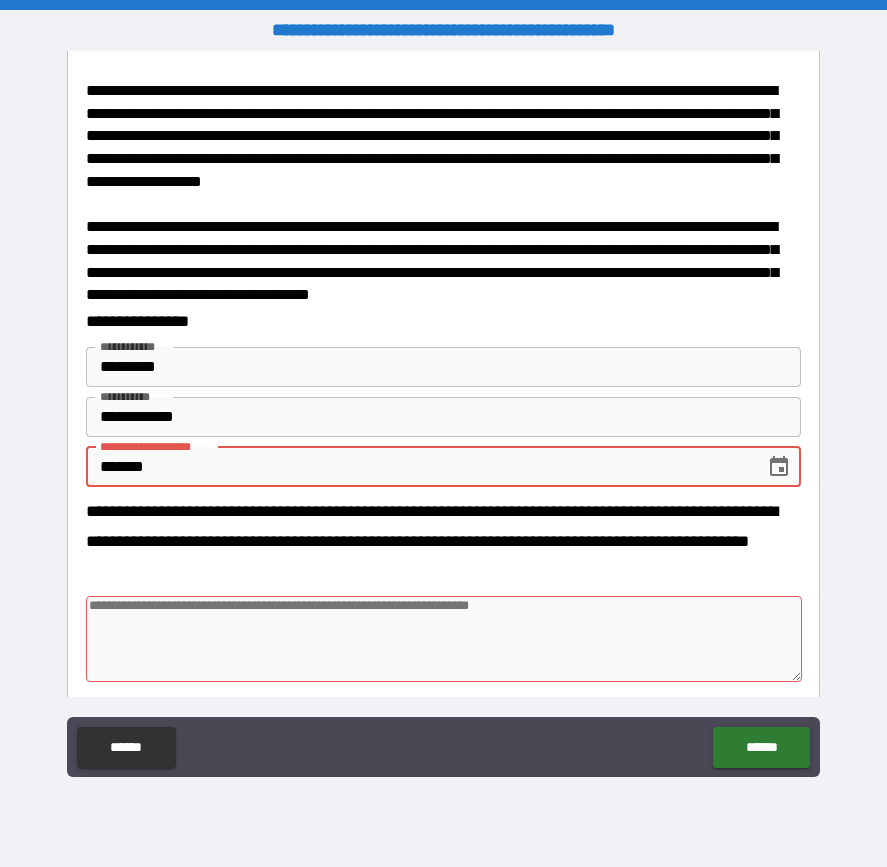 type on "*" 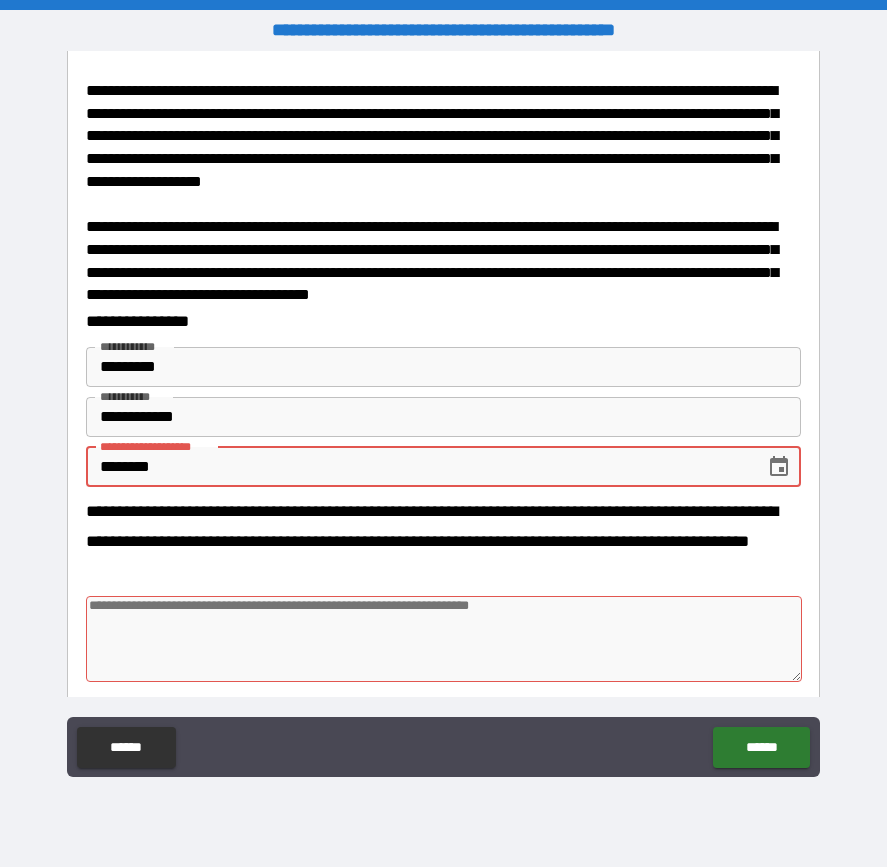 type on "*********" 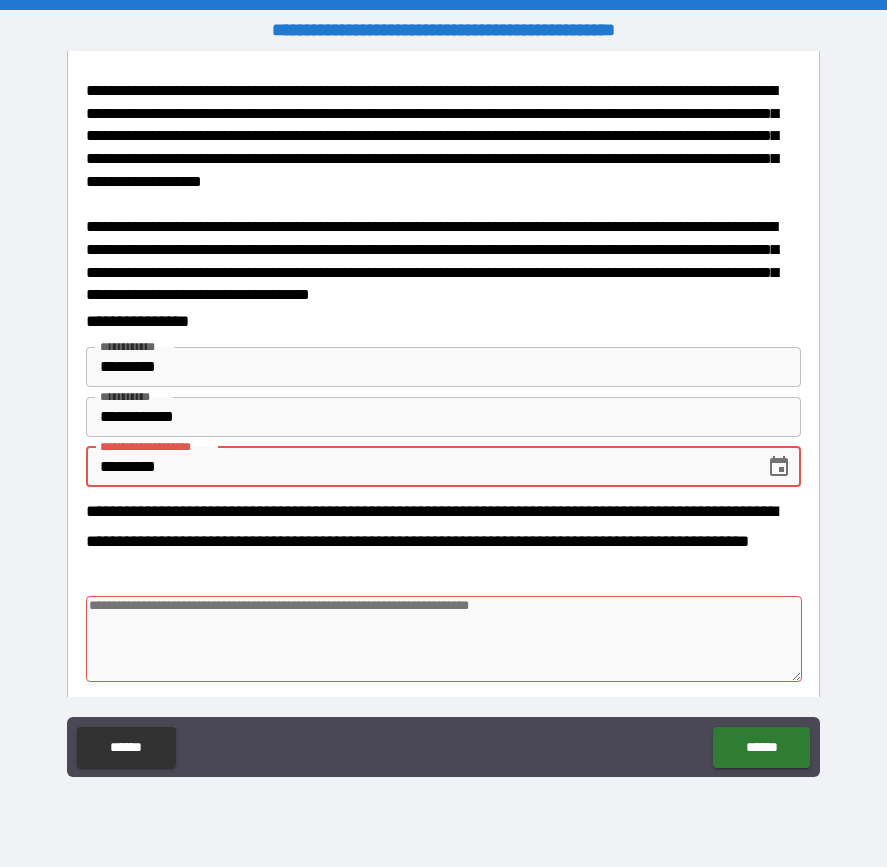 type on "*" 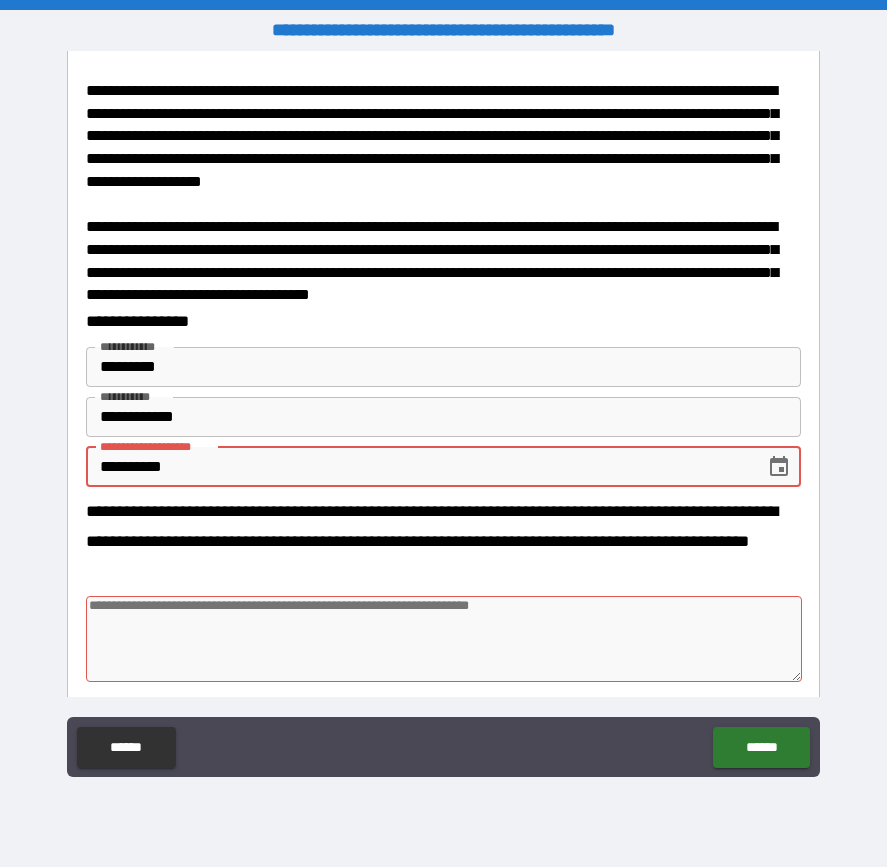 type on "*" 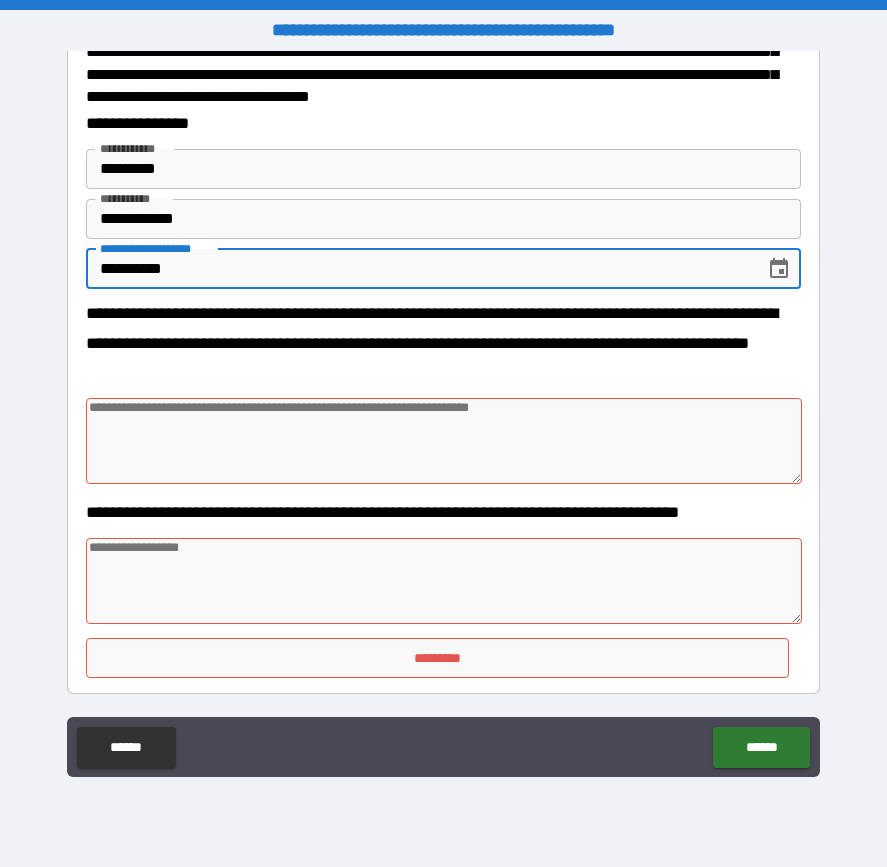 scroll, scrollTop: 539, scrollLeft: 0, axis: vertical 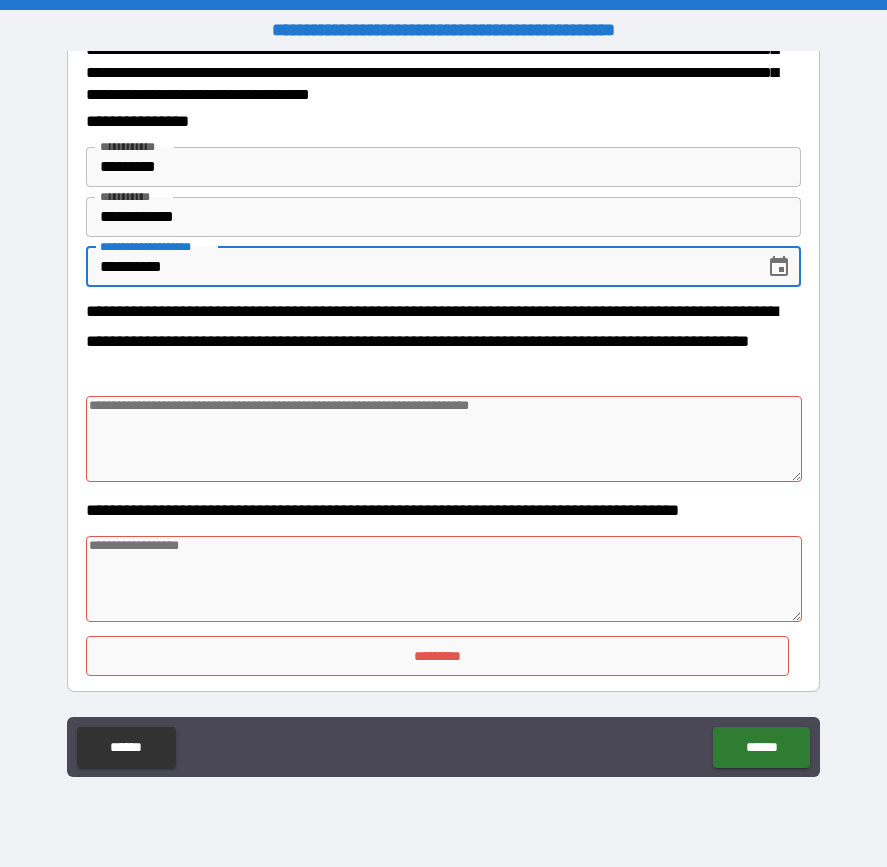 type on "**********" 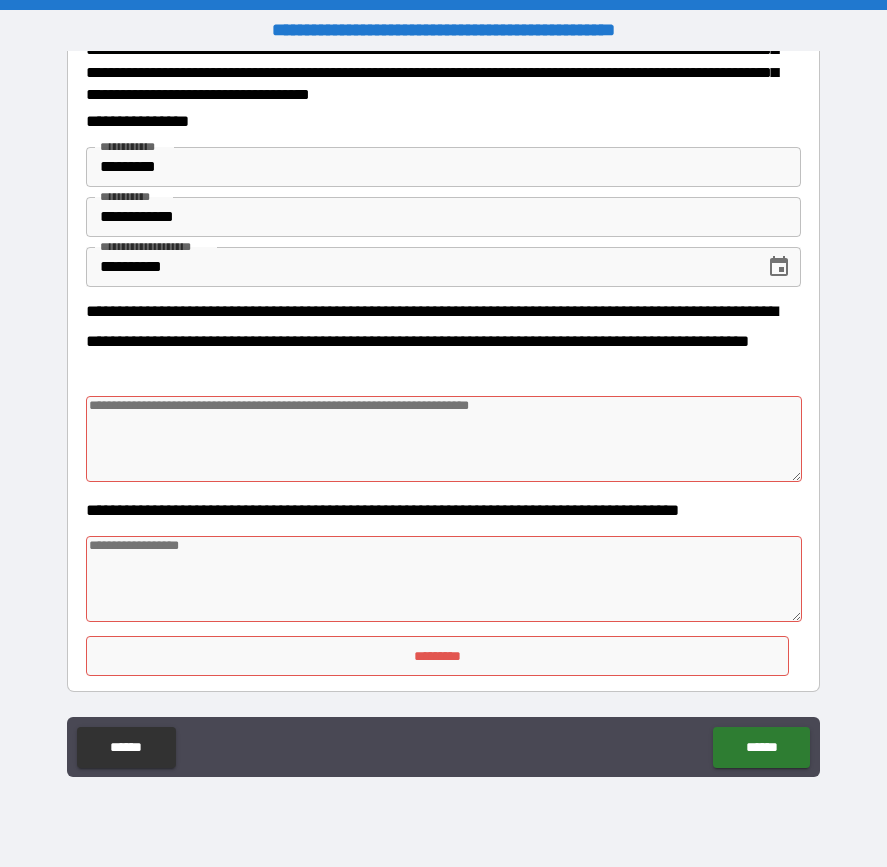 click at bounding box center [443, 439] 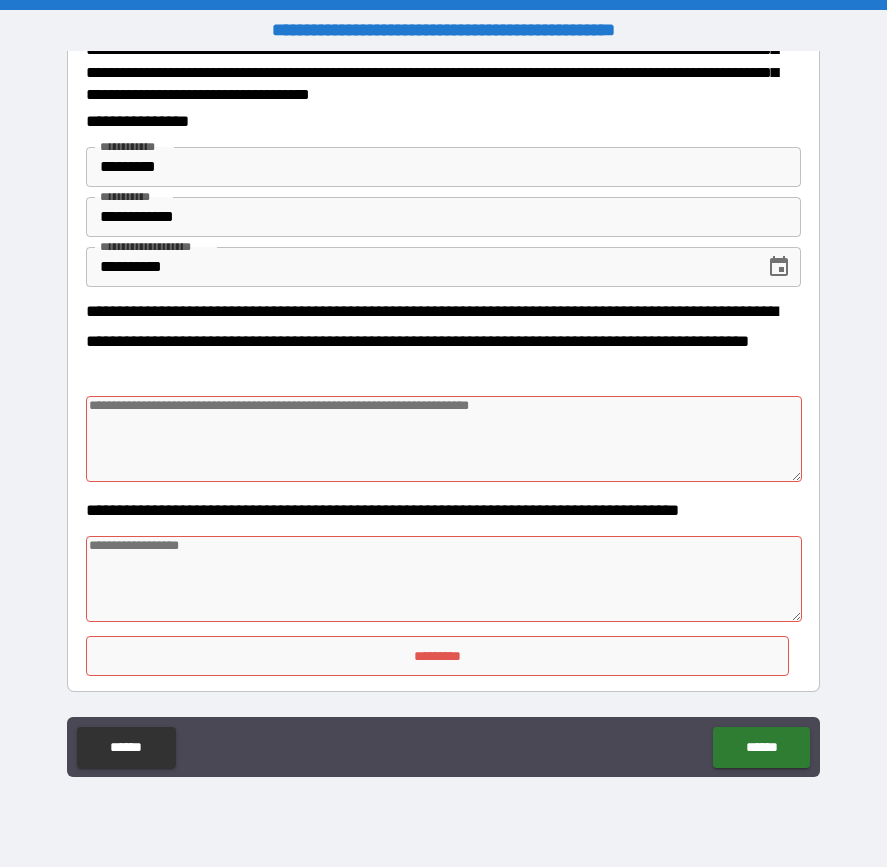 type on "*" 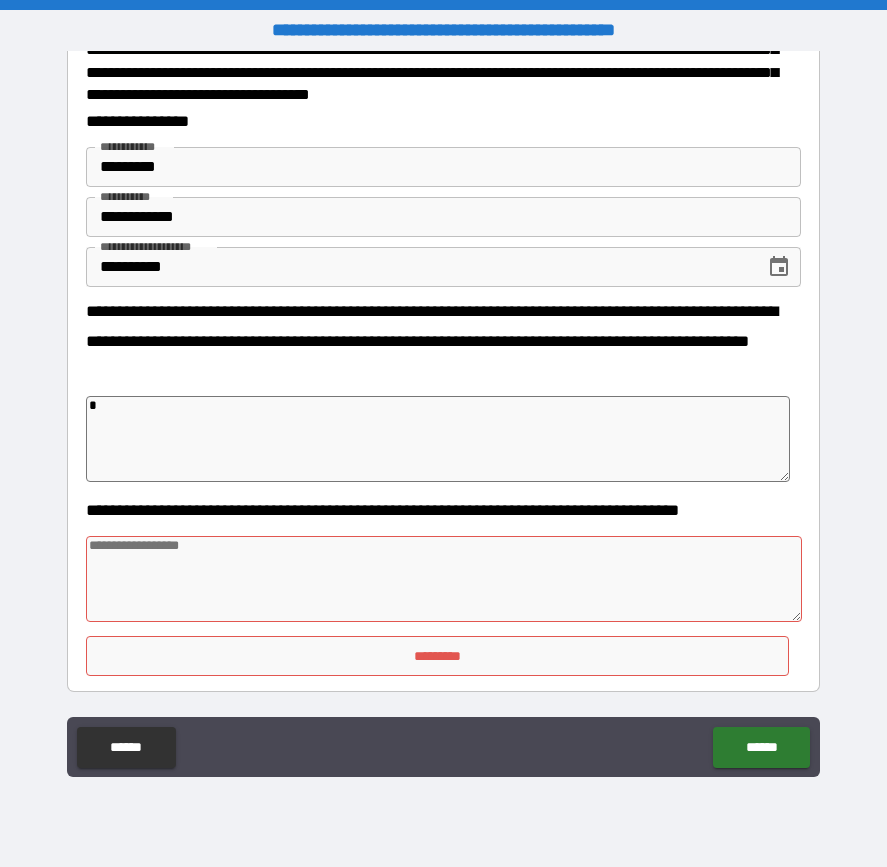 type on "**" 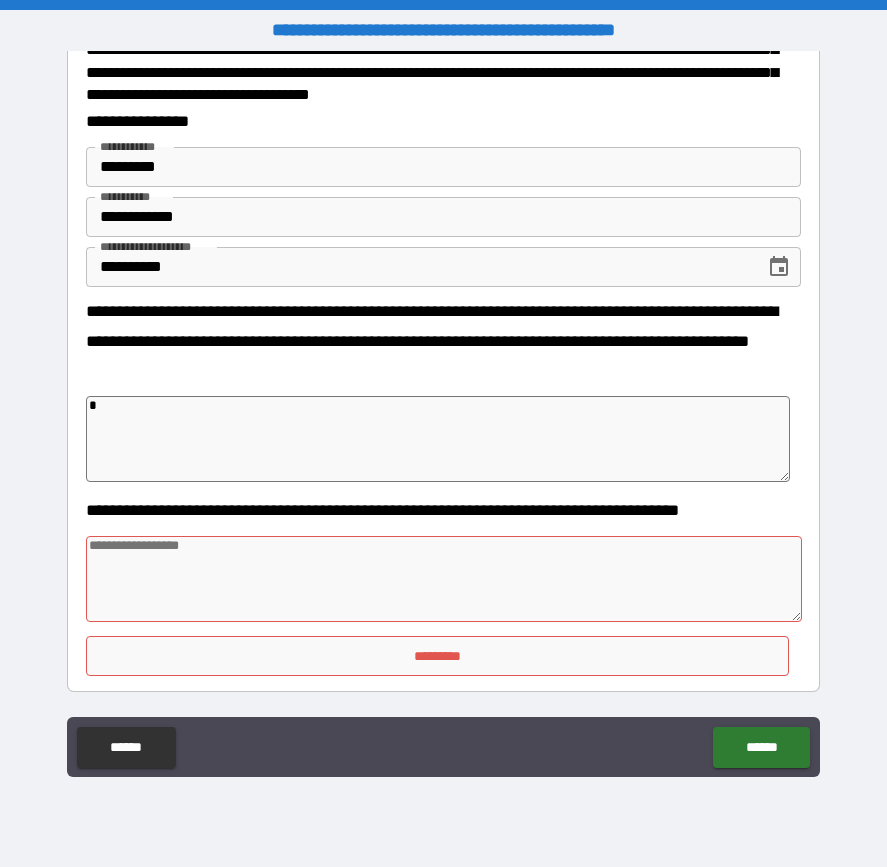 type on "*" 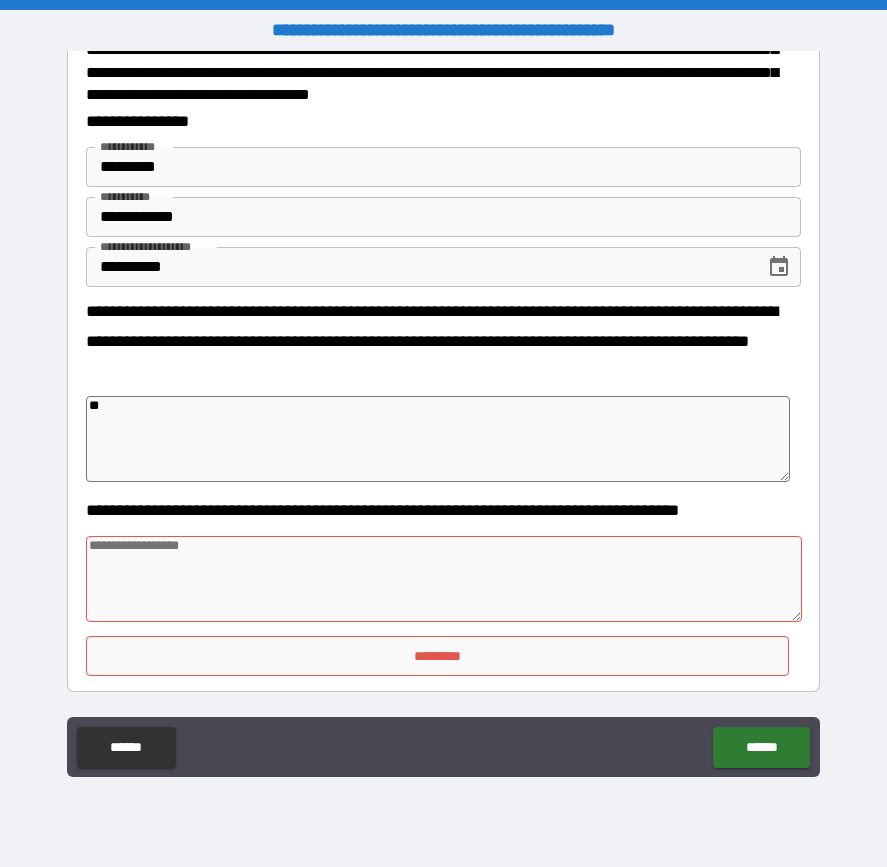 type on "***" 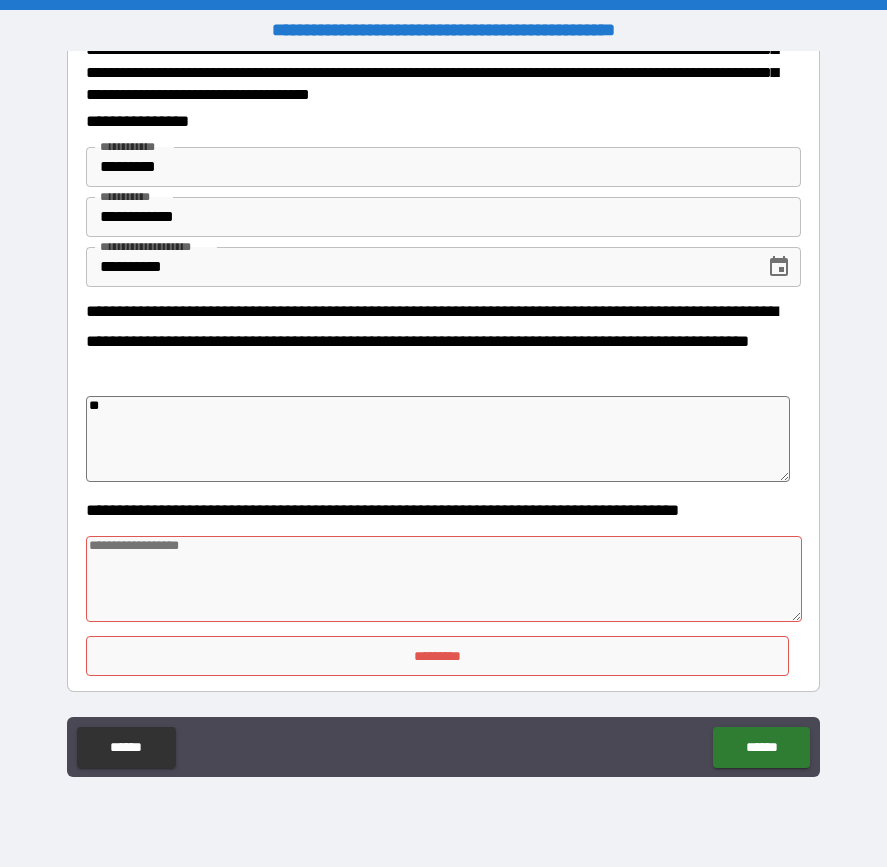 type on "*" 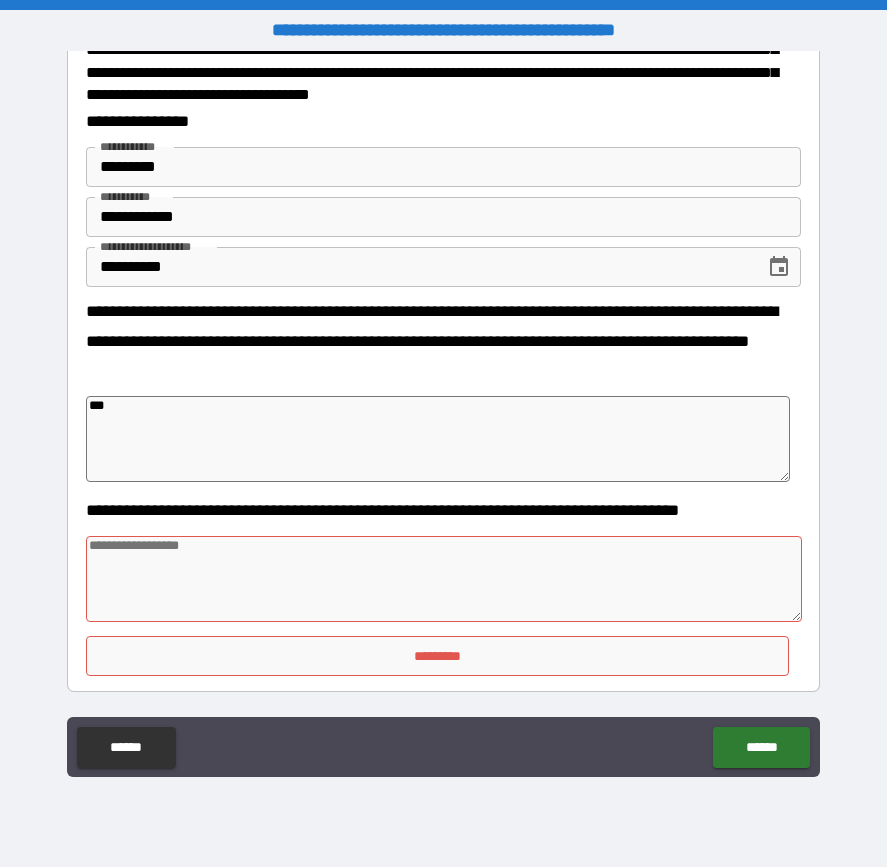 type on "****" 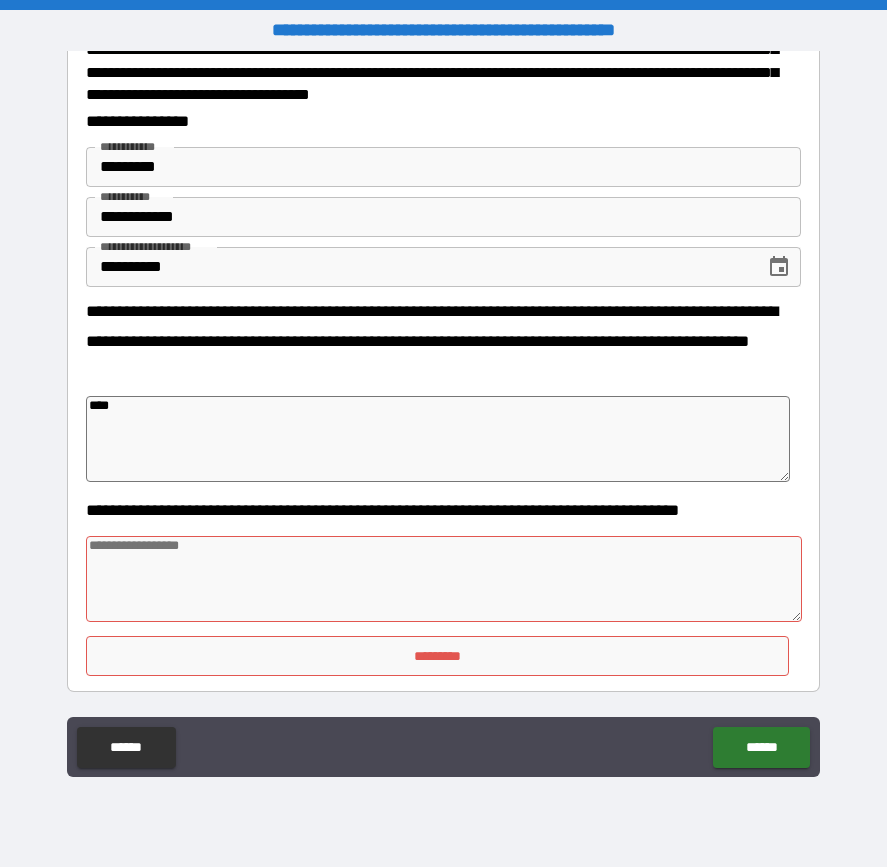 type on "*****" 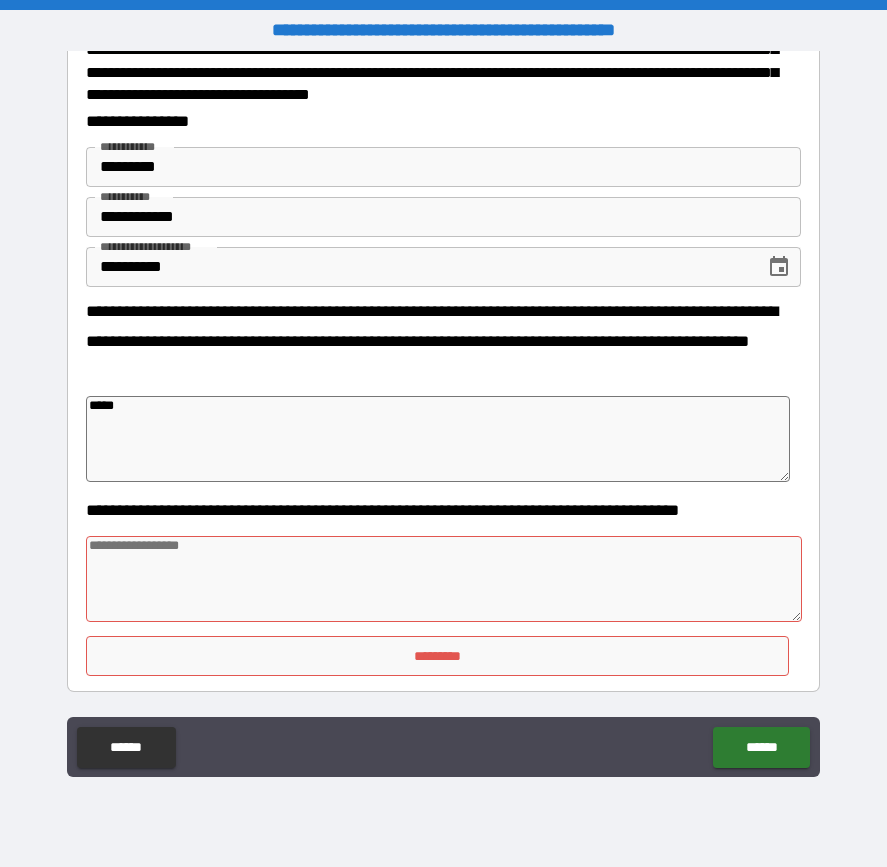 type on "*****" 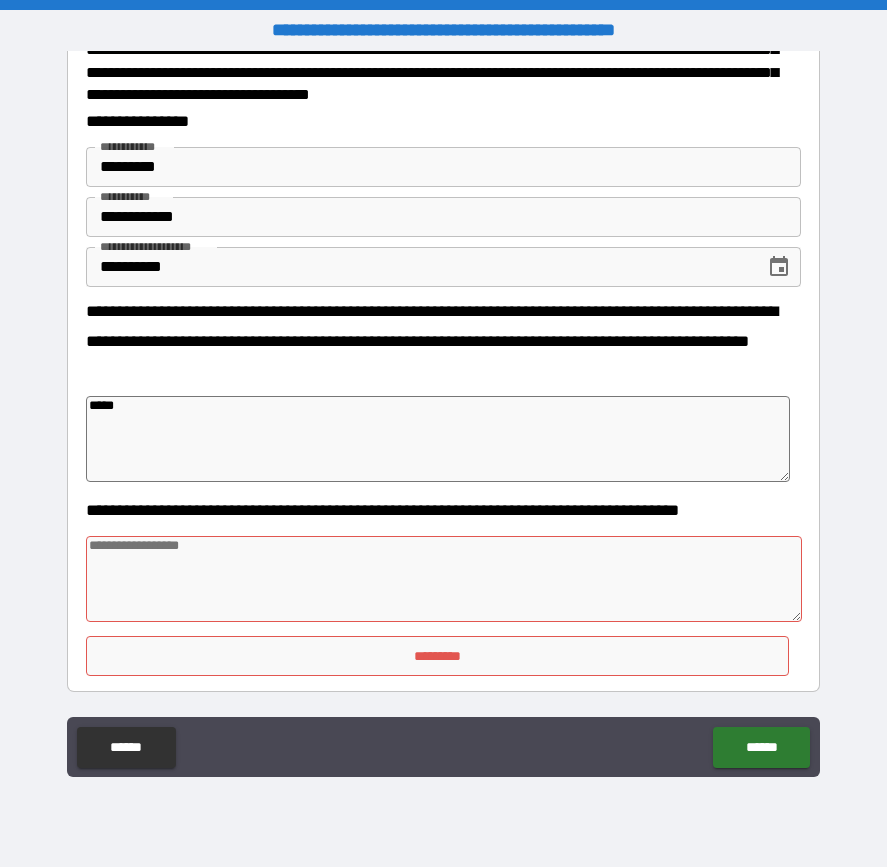 type on "*" 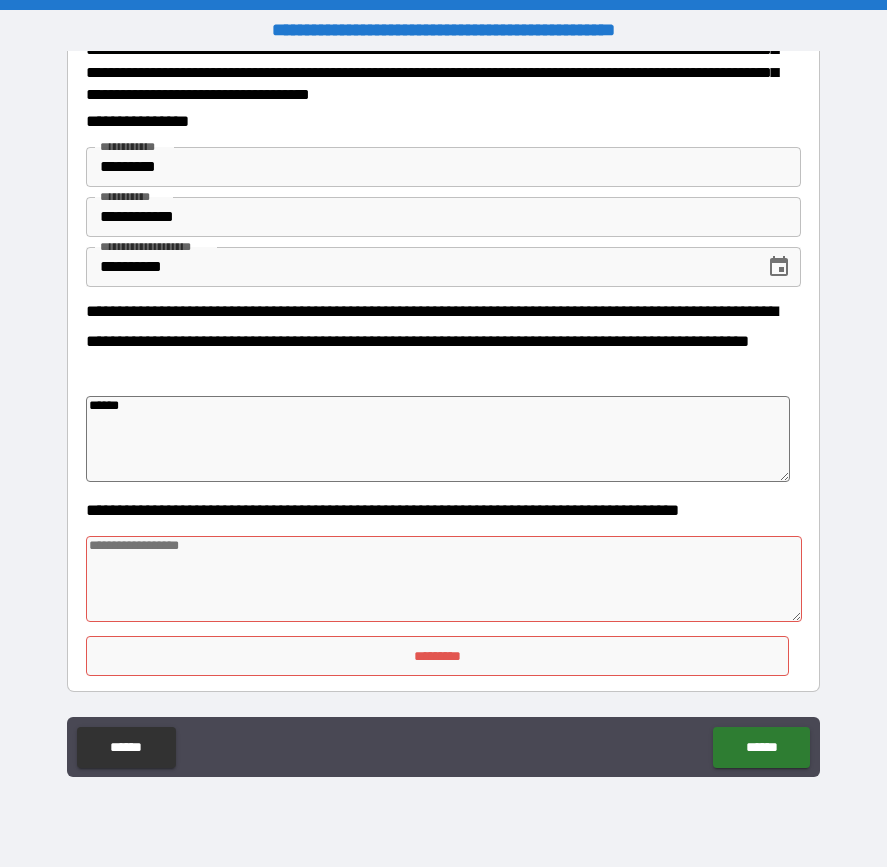 type on "*" 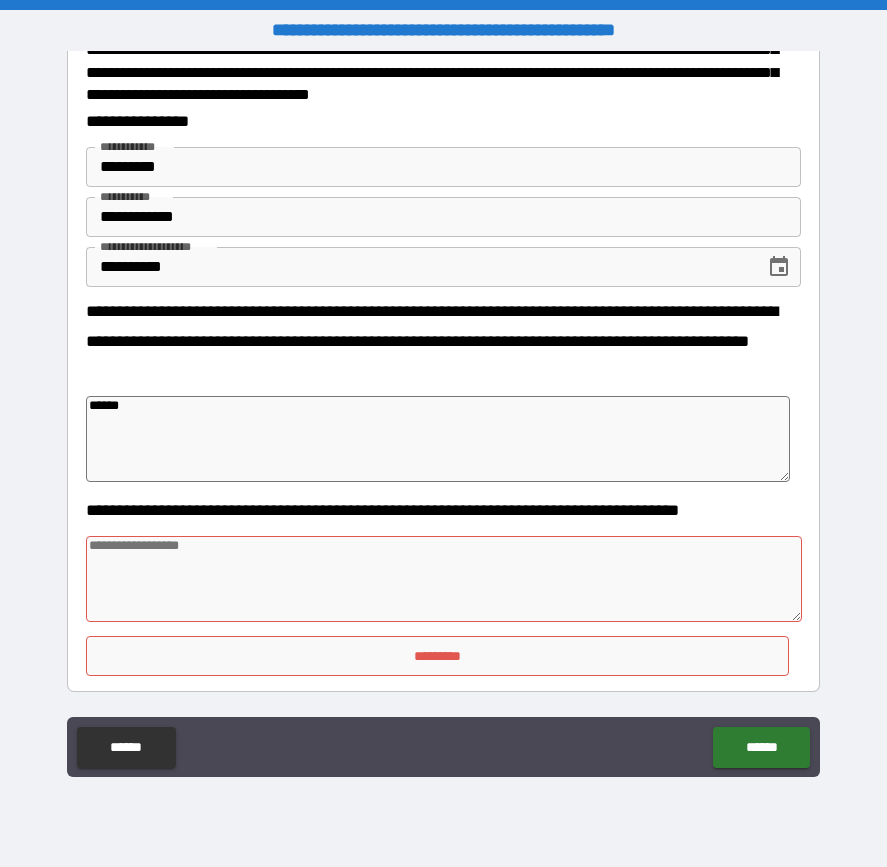 type on "*" 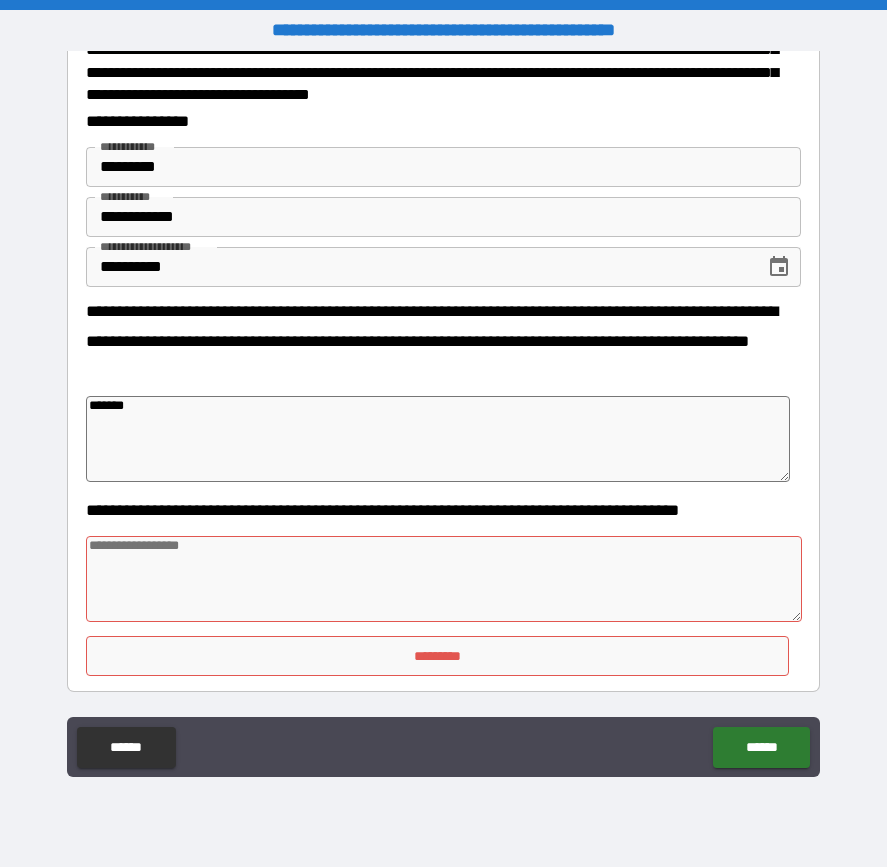 type on "********" 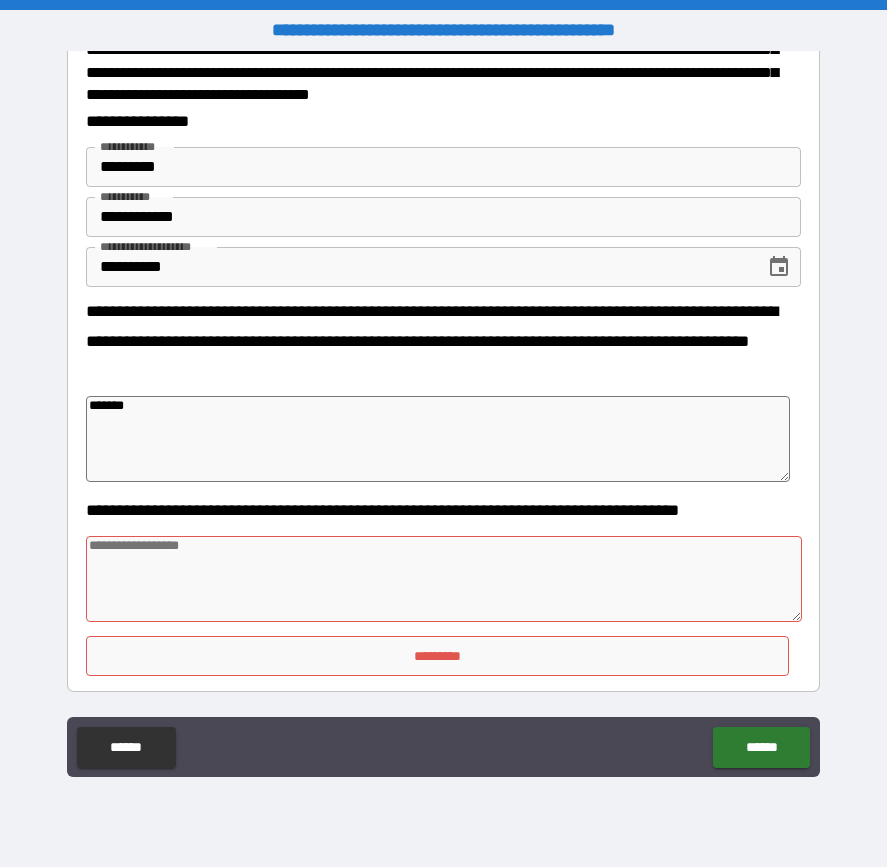 type on "*" 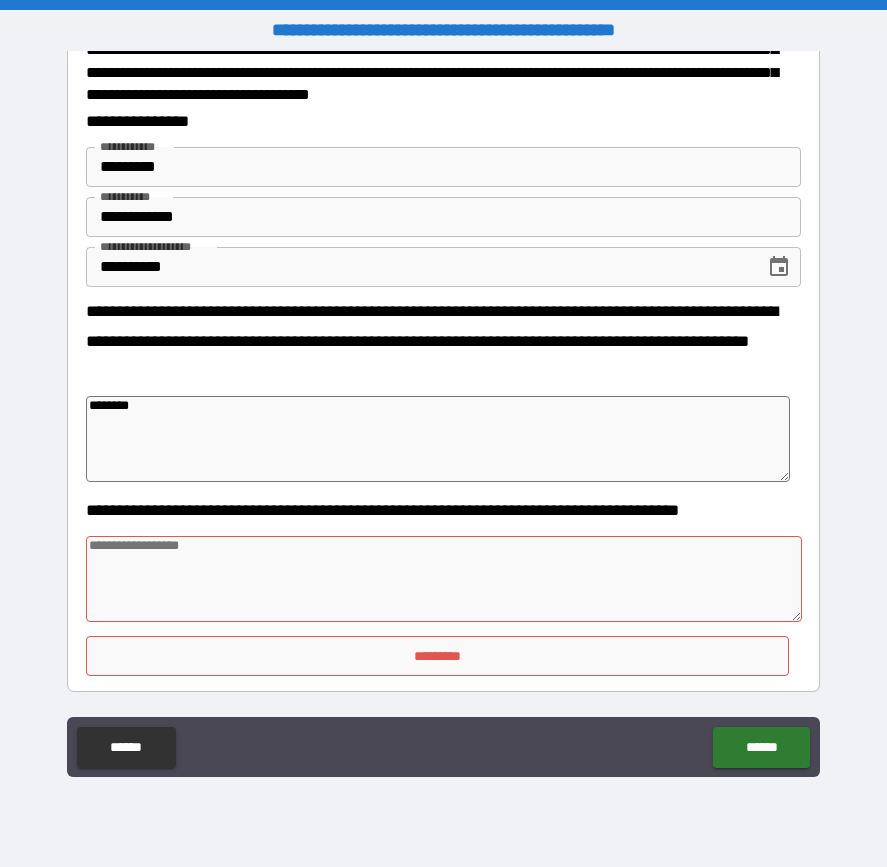 type on "*********" 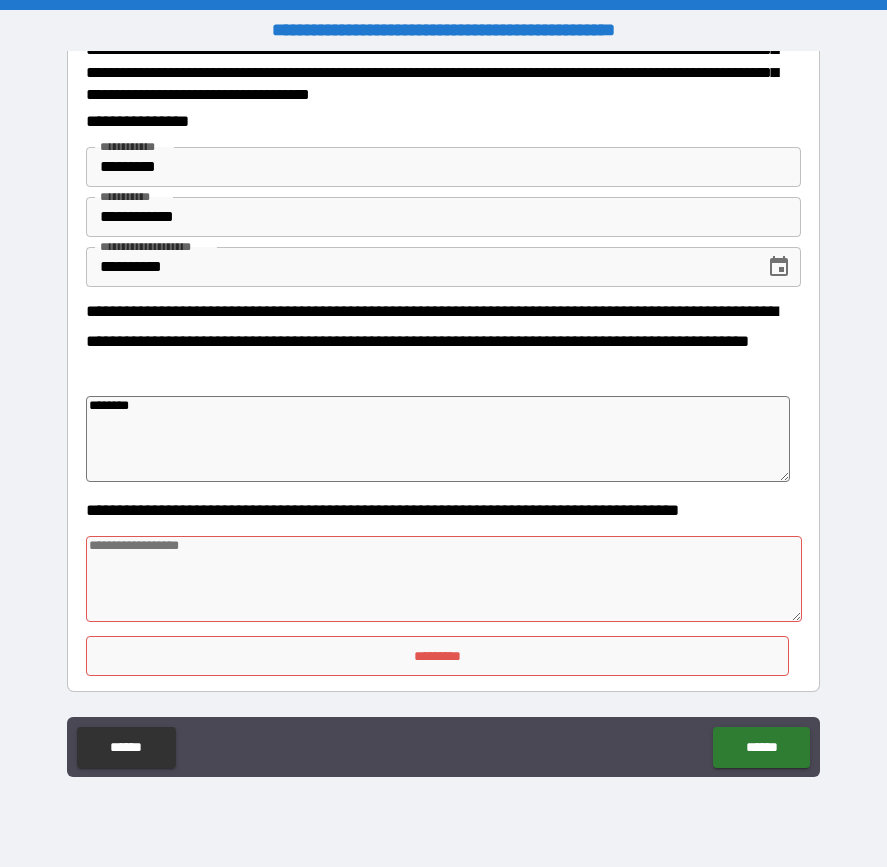 type on "*" 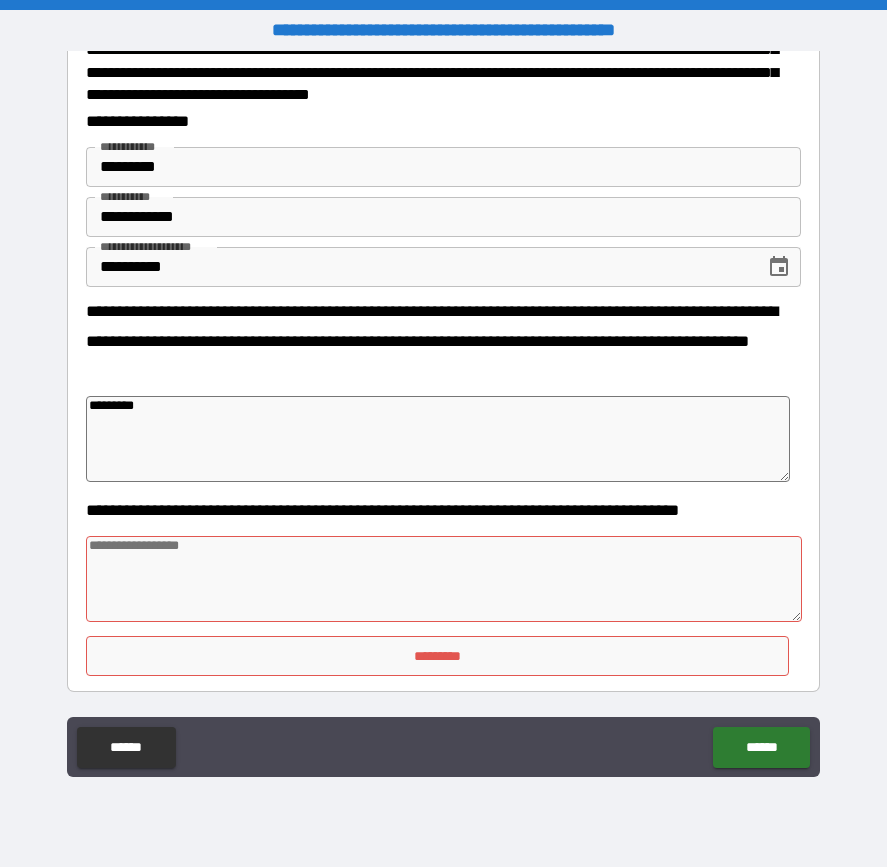 type on "**********" 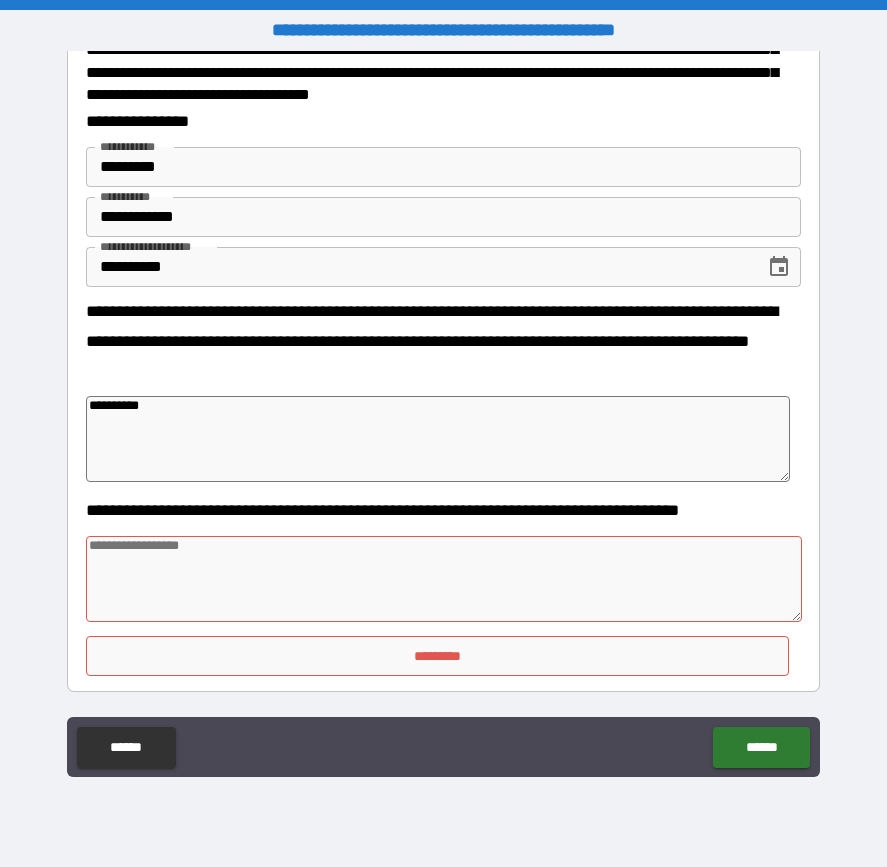 type on "**********" 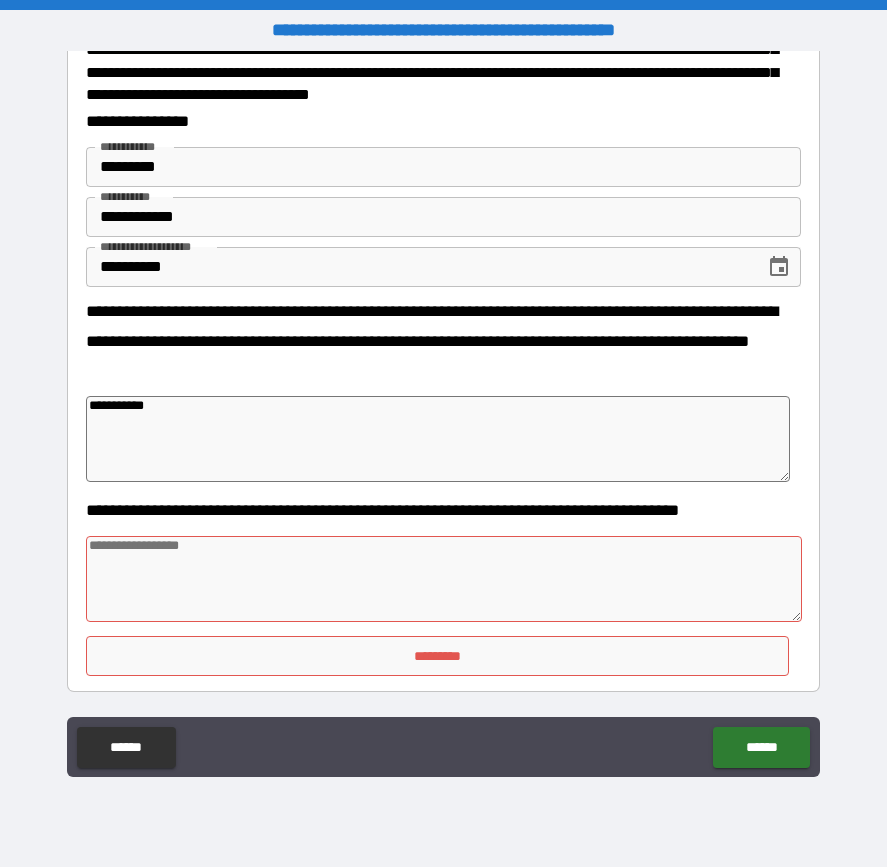 type on "*" 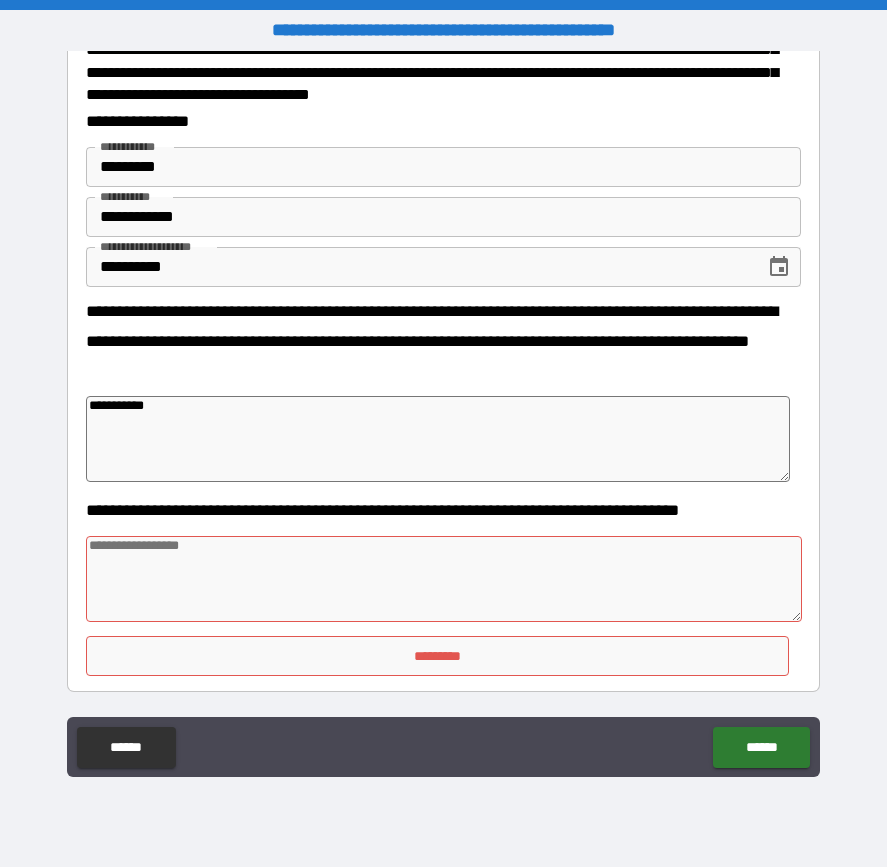 type on "*" 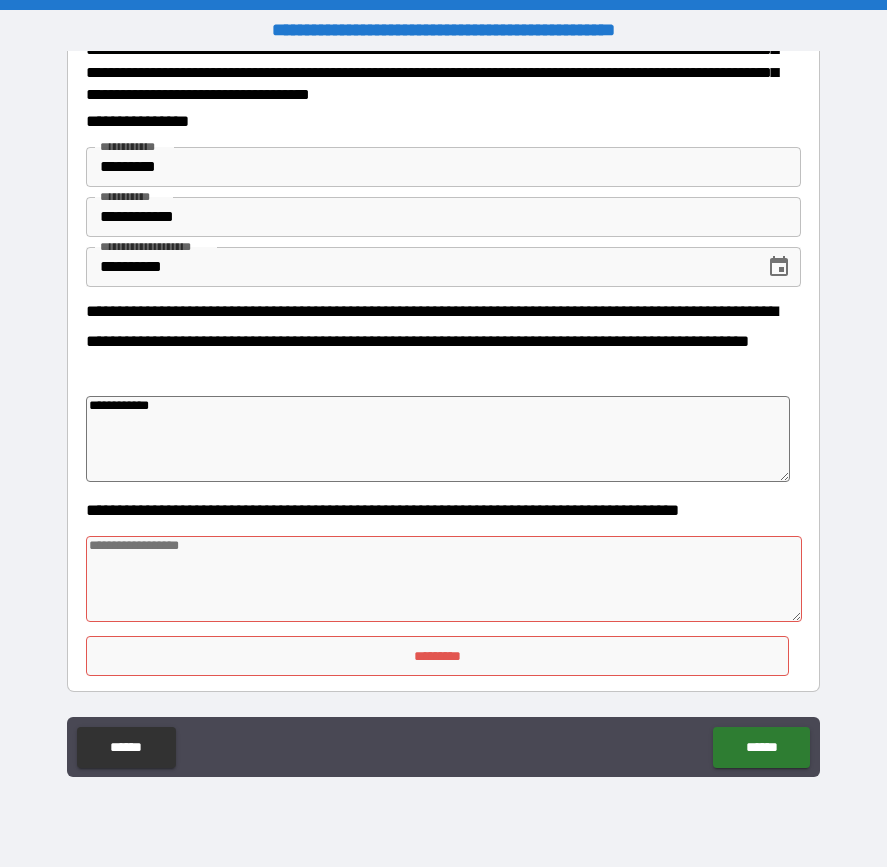 type on "*" 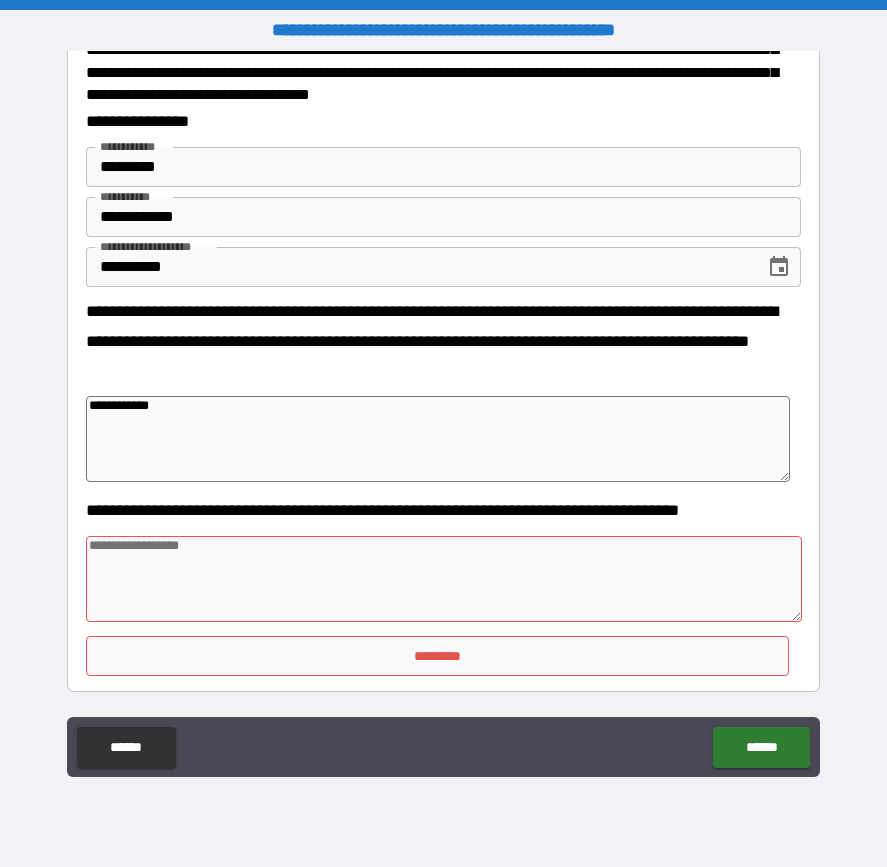type on "*" 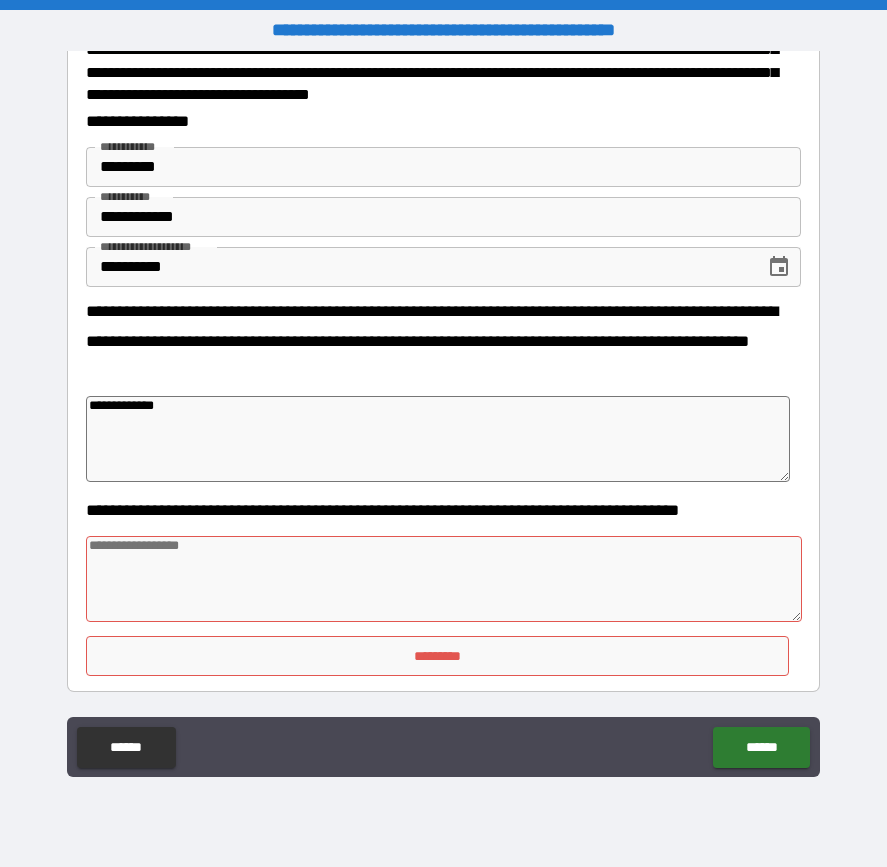 type on "*" 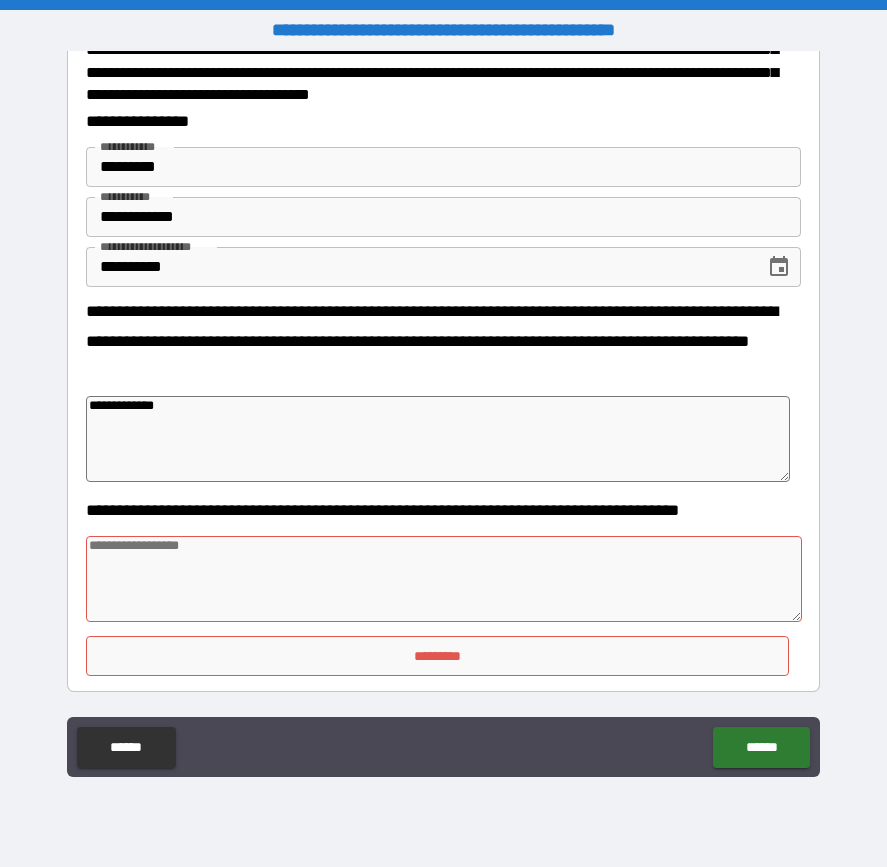 type on "*" 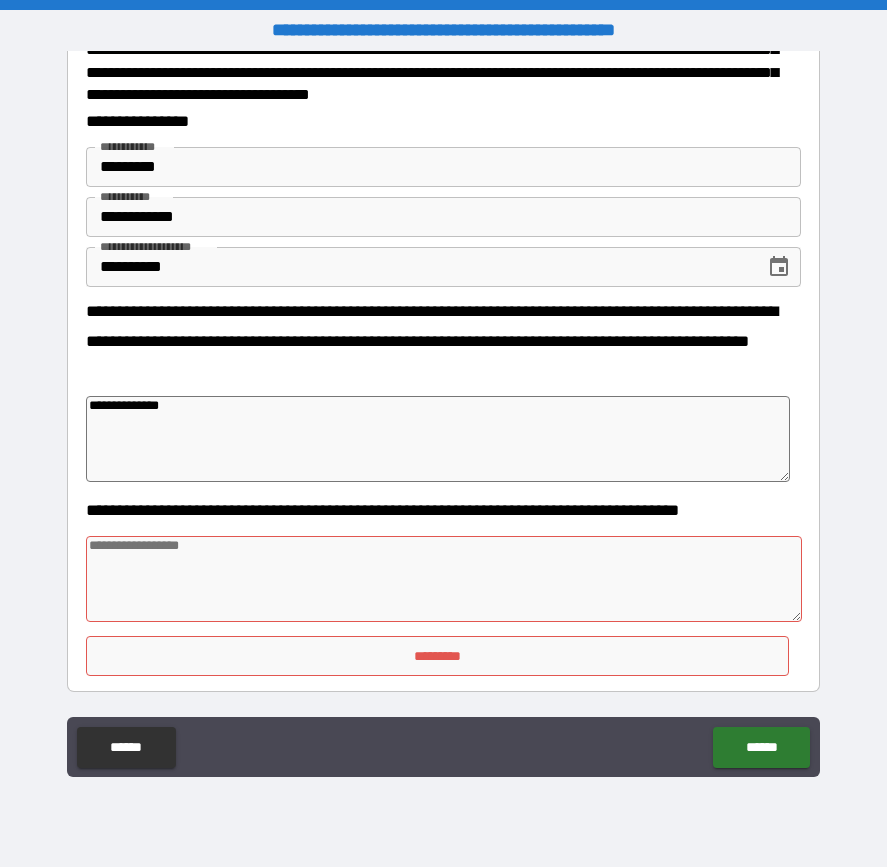 type on "**********" 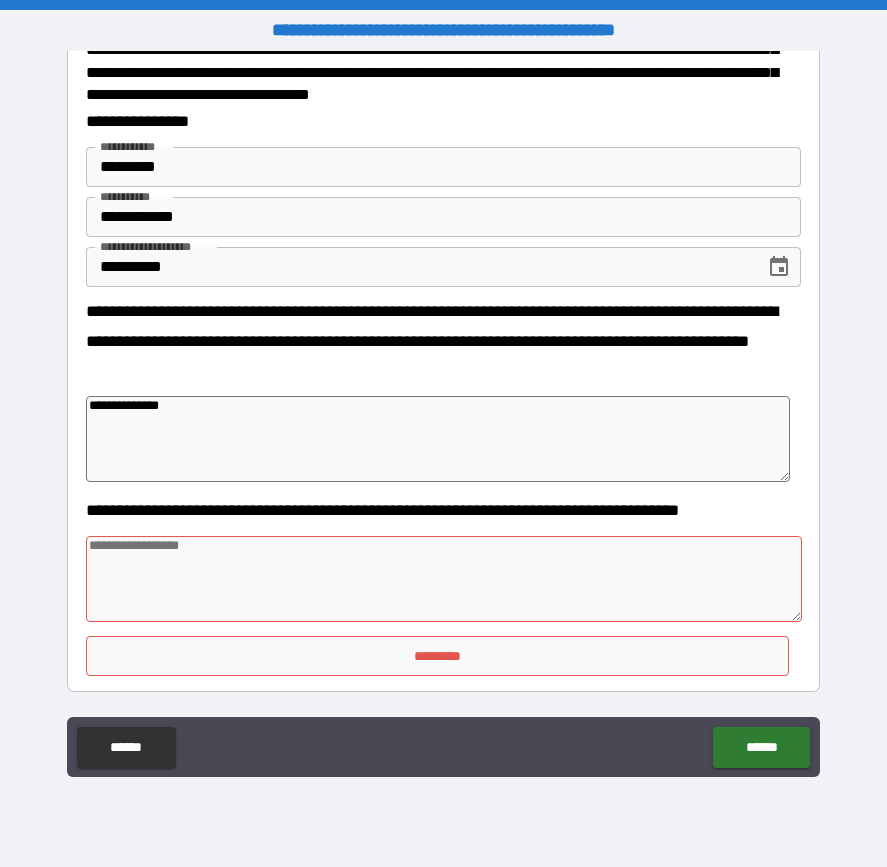 type on "*" 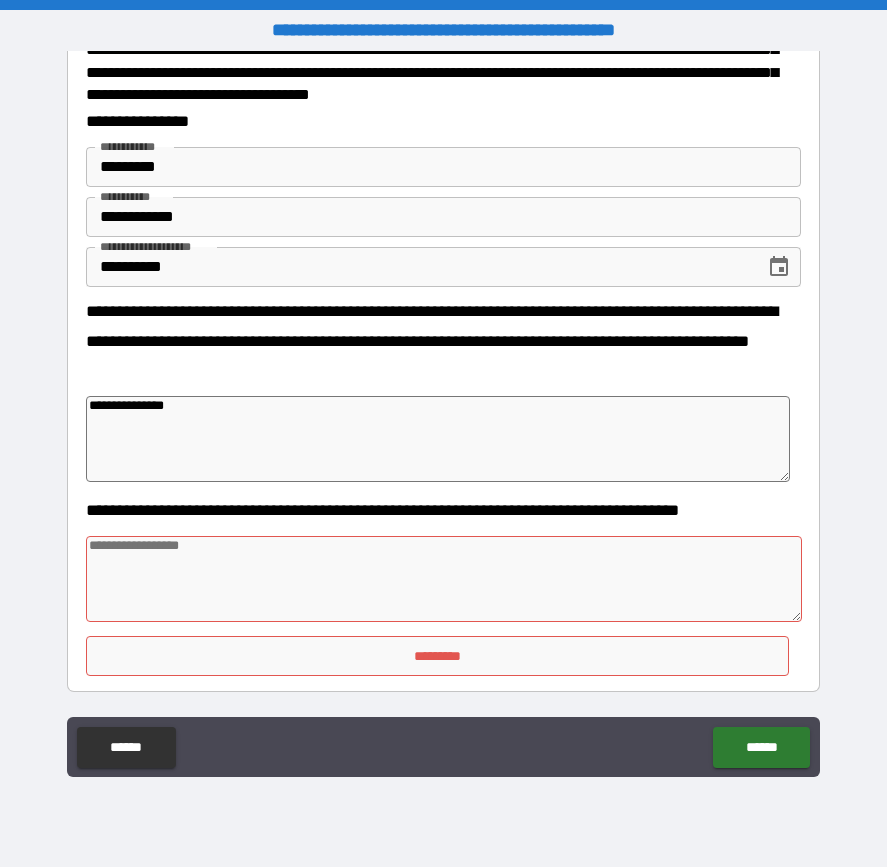 type on "**********" 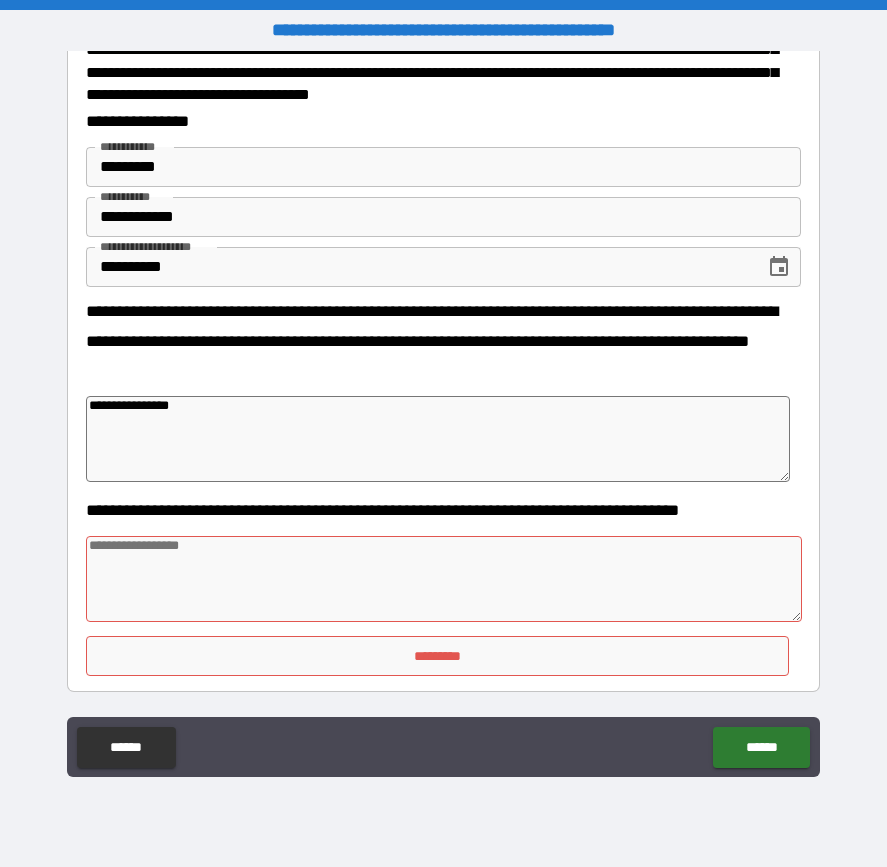 type on "**********" 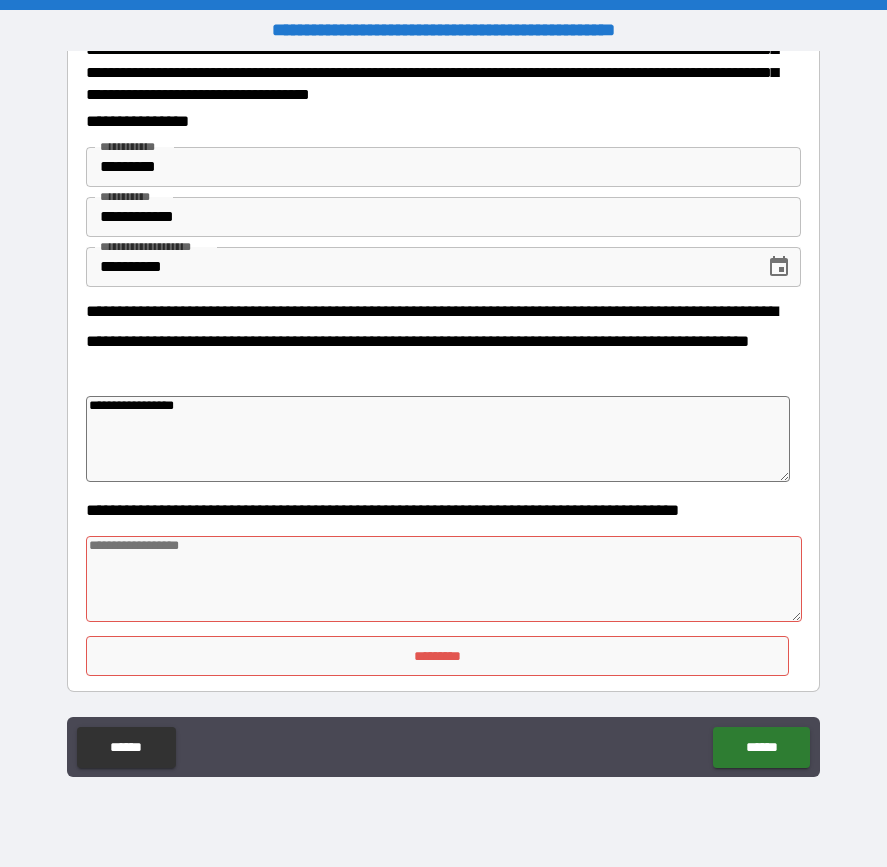 type on "**********" 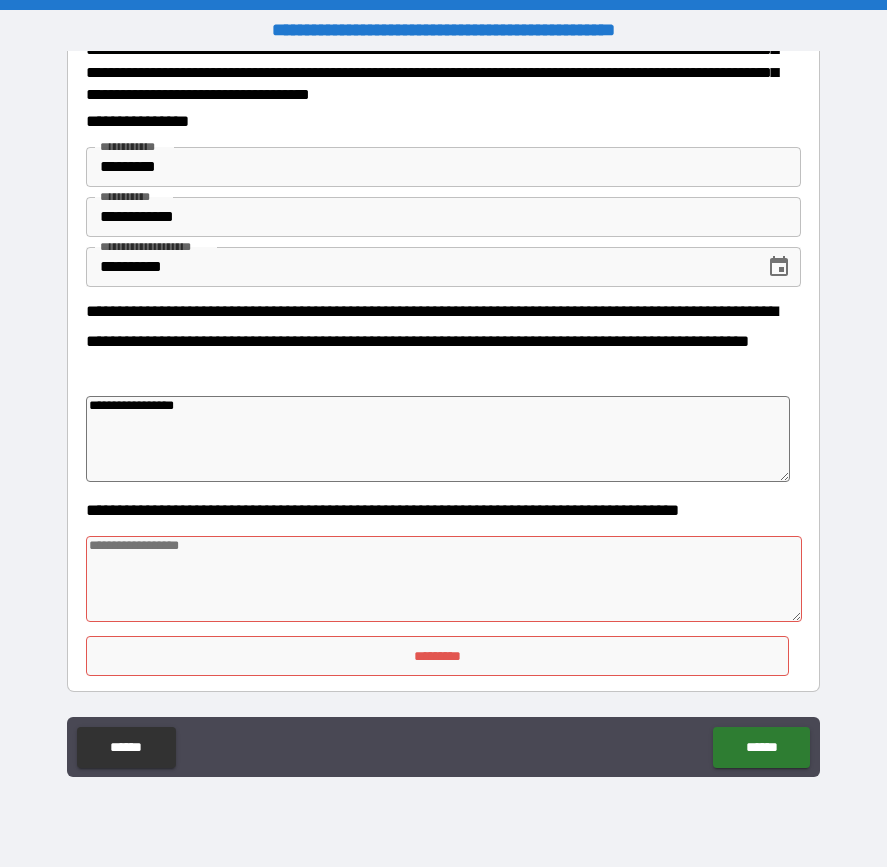 type on "*" 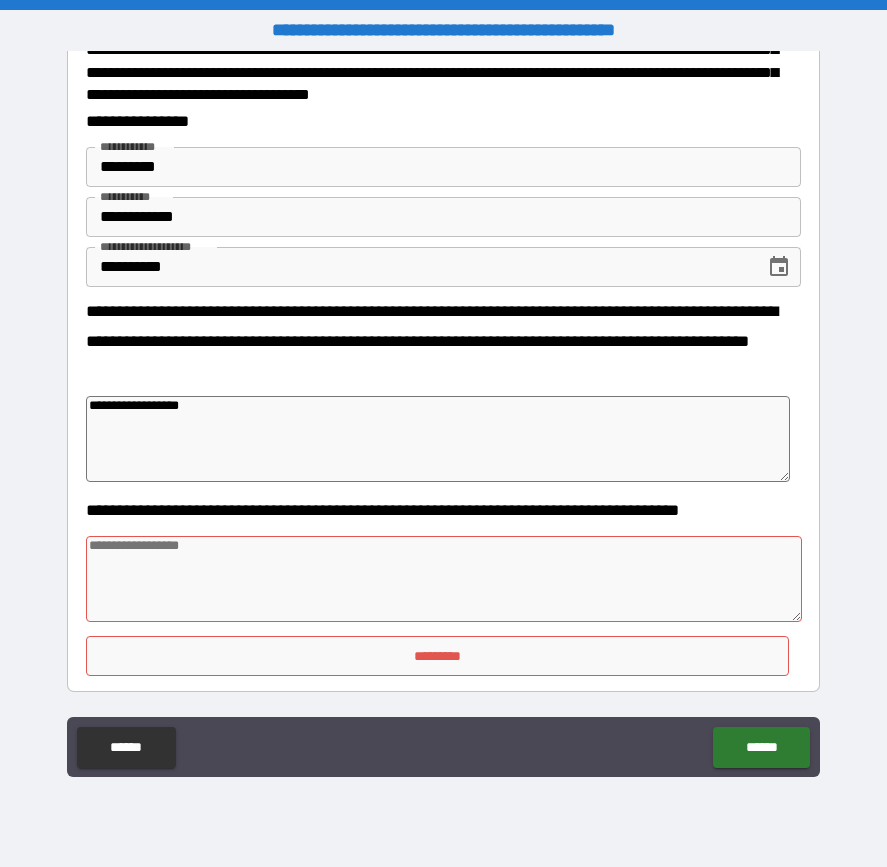 type on "*" 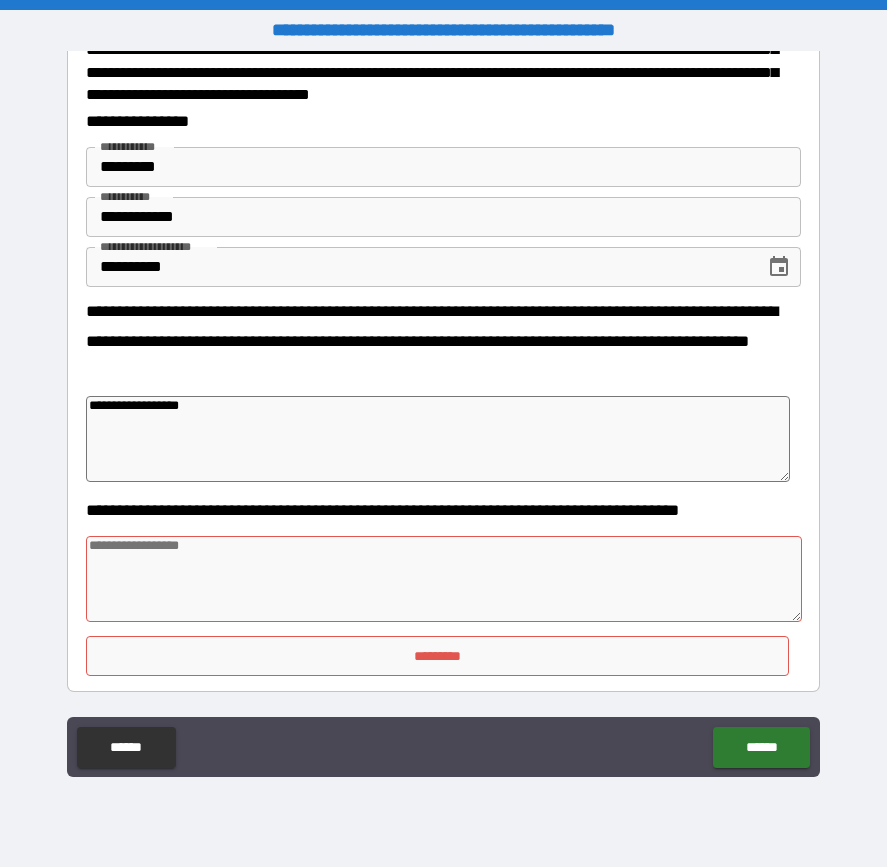 type on "*" 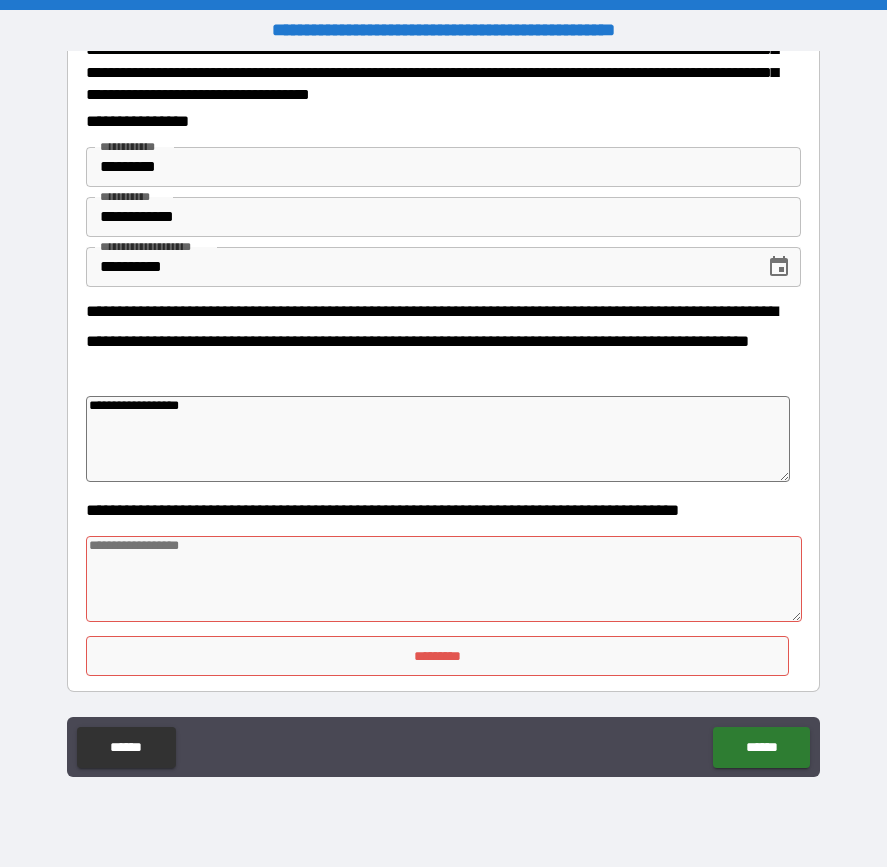 type on "**********" 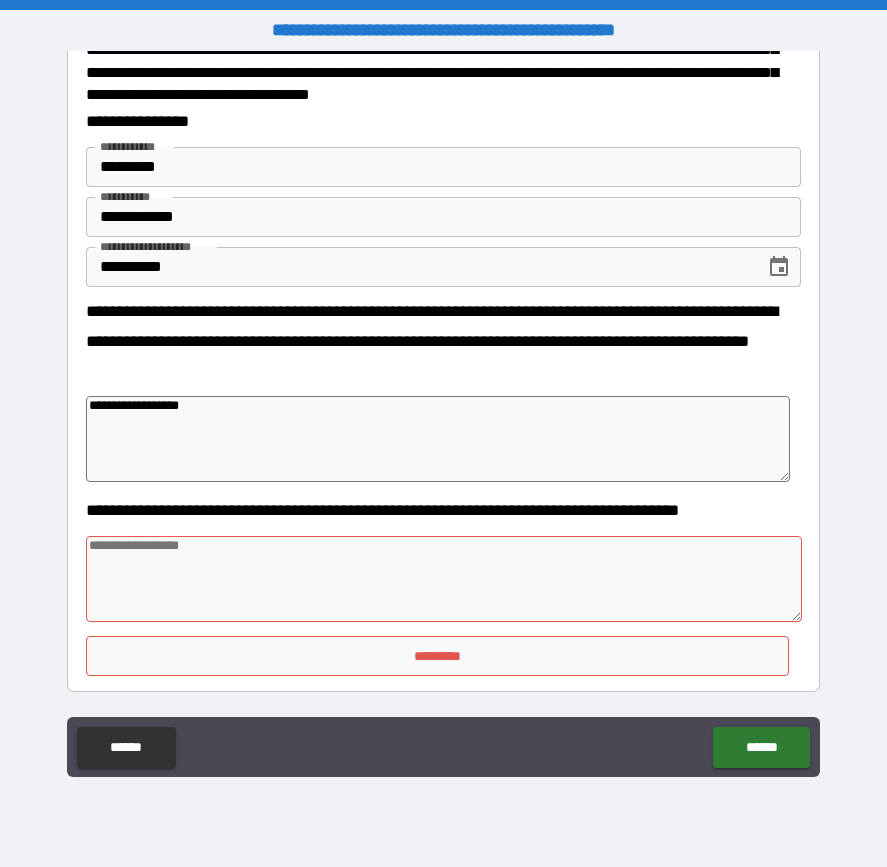 type on "*" 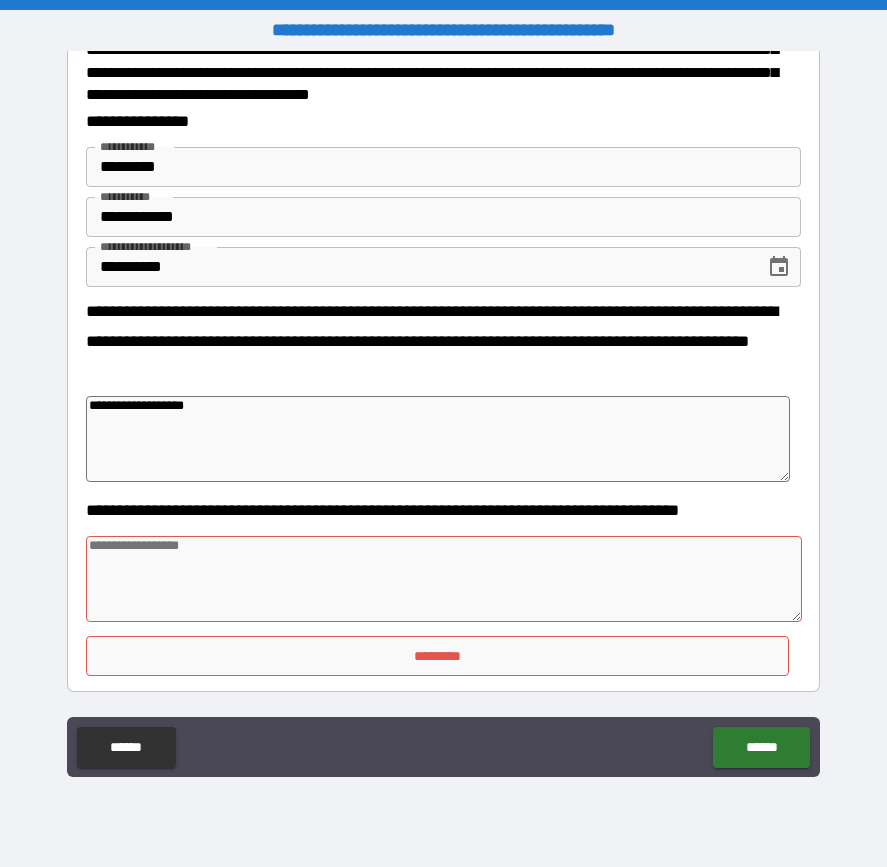 type on "*" 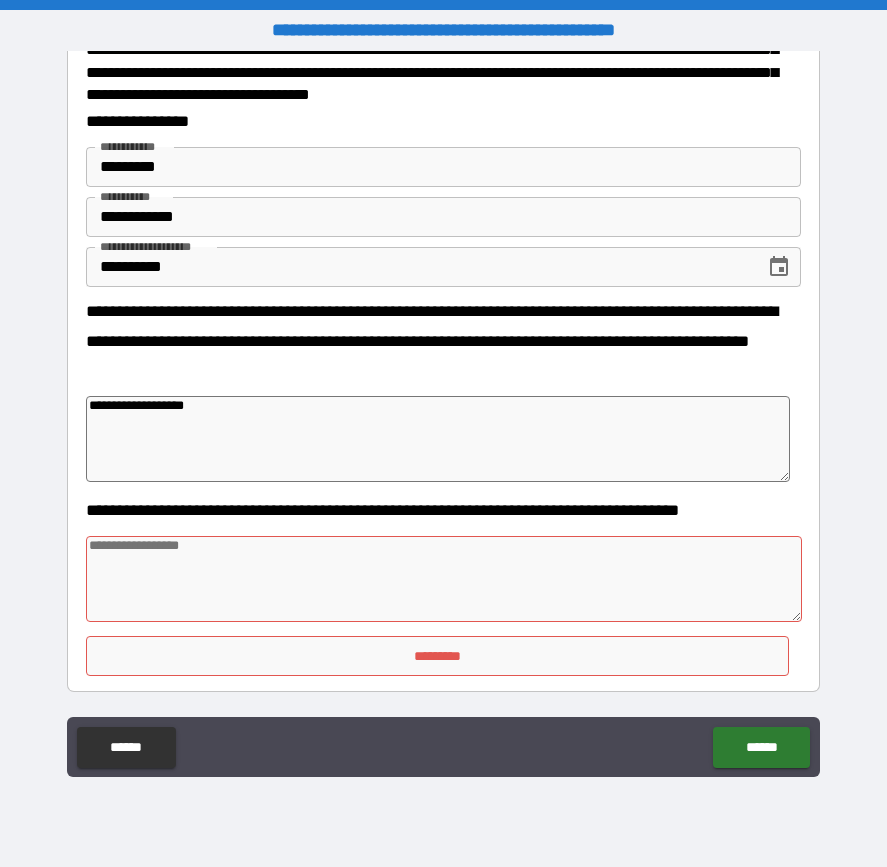 type on "*" 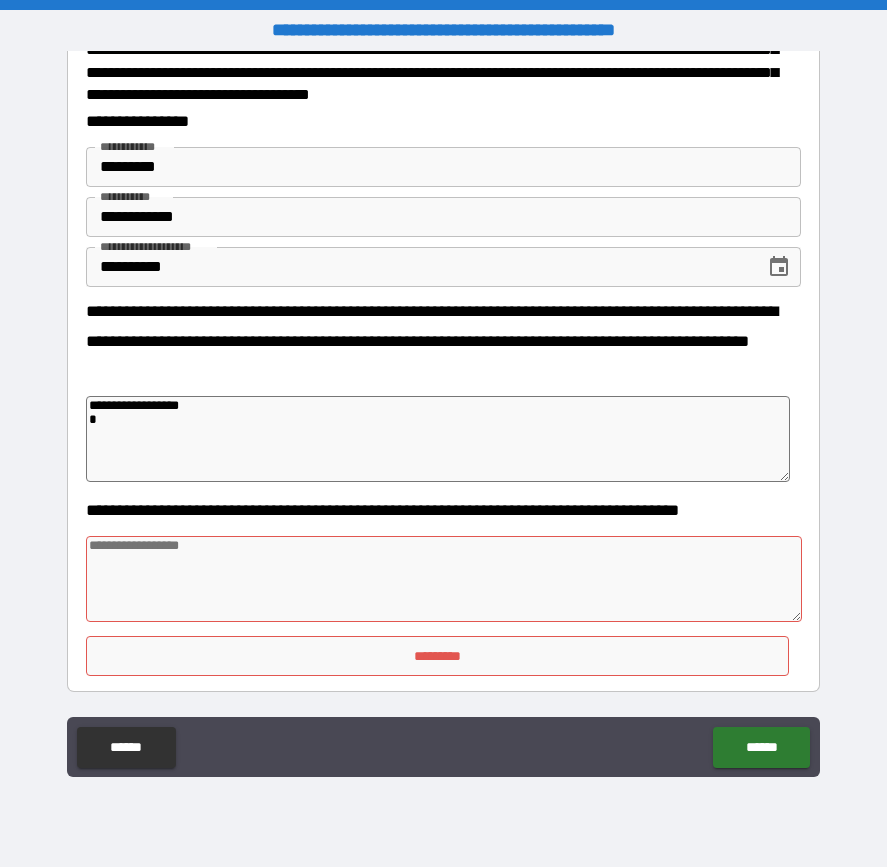 type on "*" 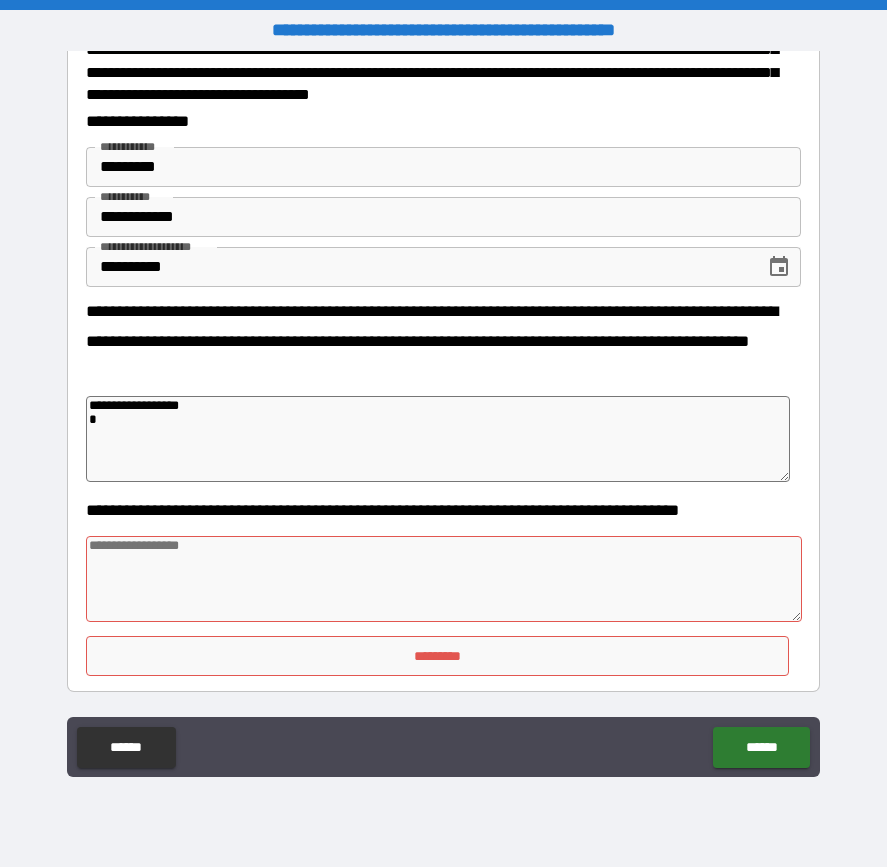 type on "*" 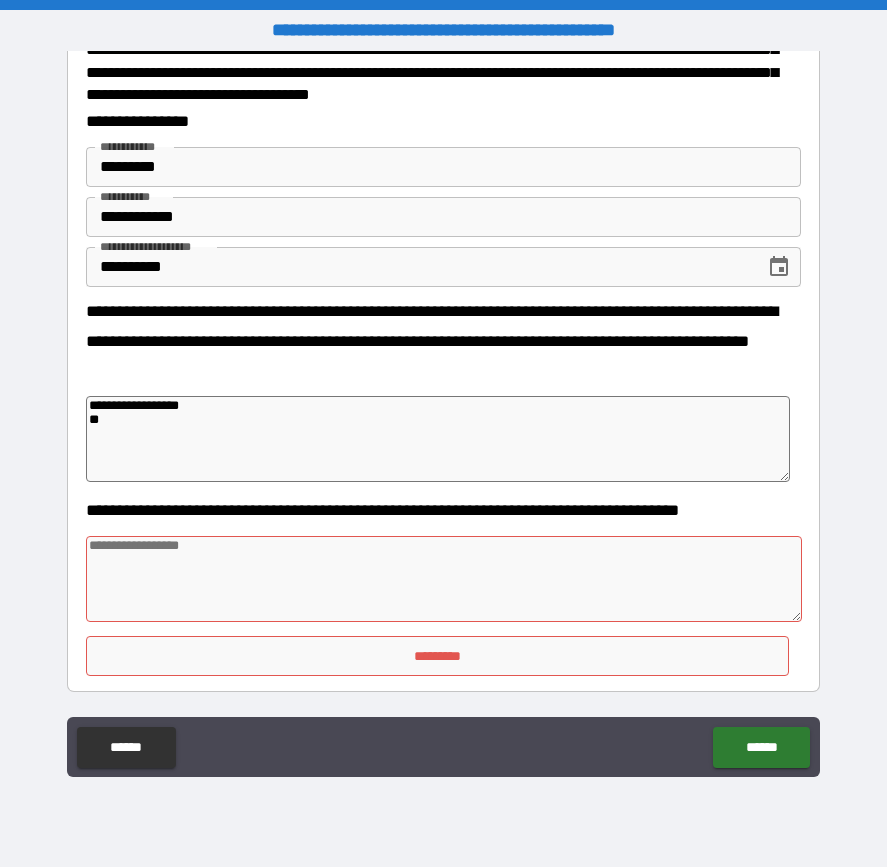 type on "*" 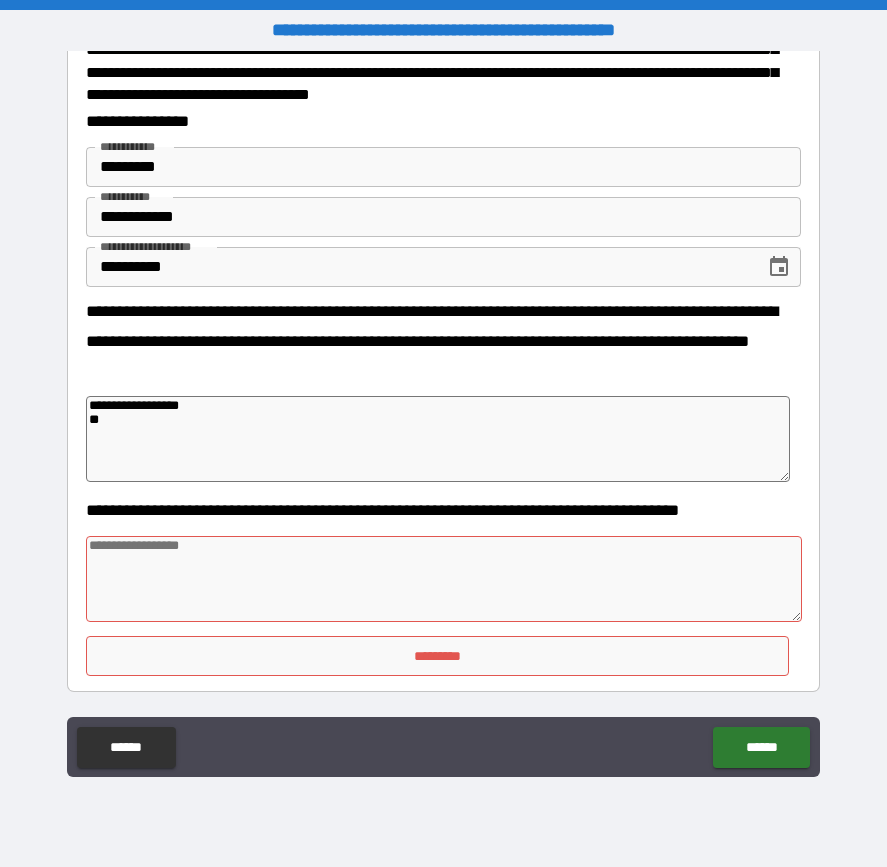 type on "*" 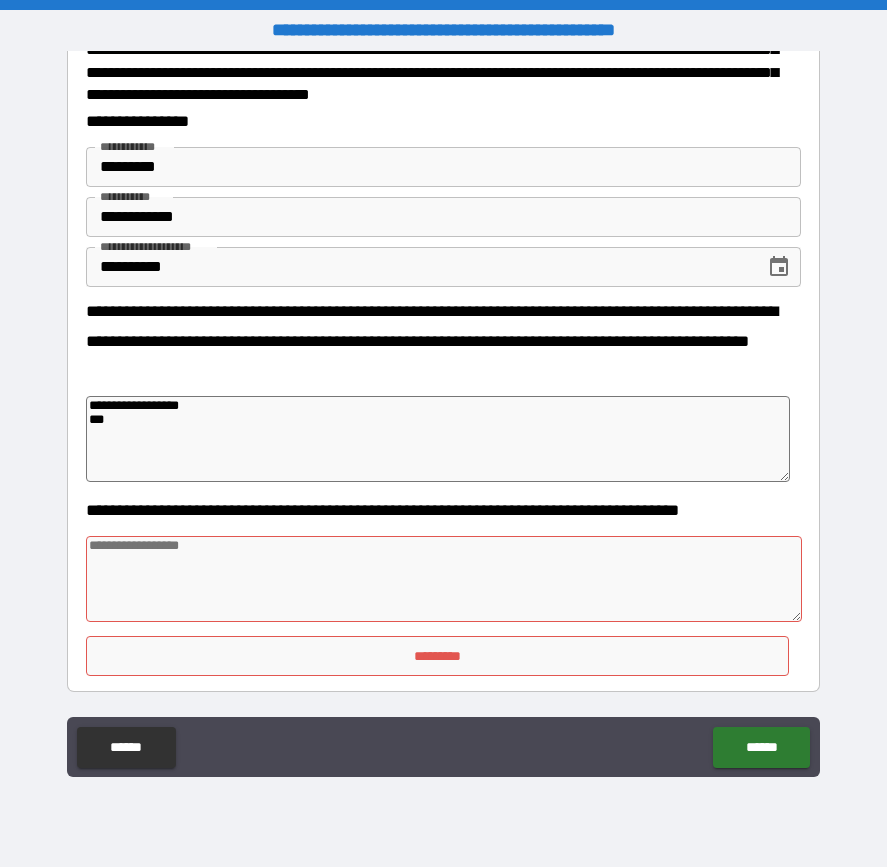 type on "*" 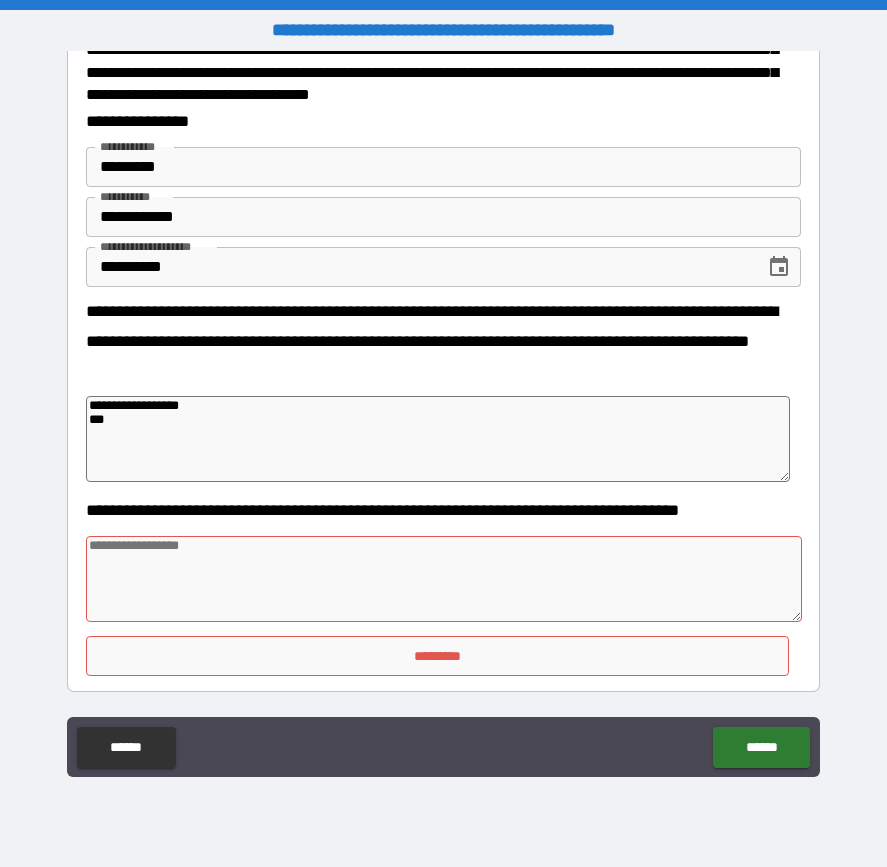 type on "*" 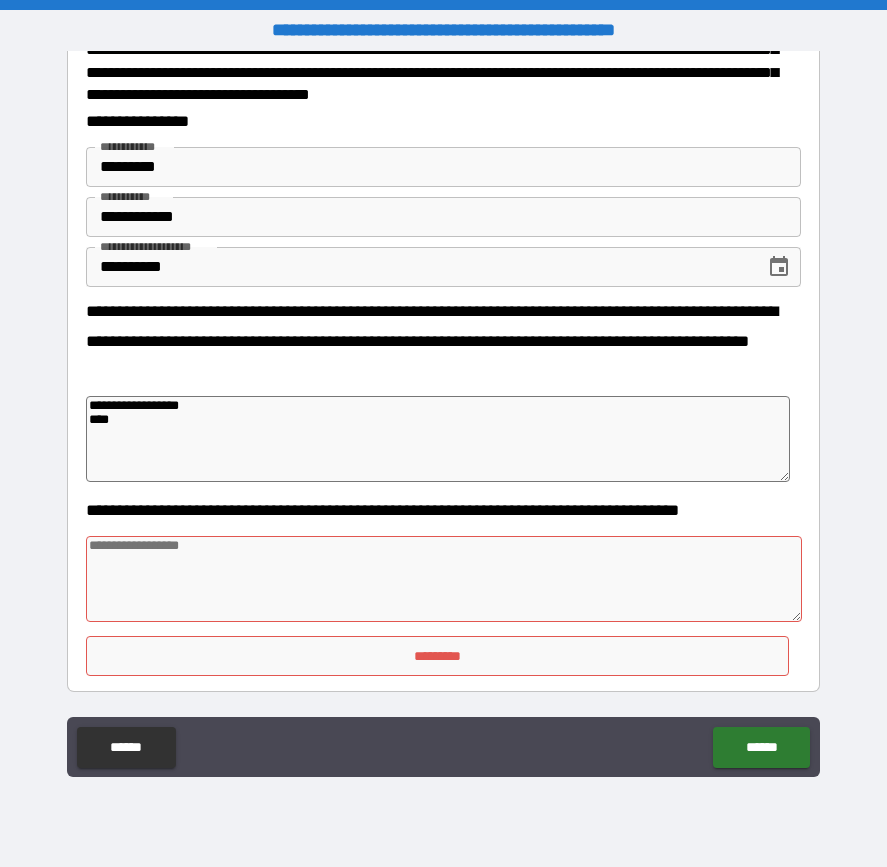 type on "*" 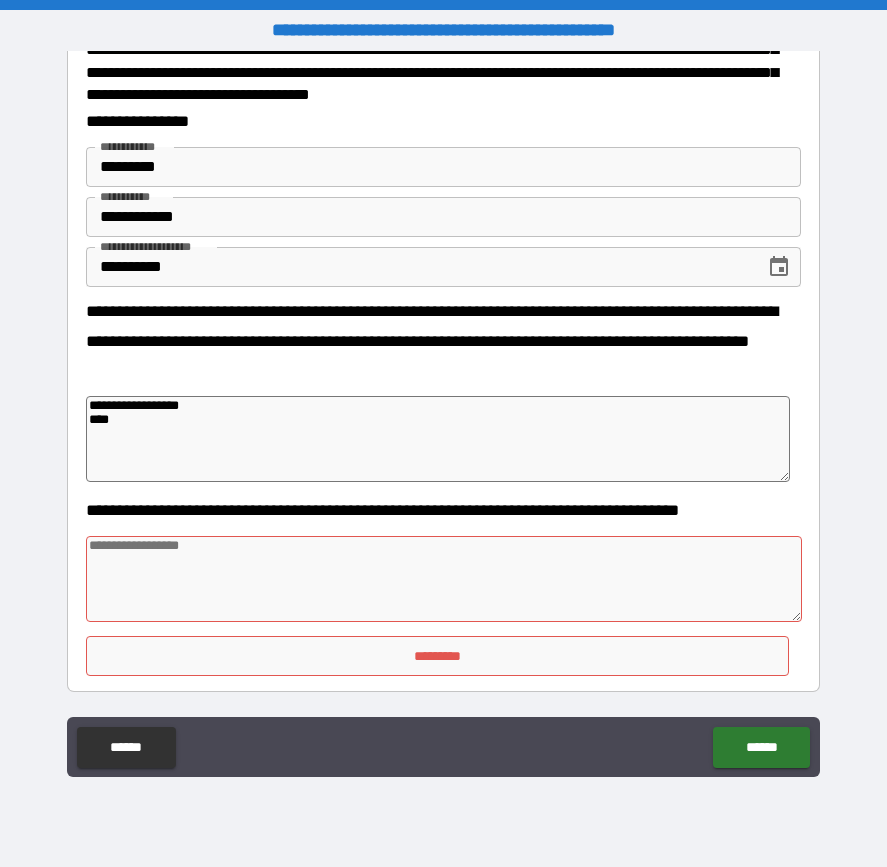 type on "**********" 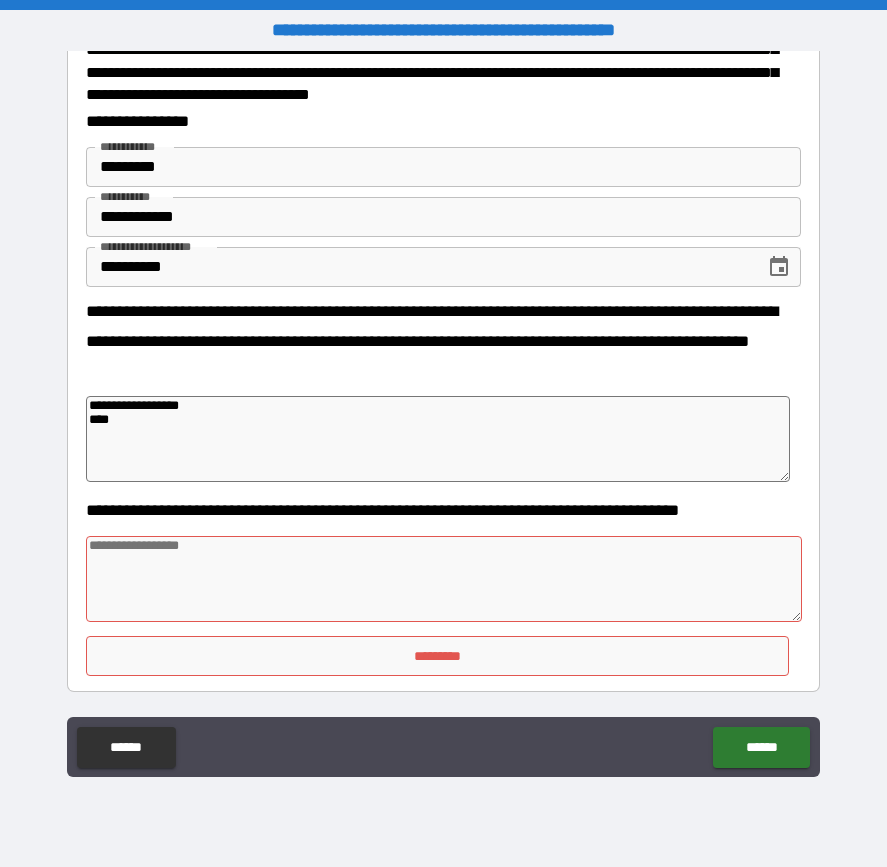 type on "*" 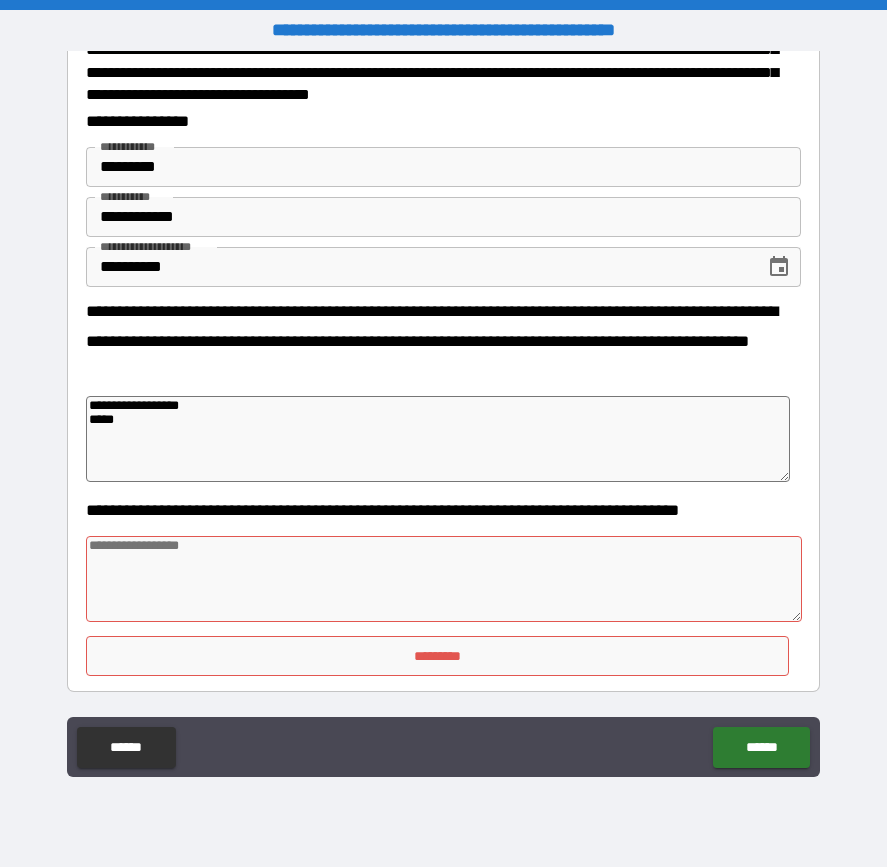 type on "*" 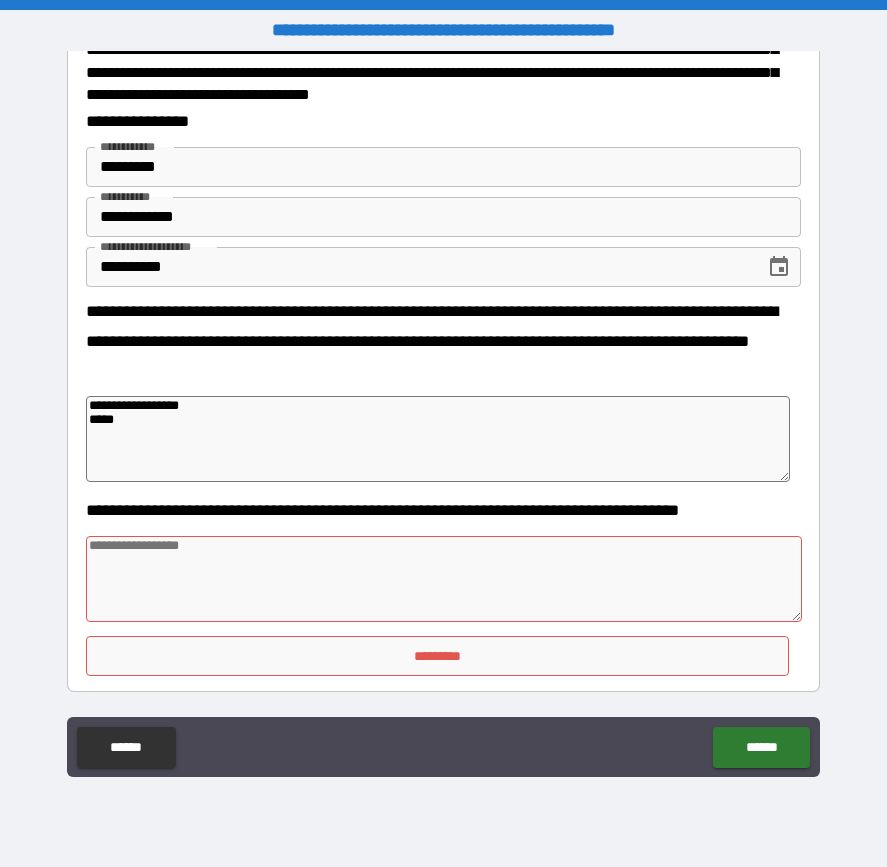 type on "*" 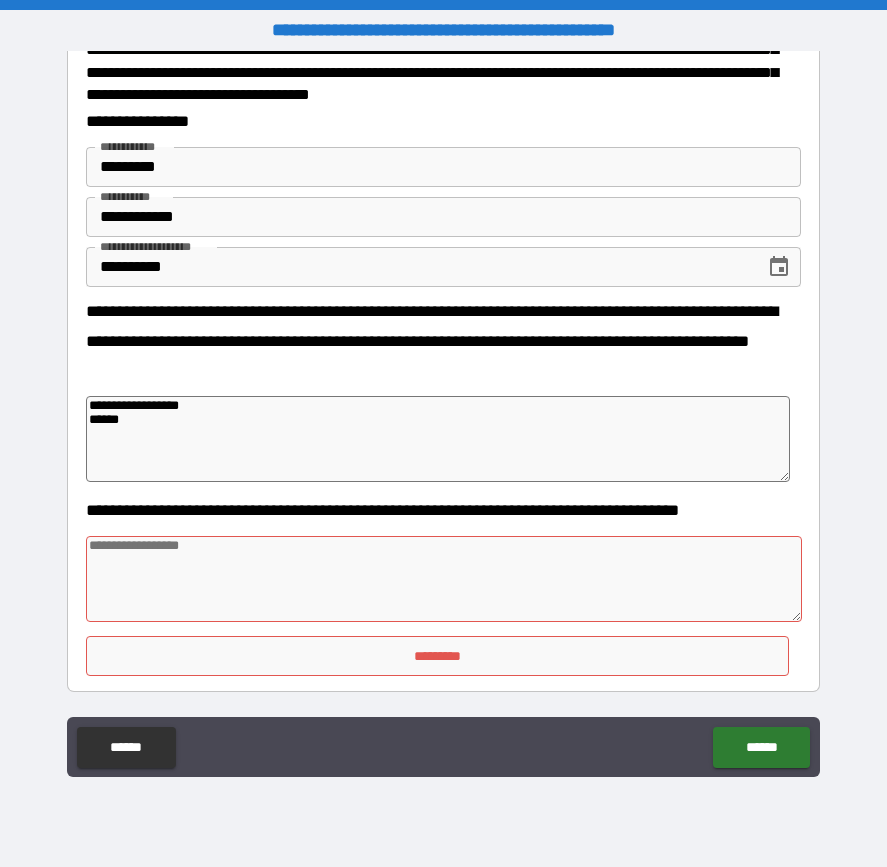 type on "**********" 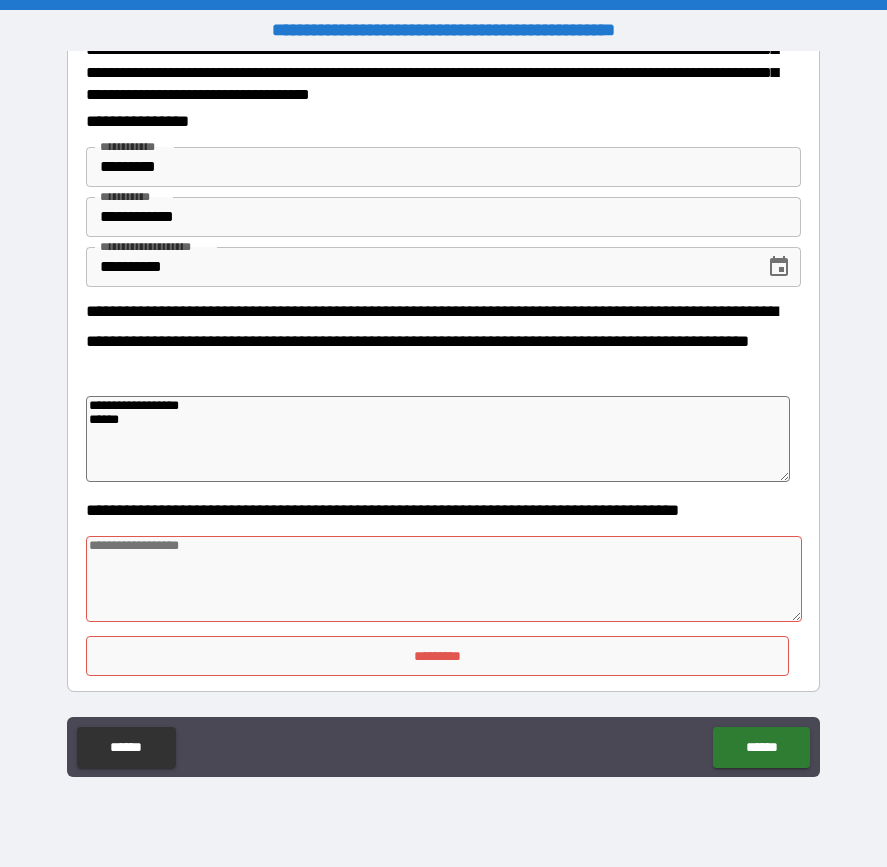 type on "*" 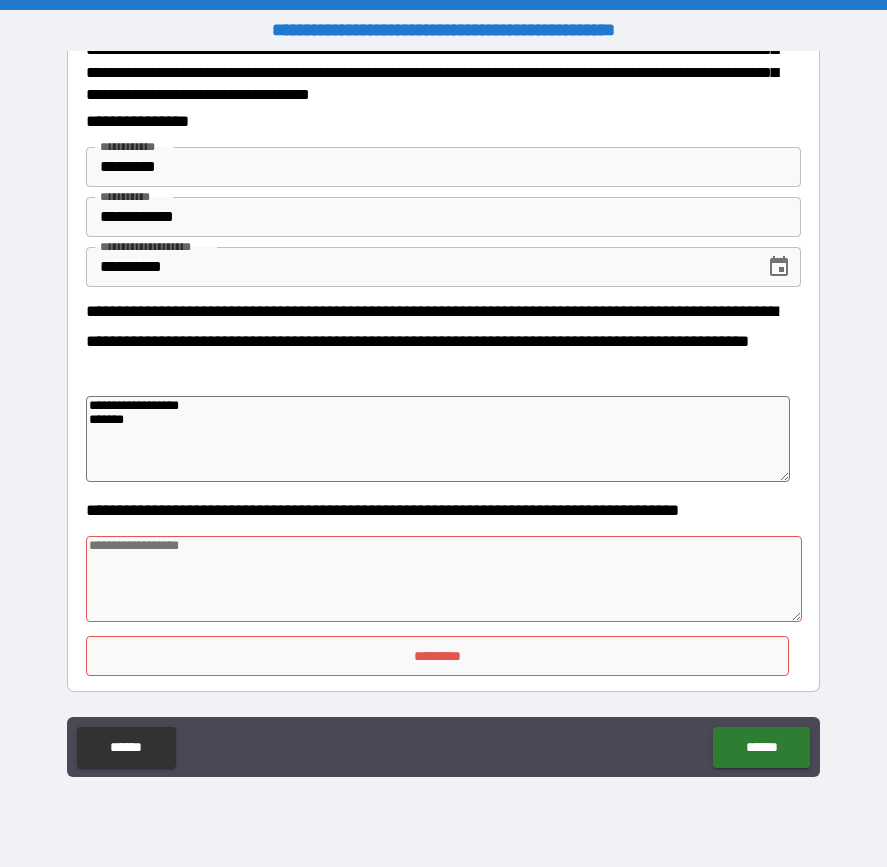 type on "**********" 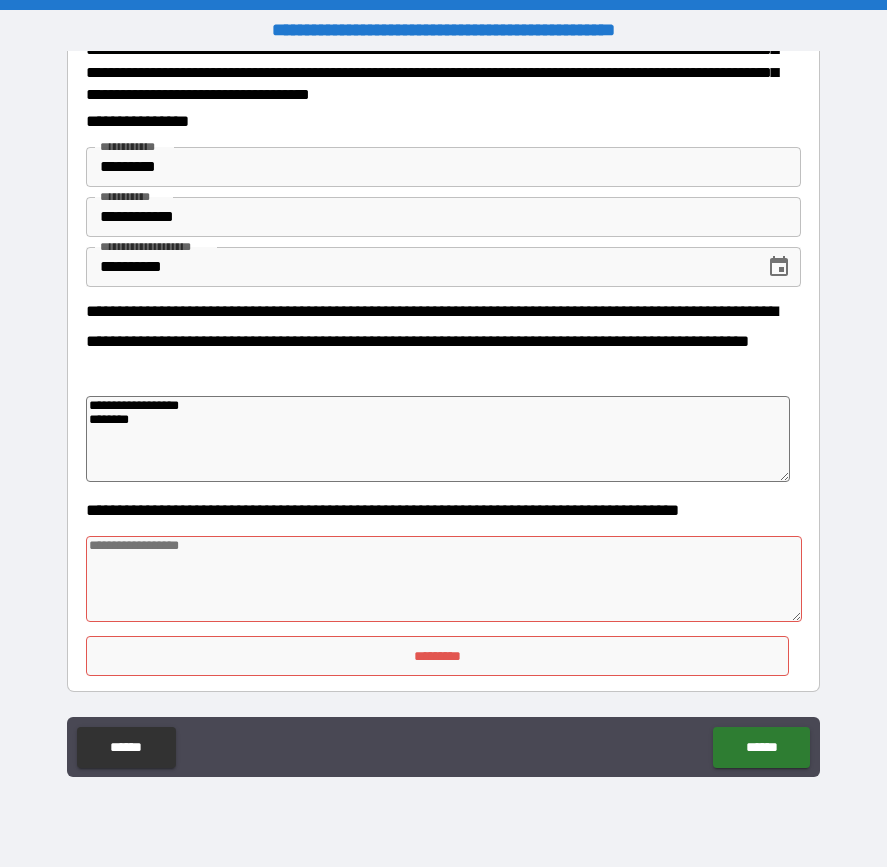 type on "**********" 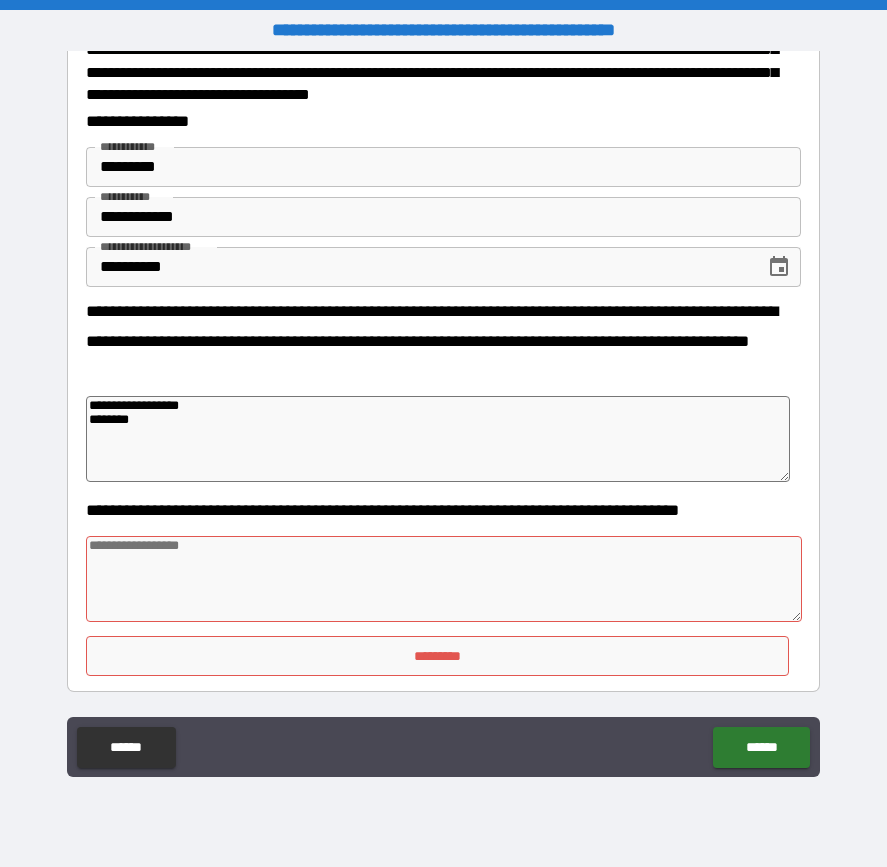 type on "*" 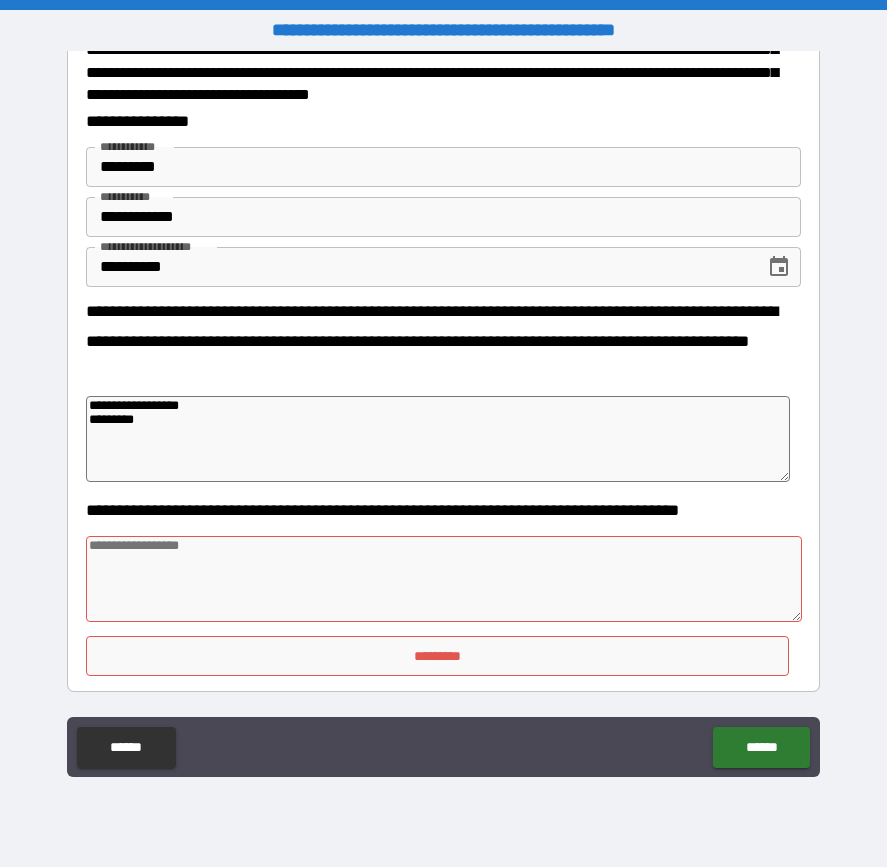 type on "**********" 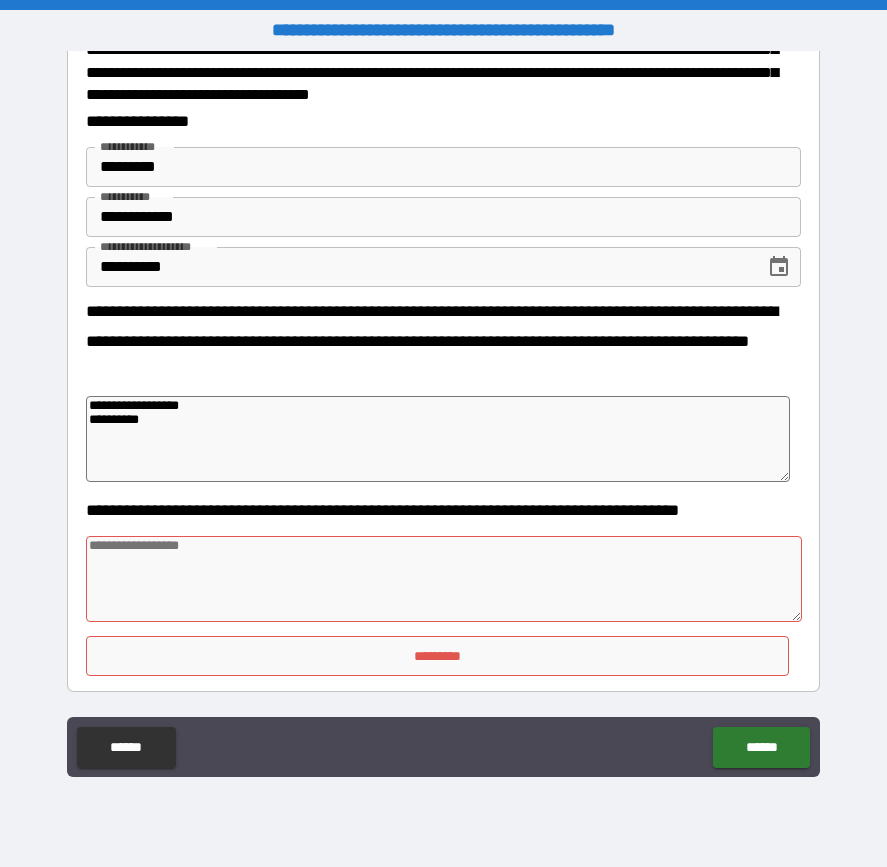 type on "**********" 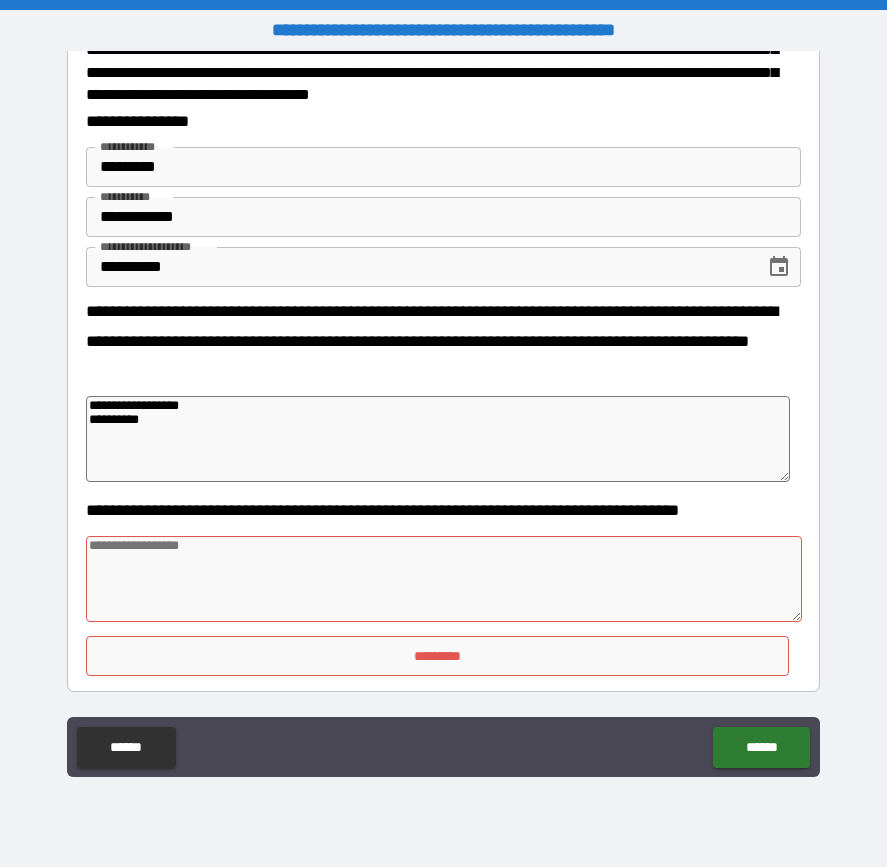 type on "*" 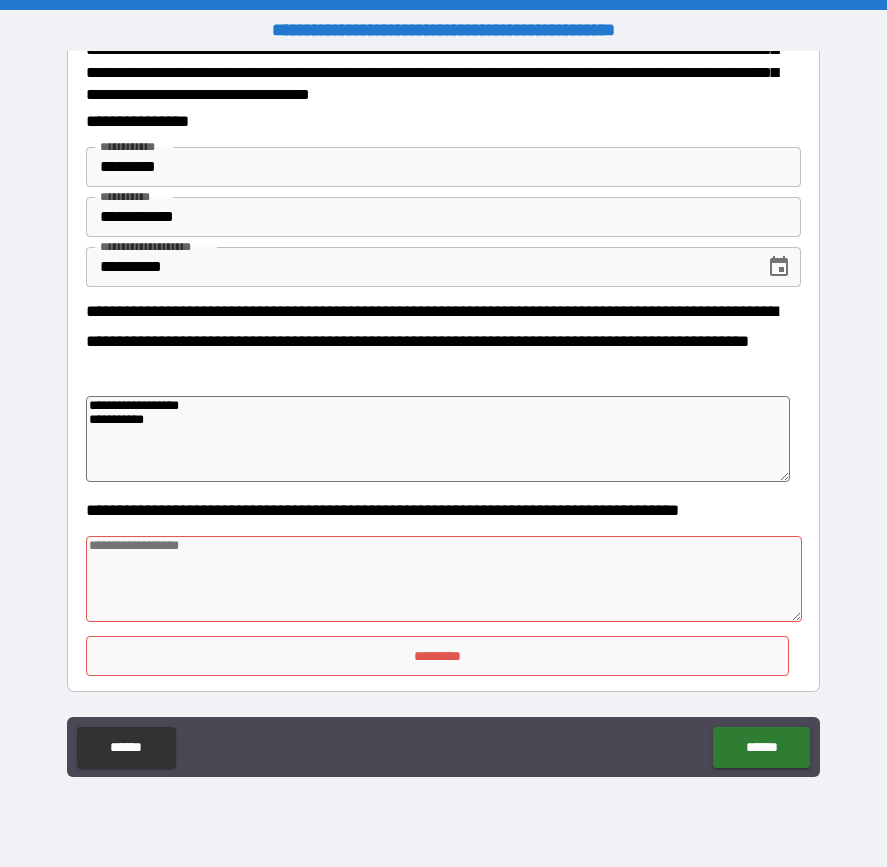 type on "**********" 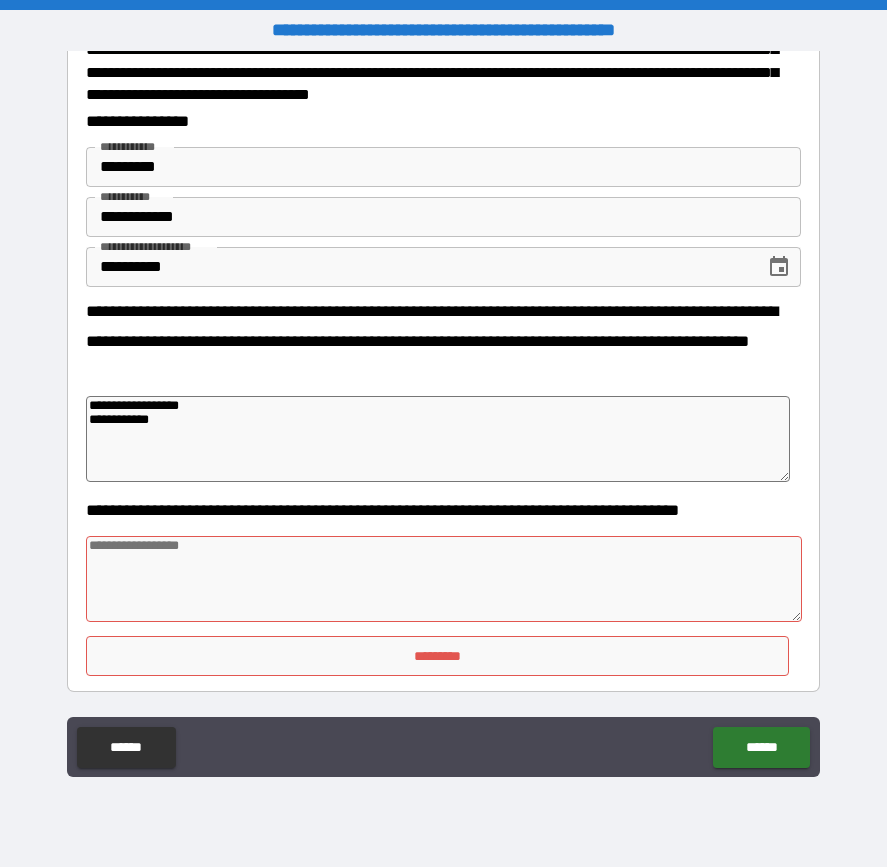 type on "**********" 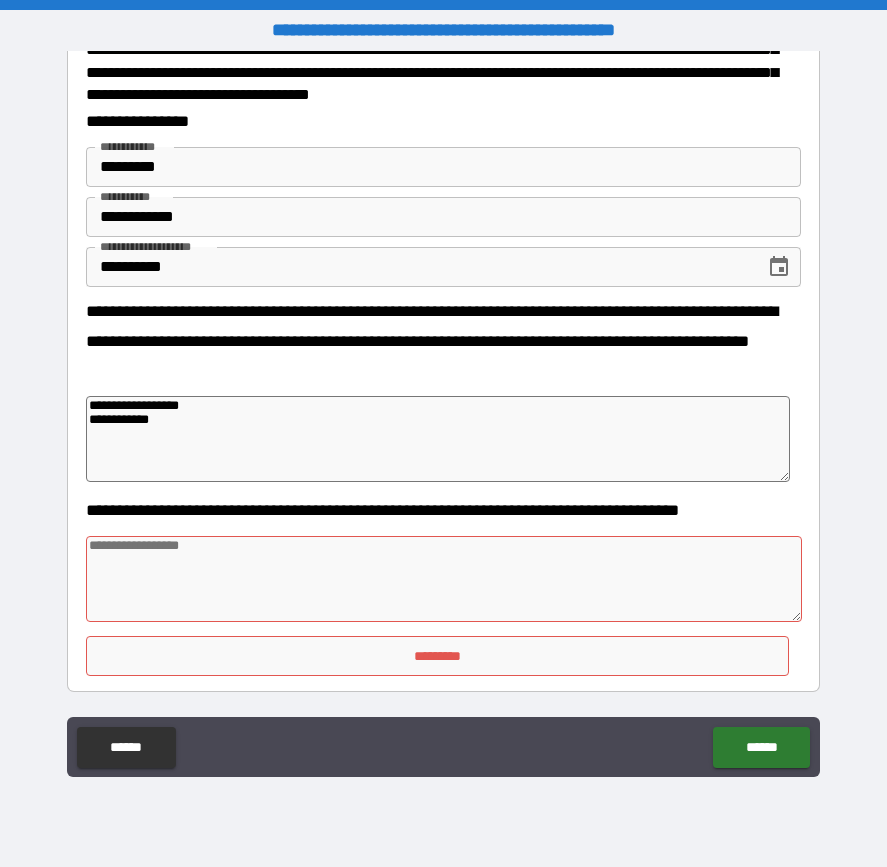 type on "*" 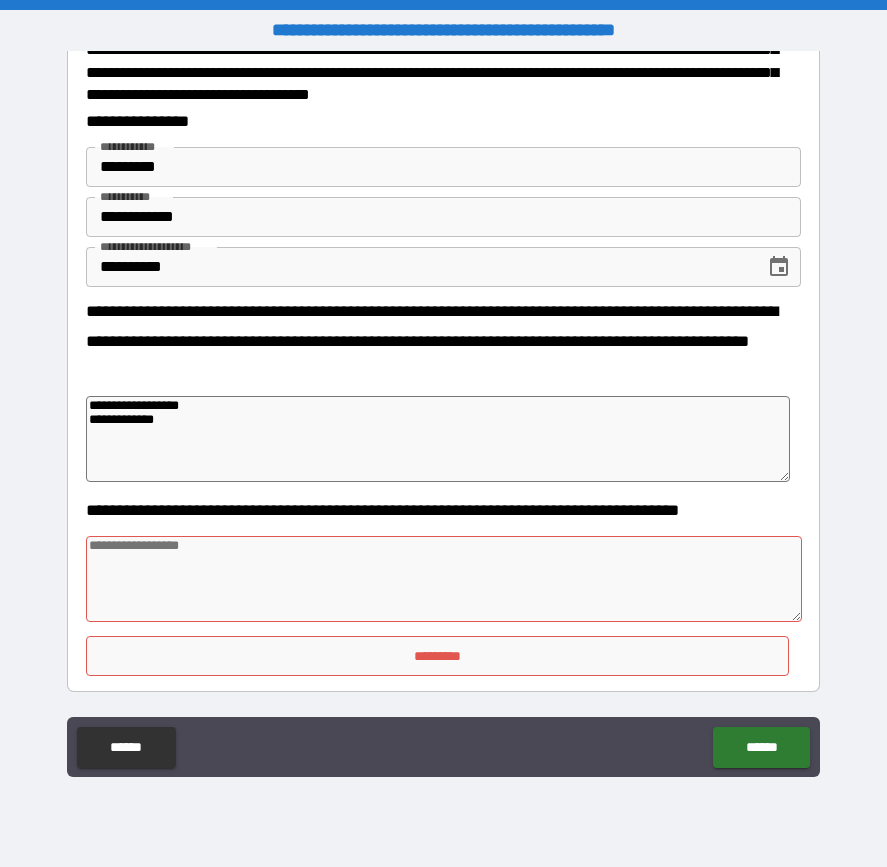 type on "**********" 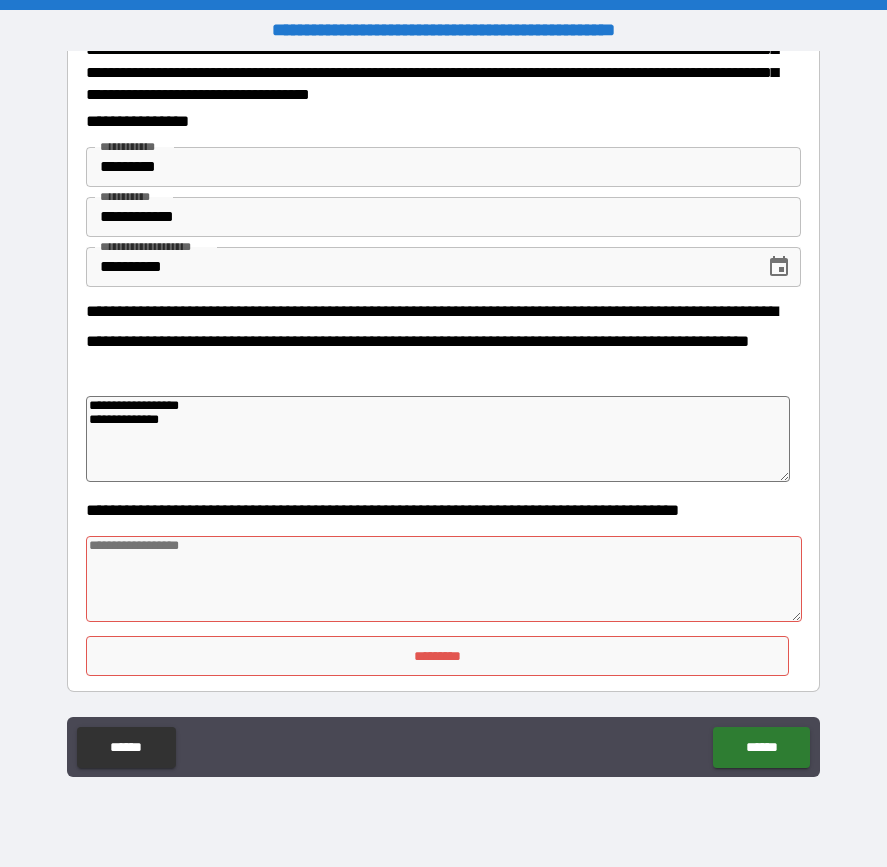 type on "**********" 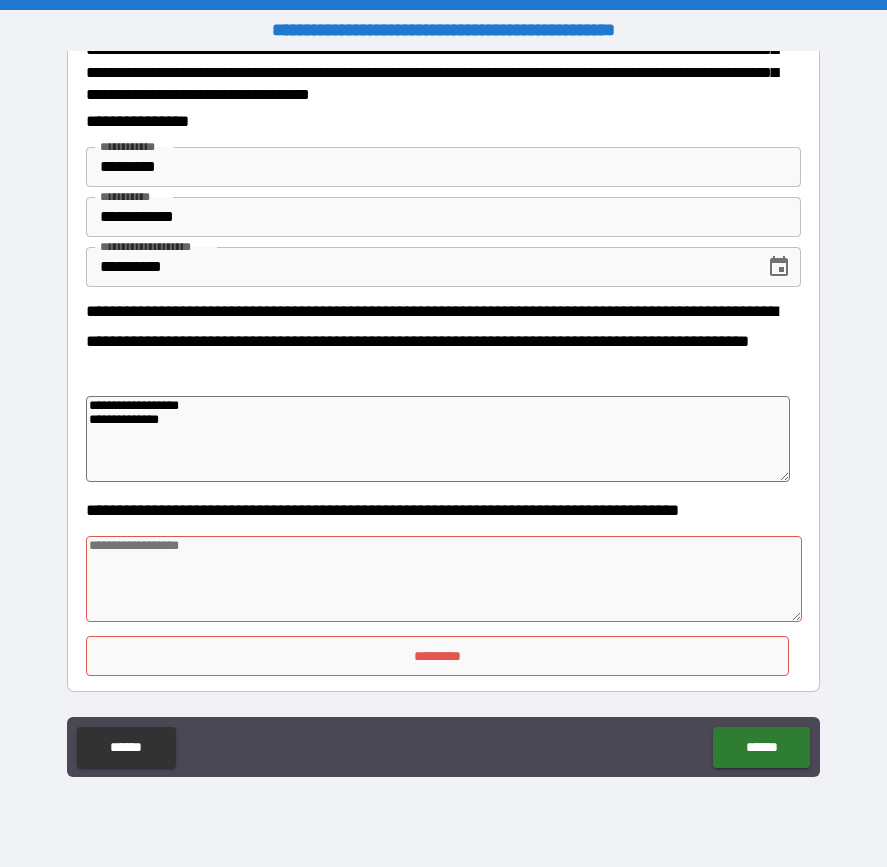 type on "*" 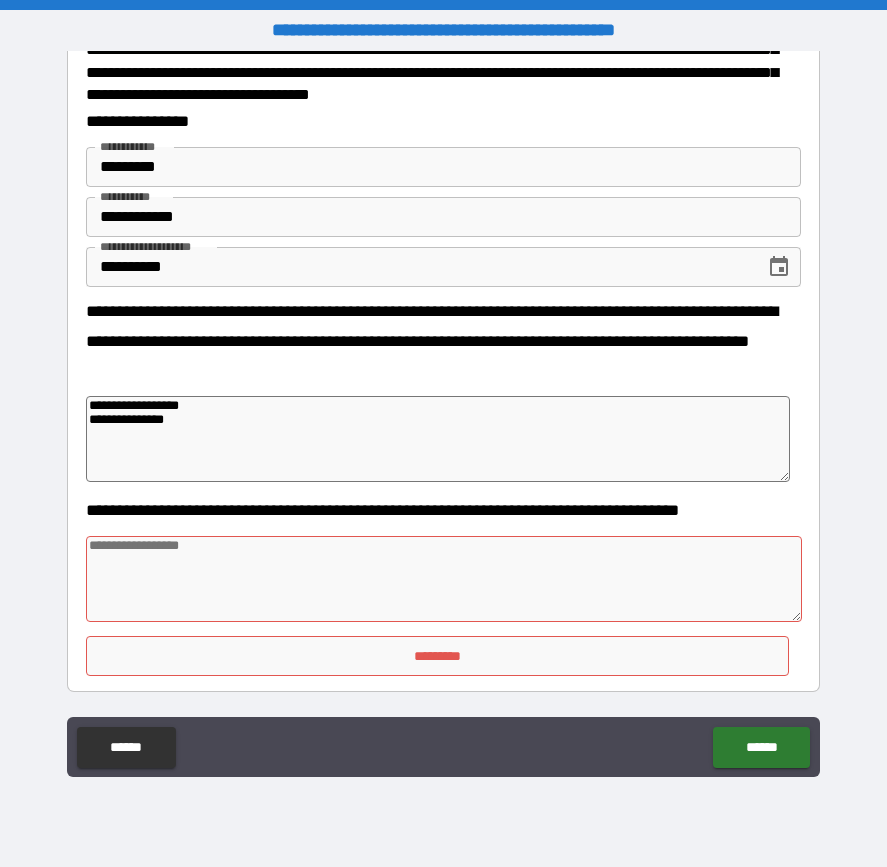 type on "**********" 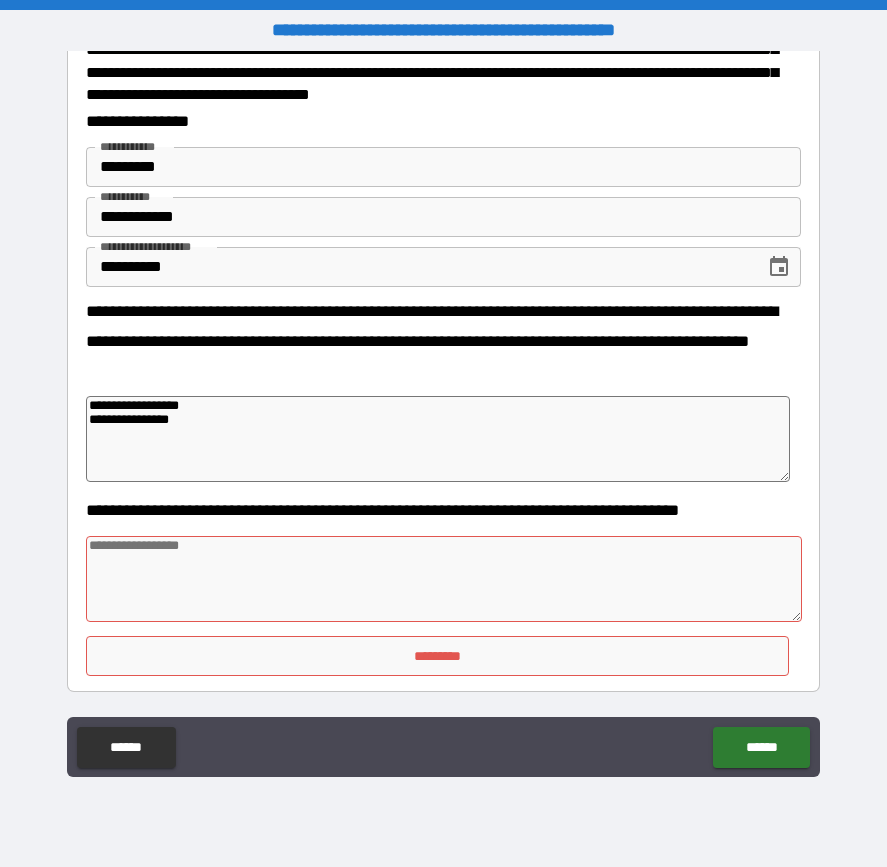 type on "**********" 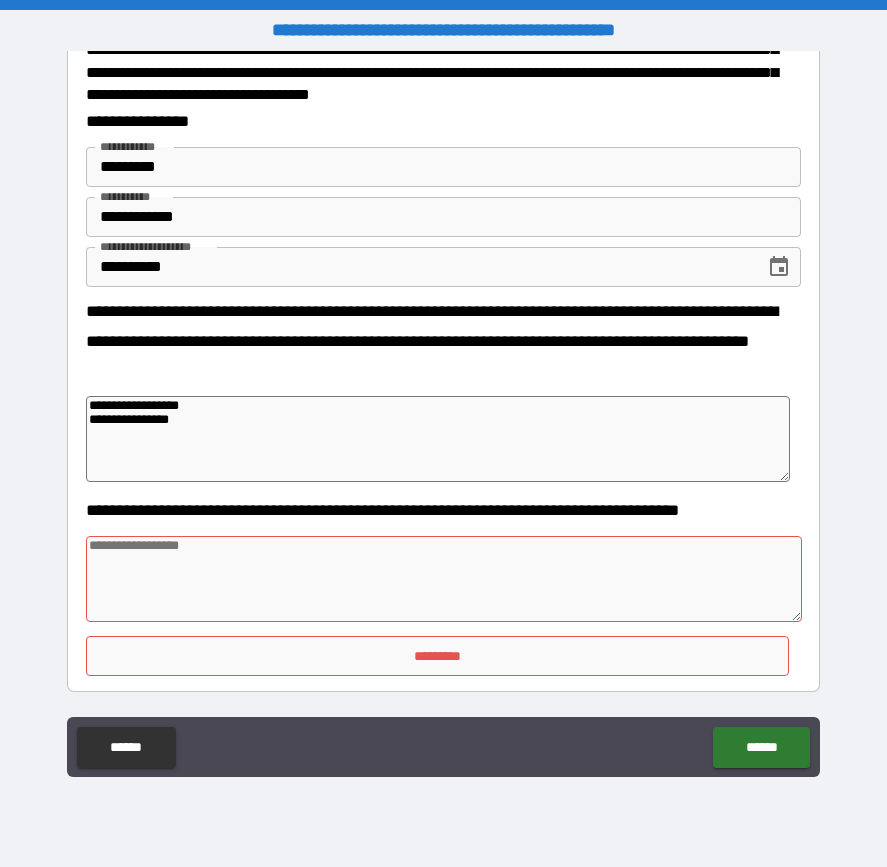 type on "*" 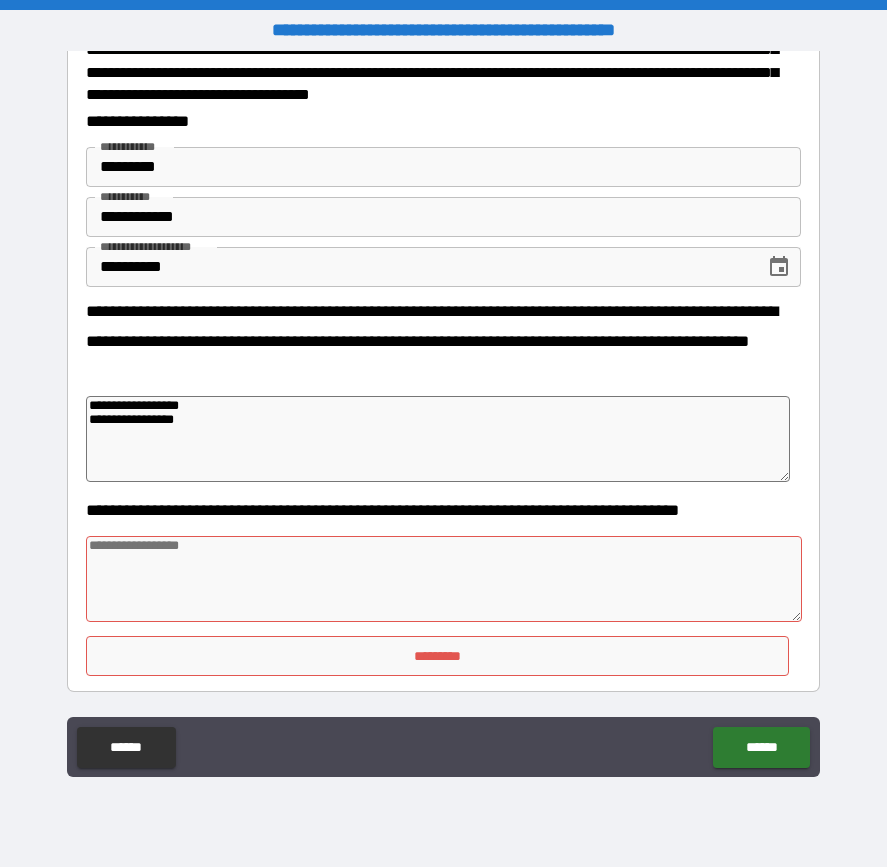 type on "*" 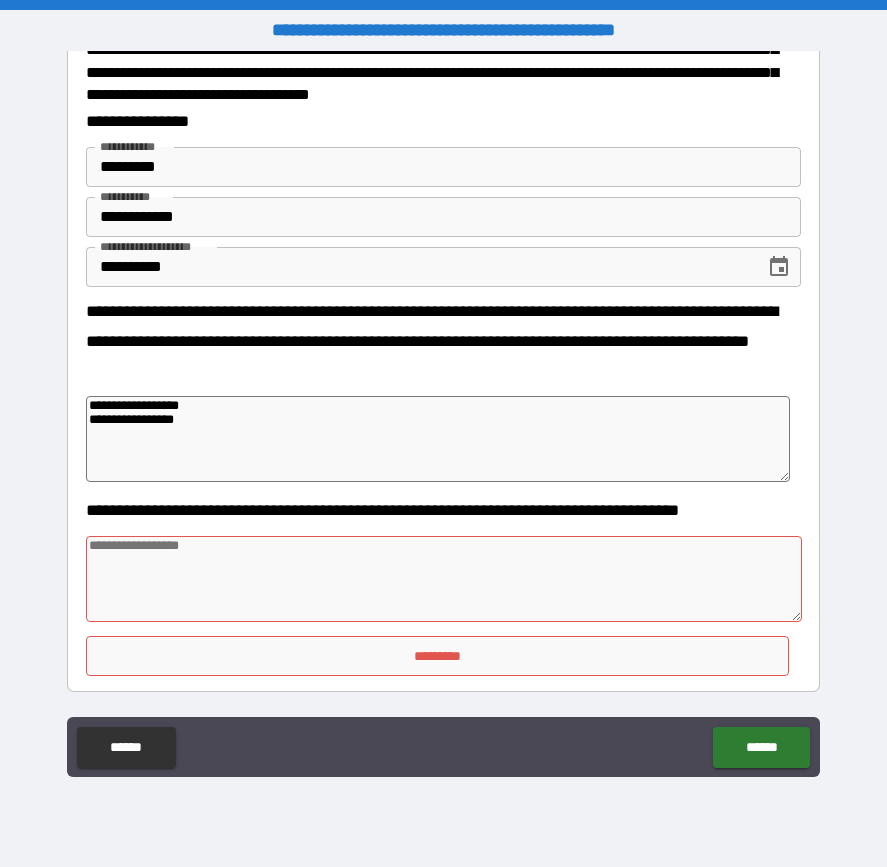 type on "*" 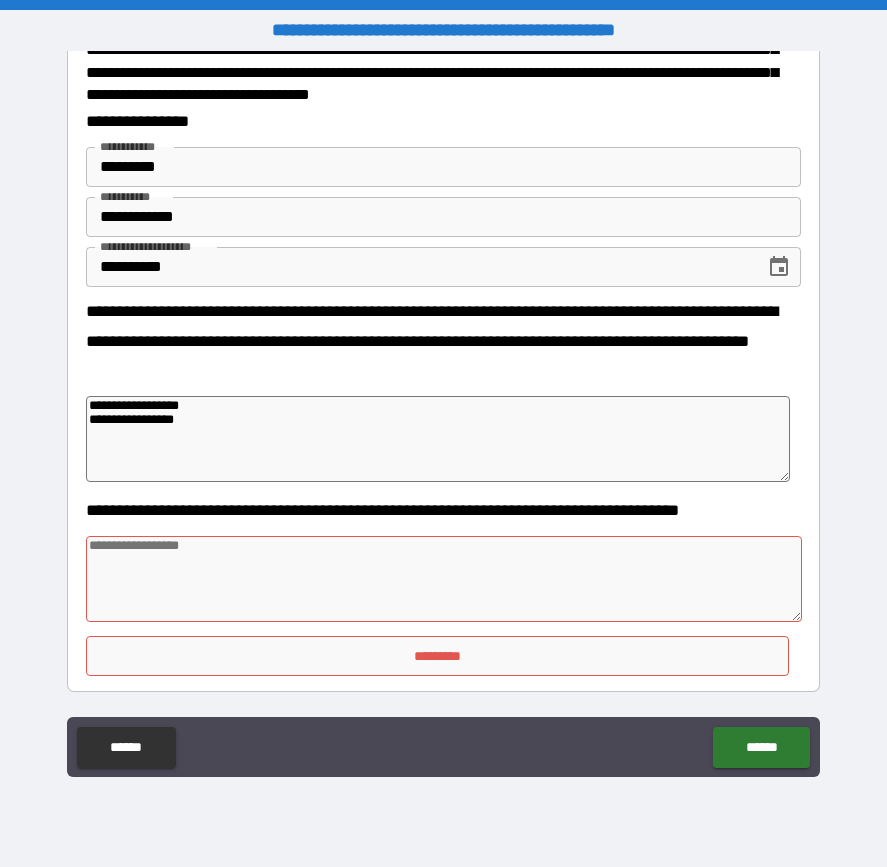 type on "*" 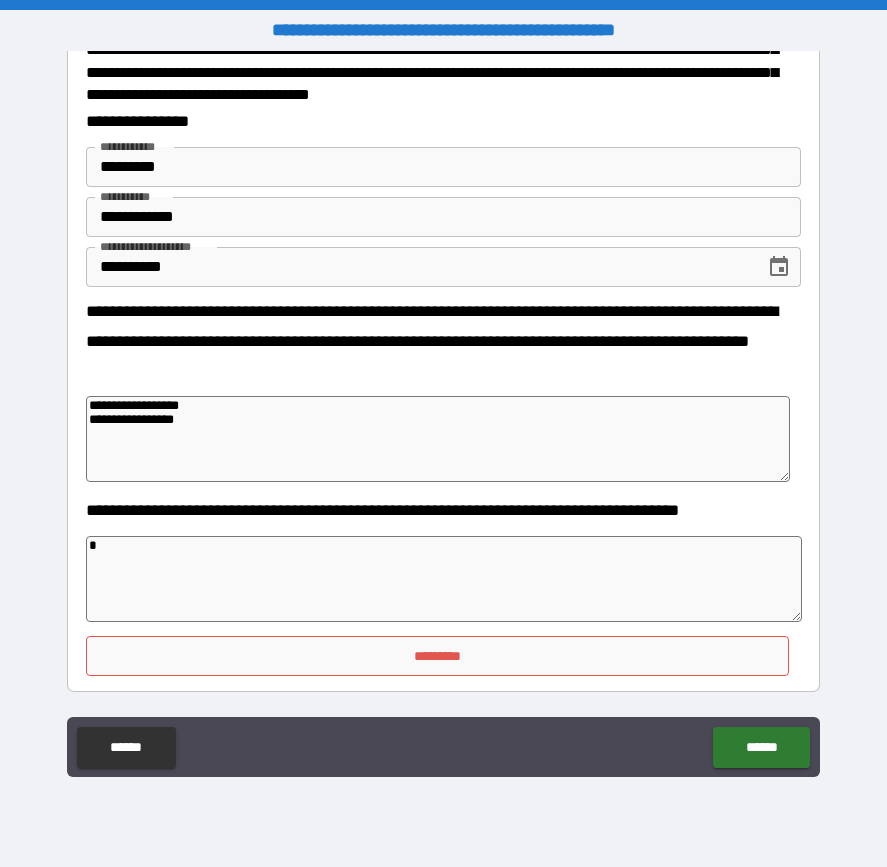 type on "*" 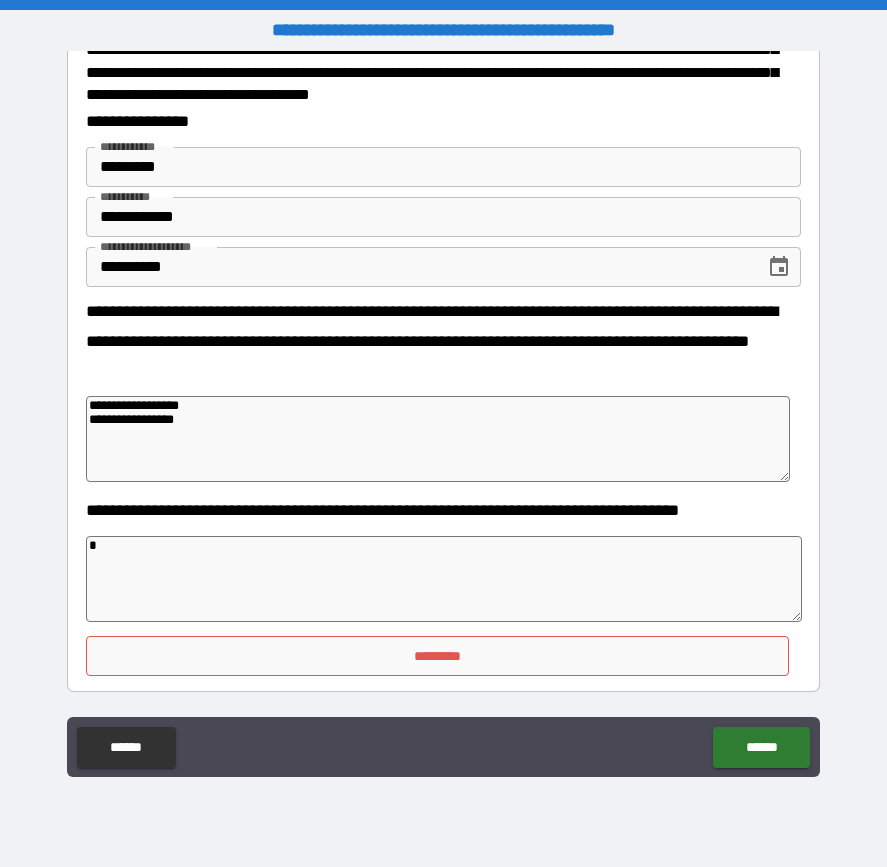 type on "**" 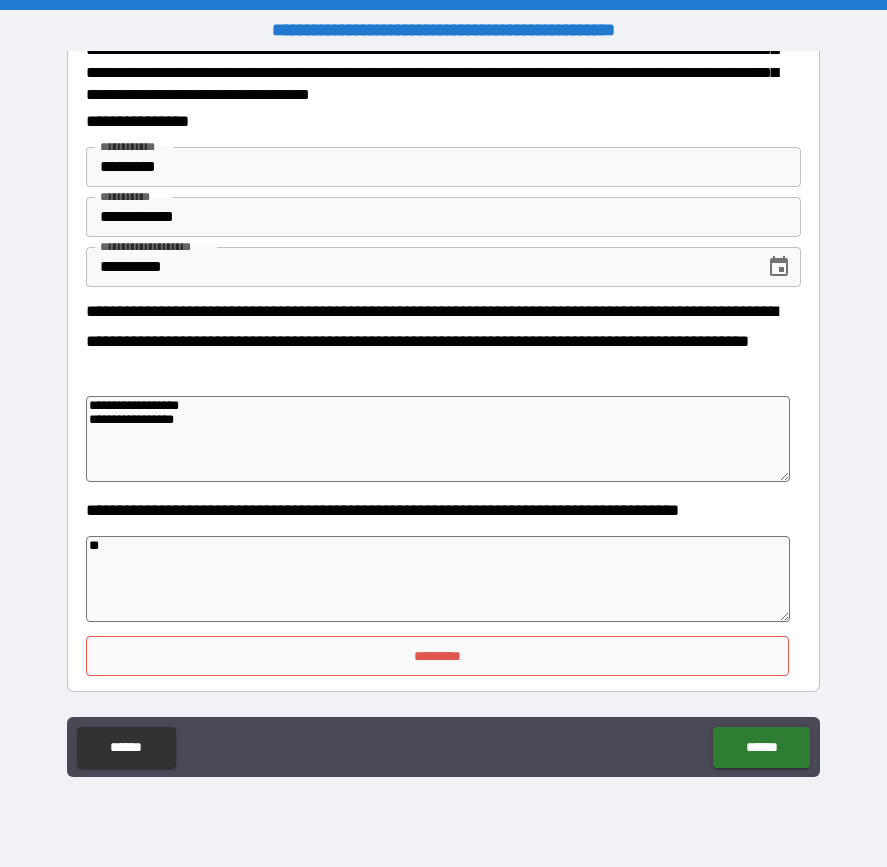 type on "*" 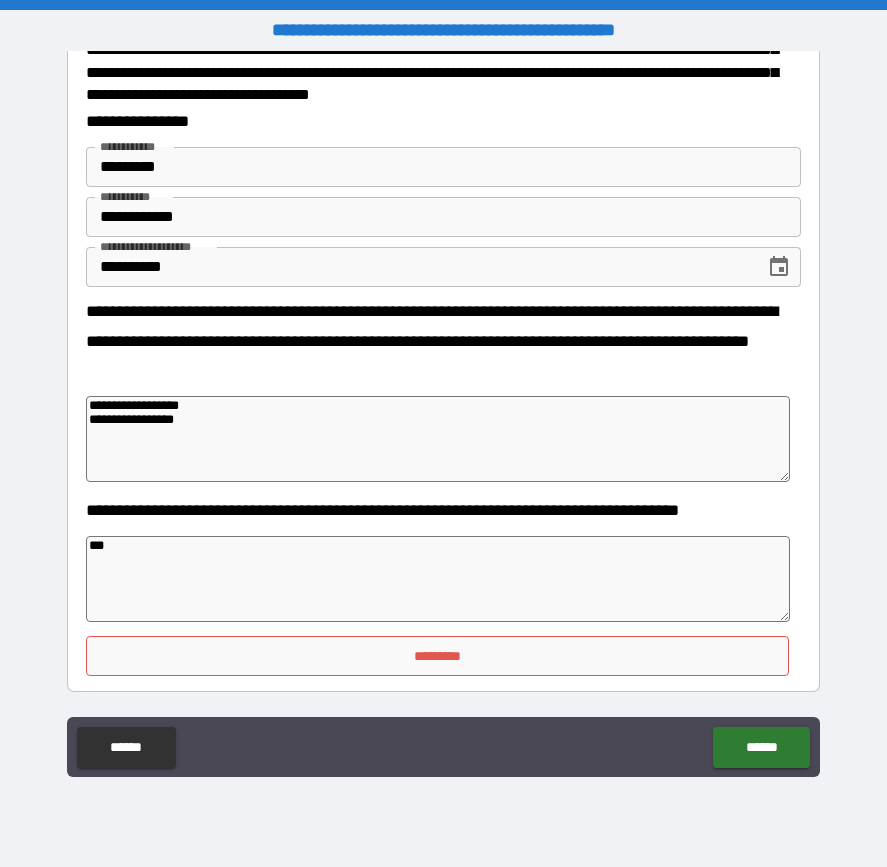 type on "*" 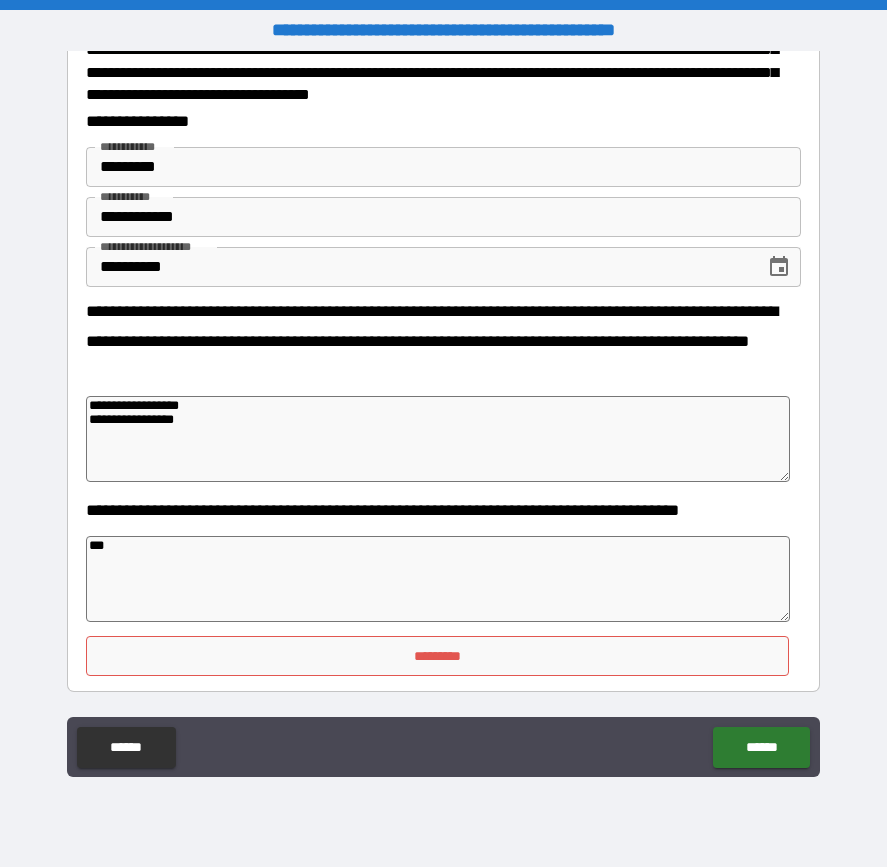 type on "****" 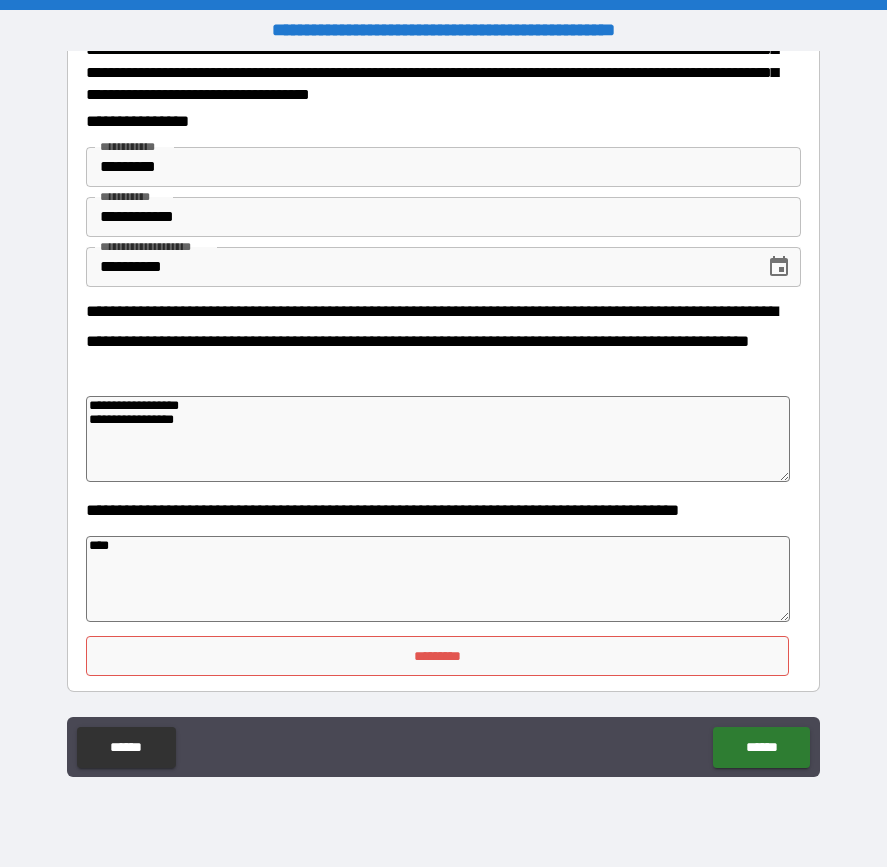 type on "*" 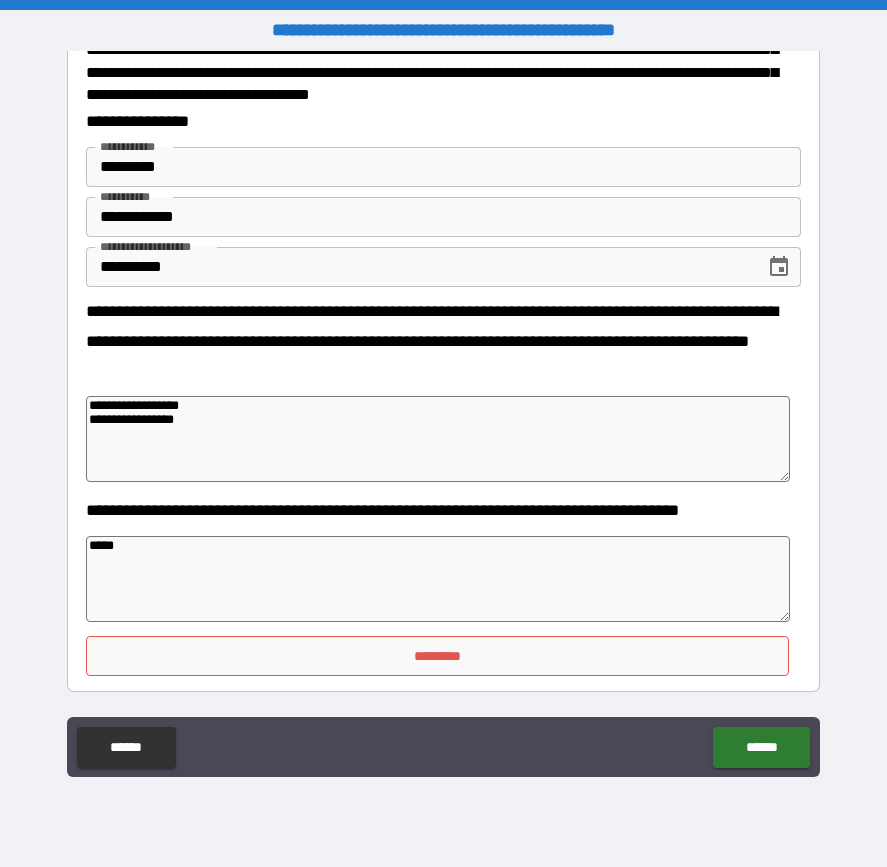 type on "*" 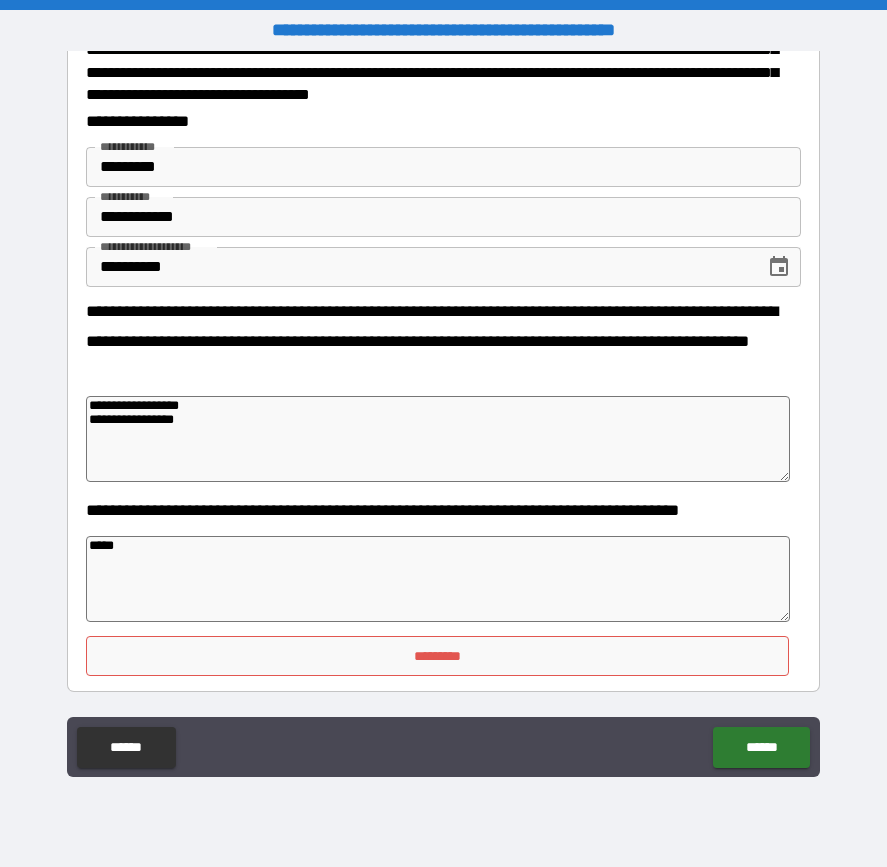 type on "******" 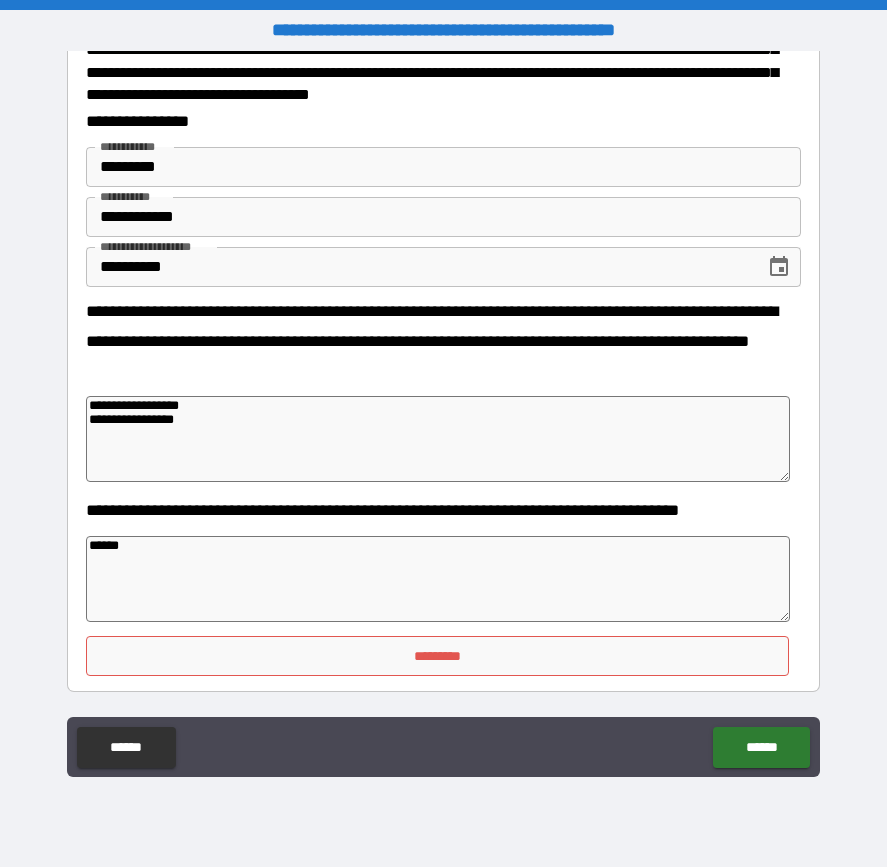 type on "*" 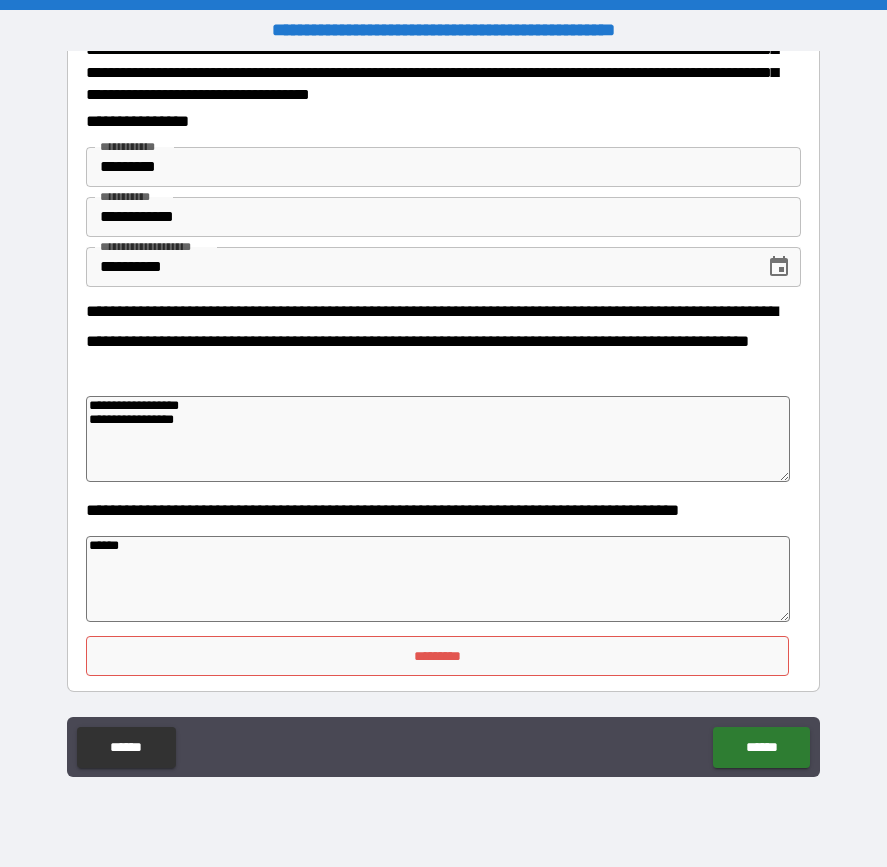type on "*" 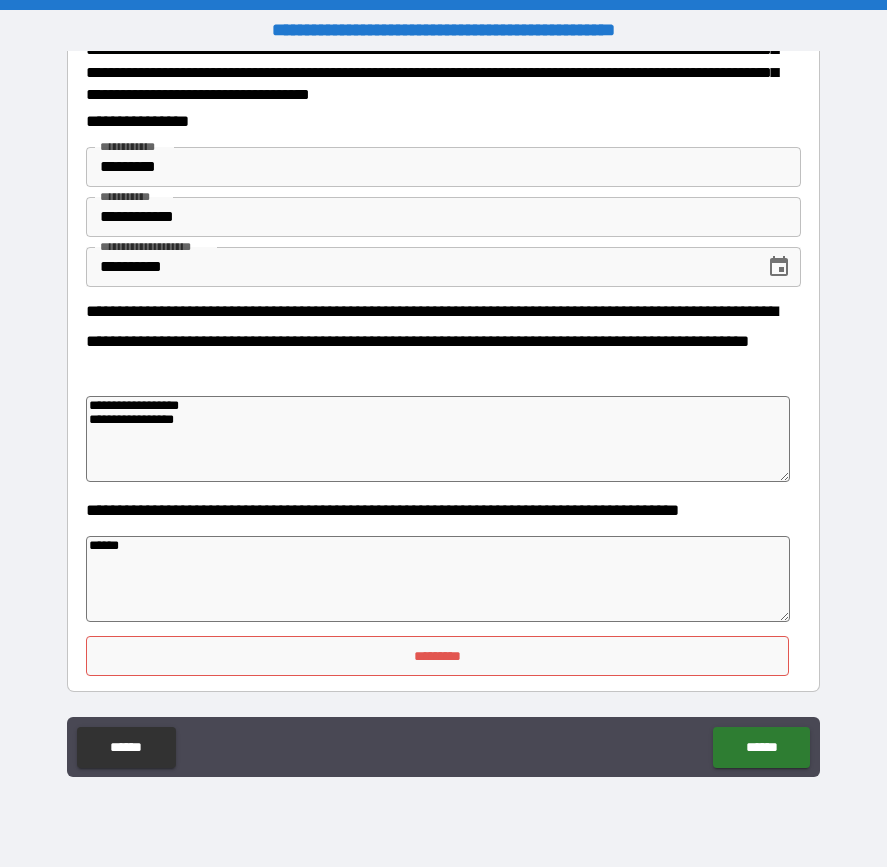 type 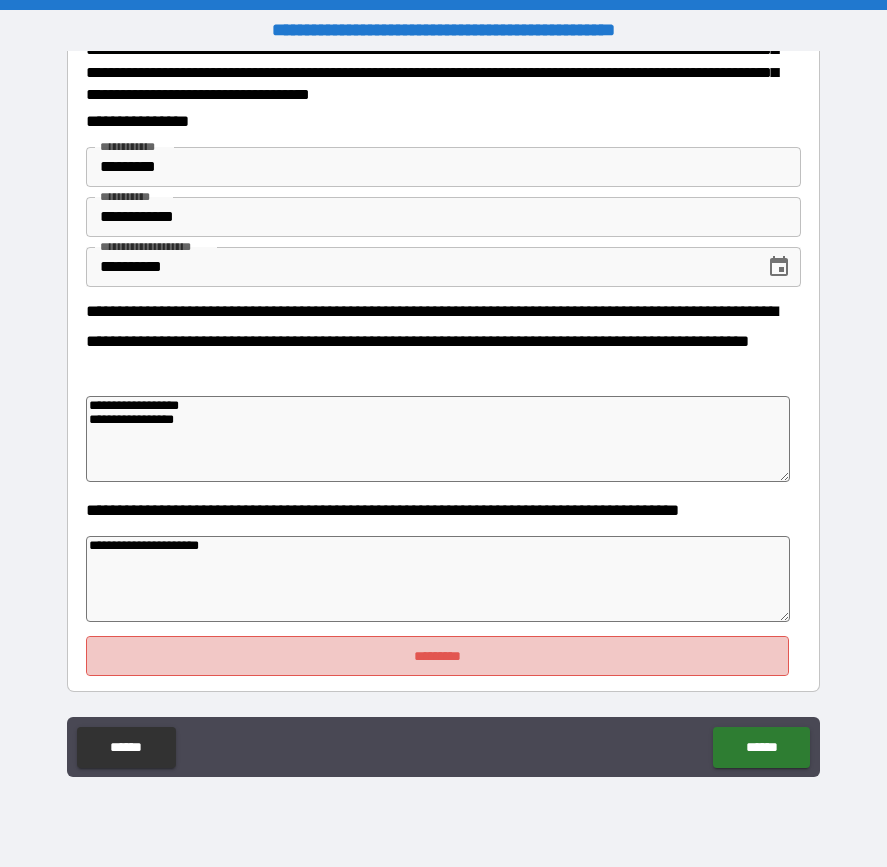 click on "*********" at bounding box center (437, 656) 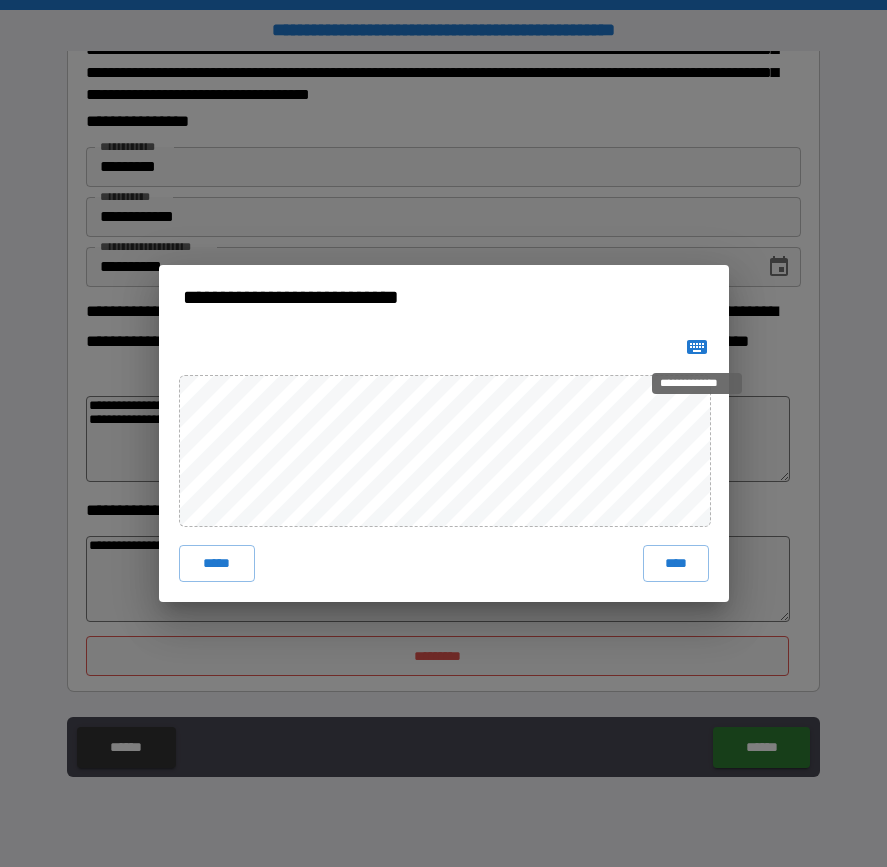 click 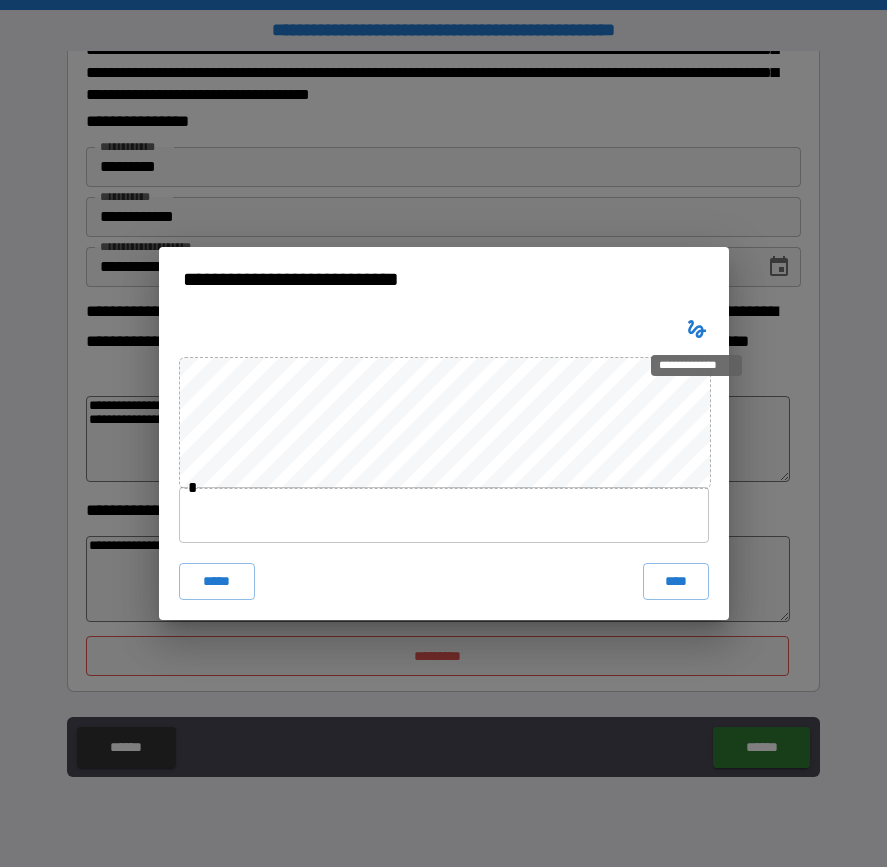 click 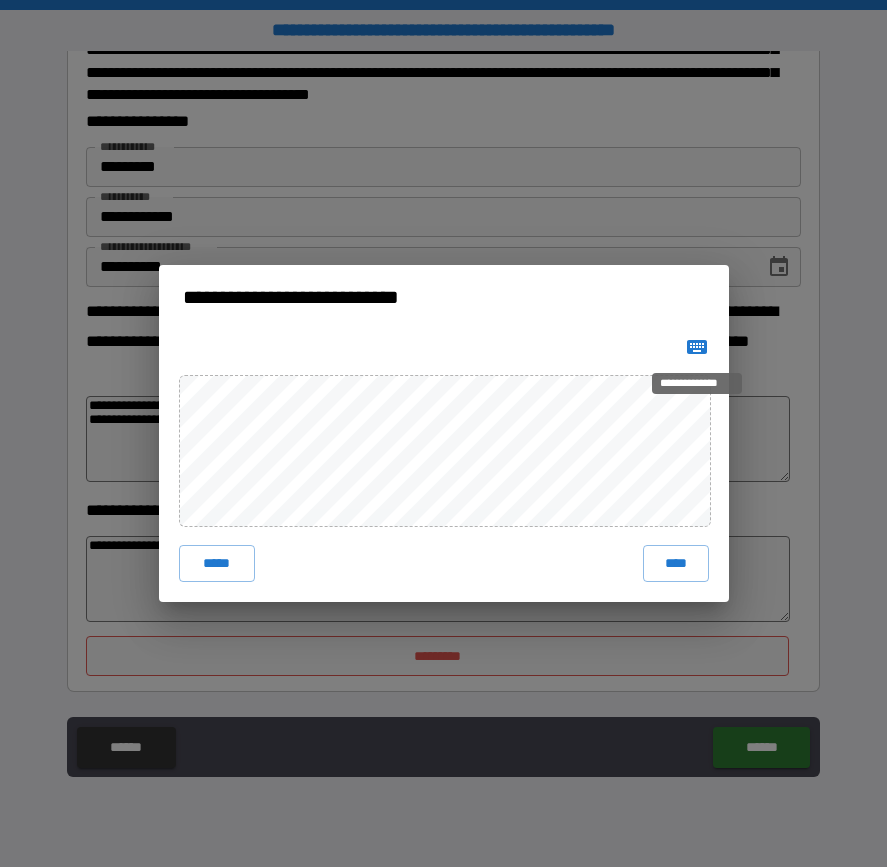click 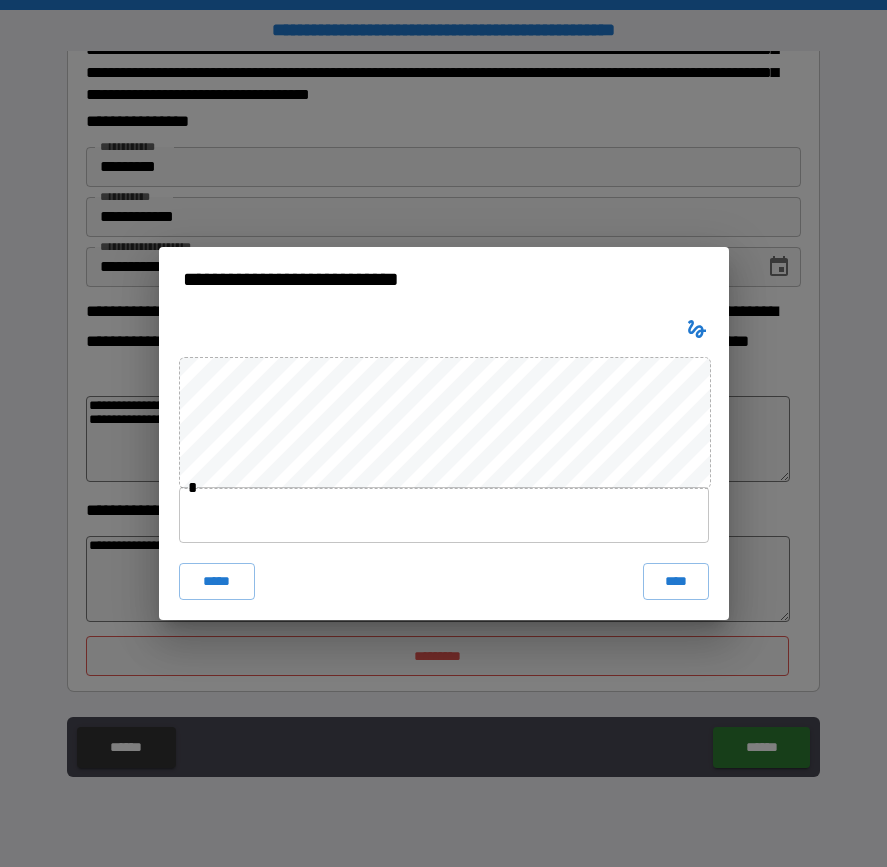 click at bounding box center (444, 515) 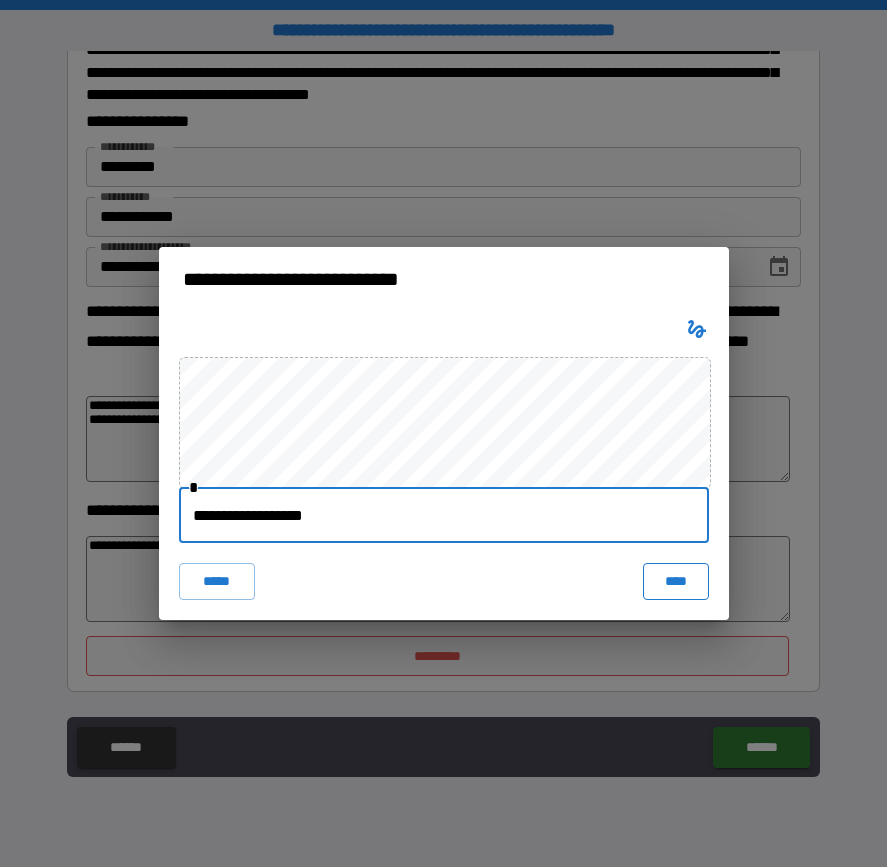 click on "****" at bounding box center (676, 581) 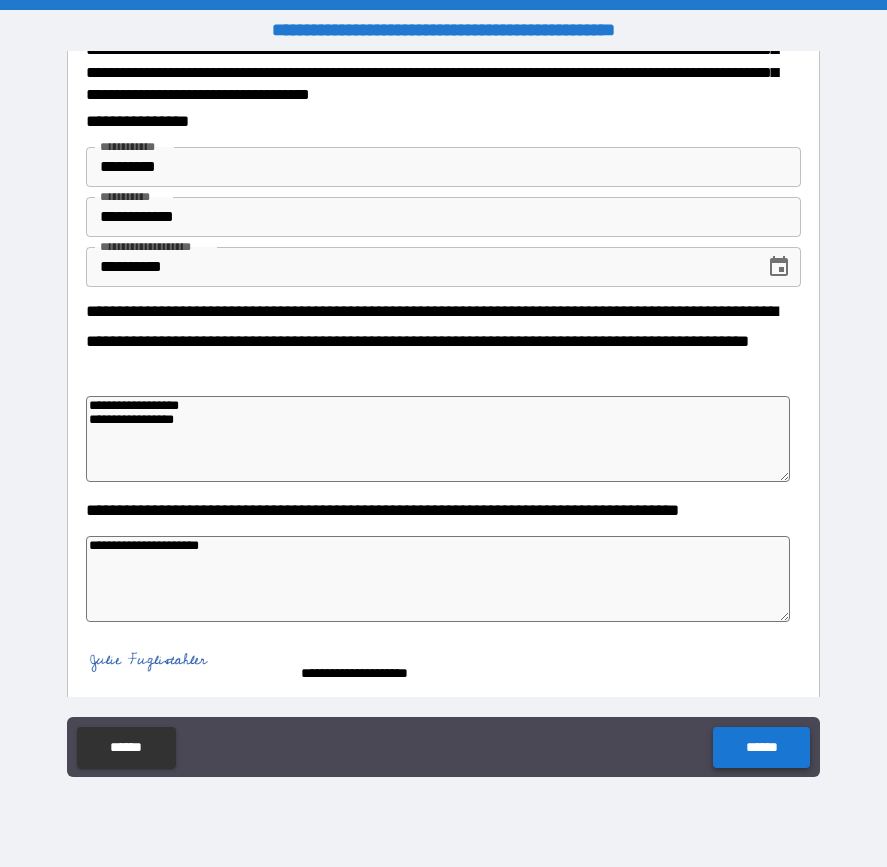 click on "******" at bounding box center (761, 747) 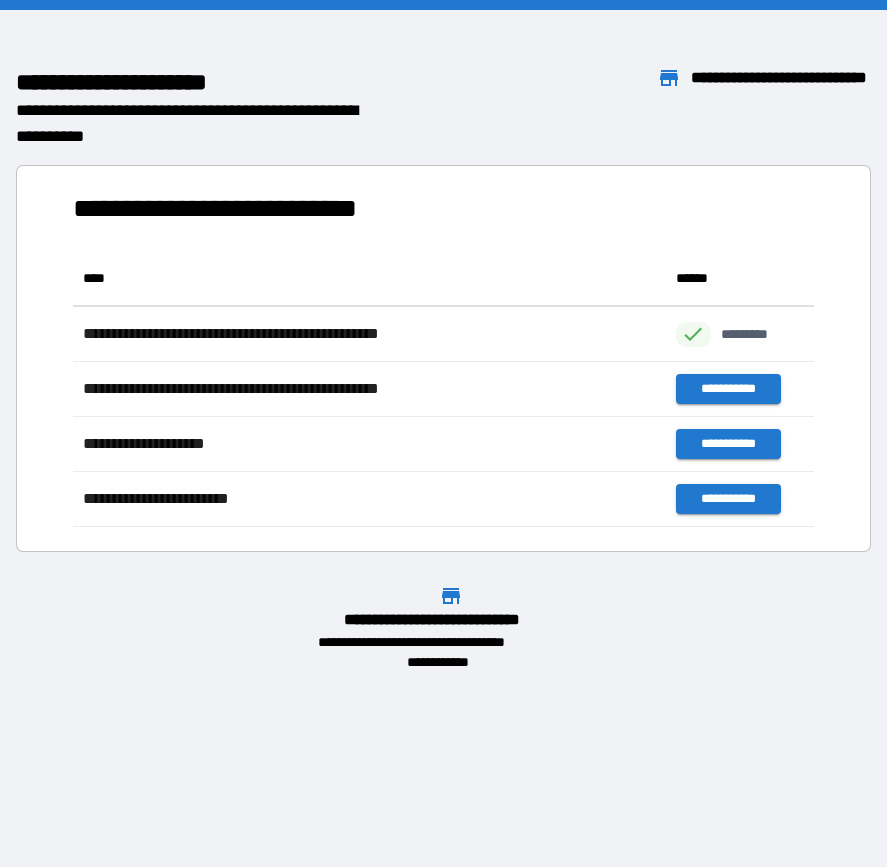 scroll, scrollTop: 16, scrollLeft: 16, axis: both 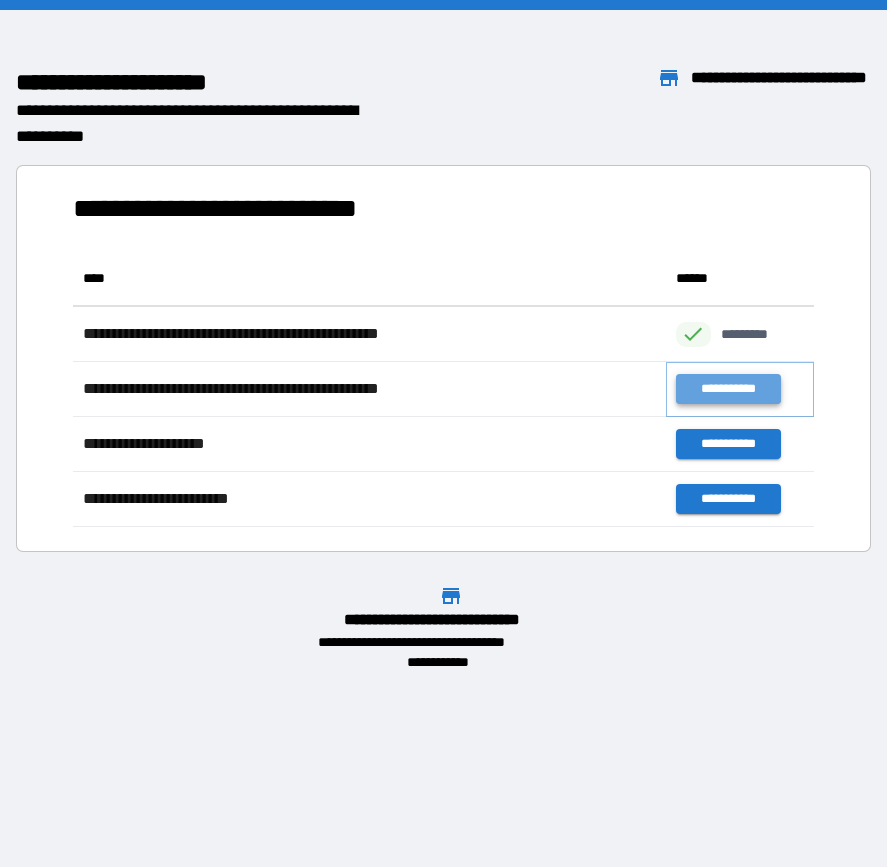 click on "**********" at bounding box center [728, 389] 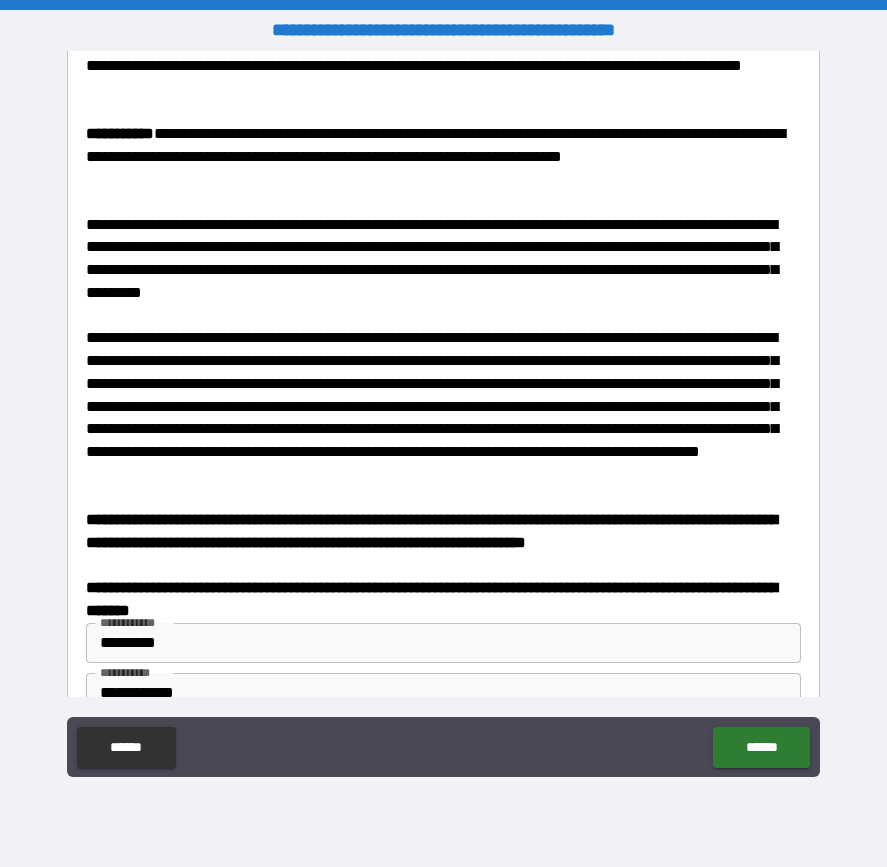 scroll, scrollTop: 380, scrollLeft: 0, axis: vertical 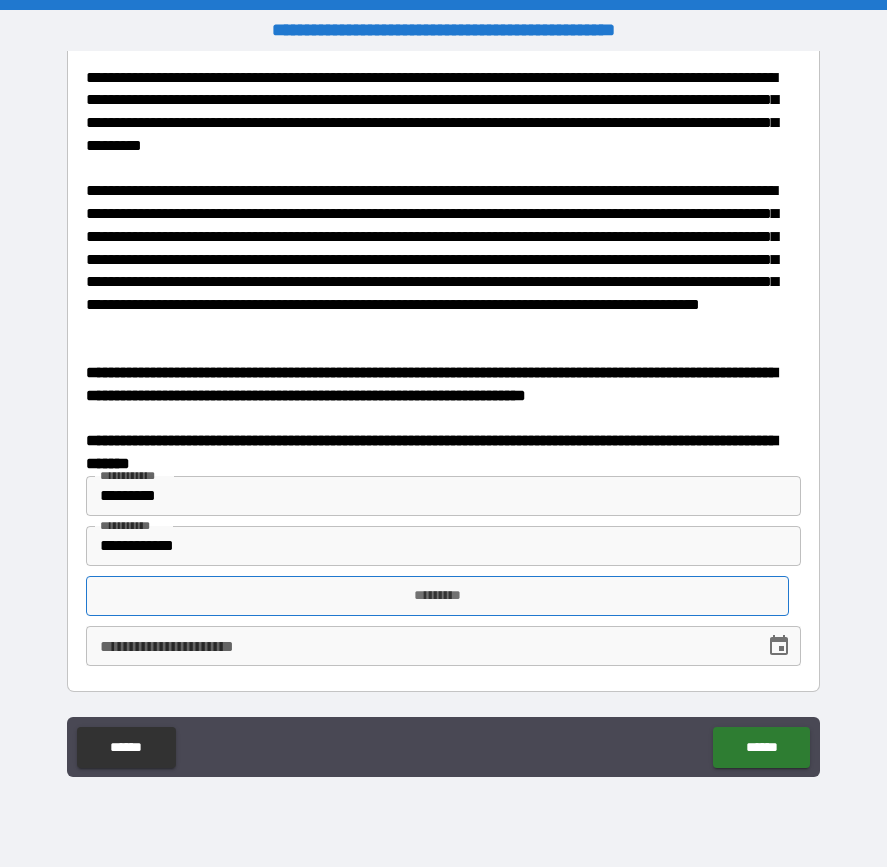 click on "*********" at bounding box center [437, 596] 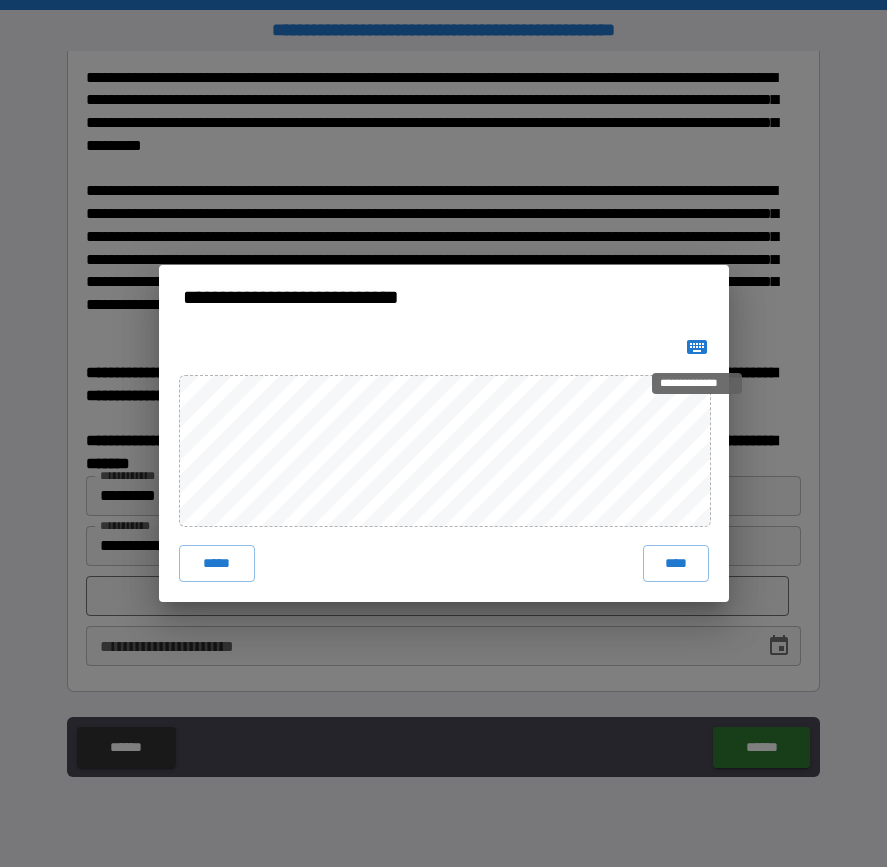click 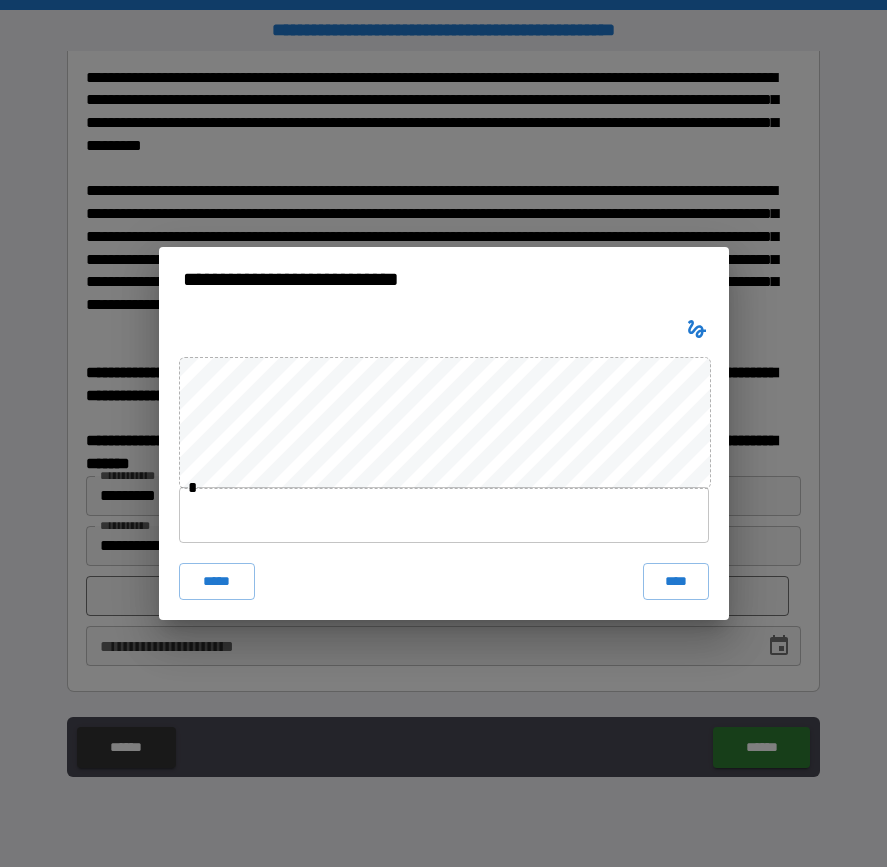 click at bounding box center (444, 515) 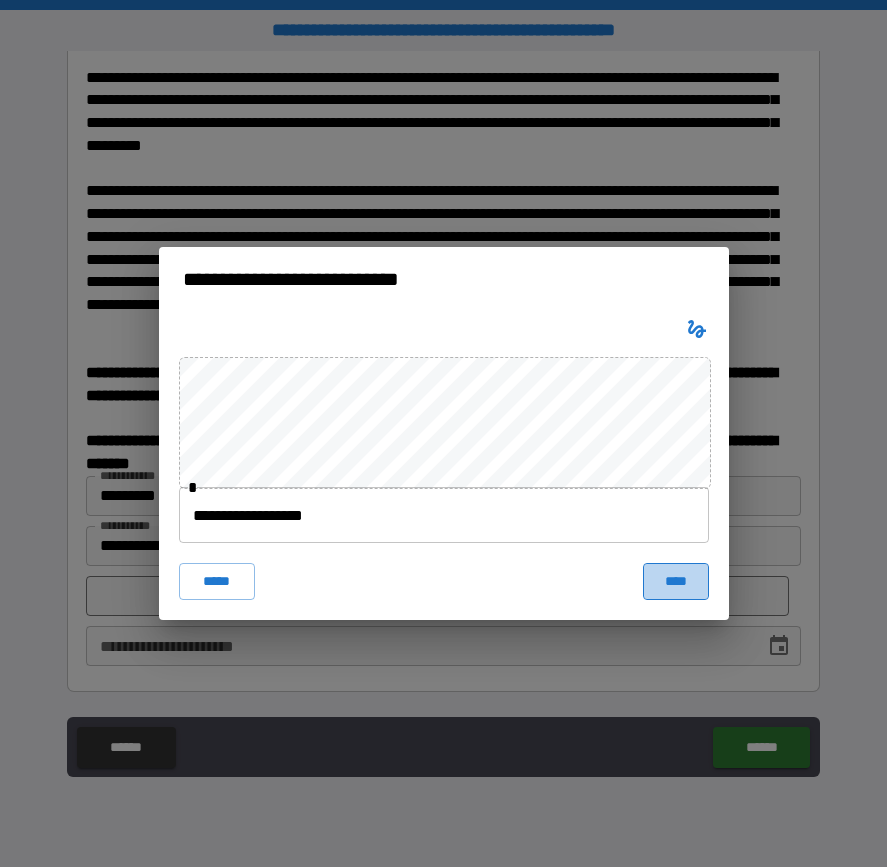click on "****" at bounding box center [676, 581] 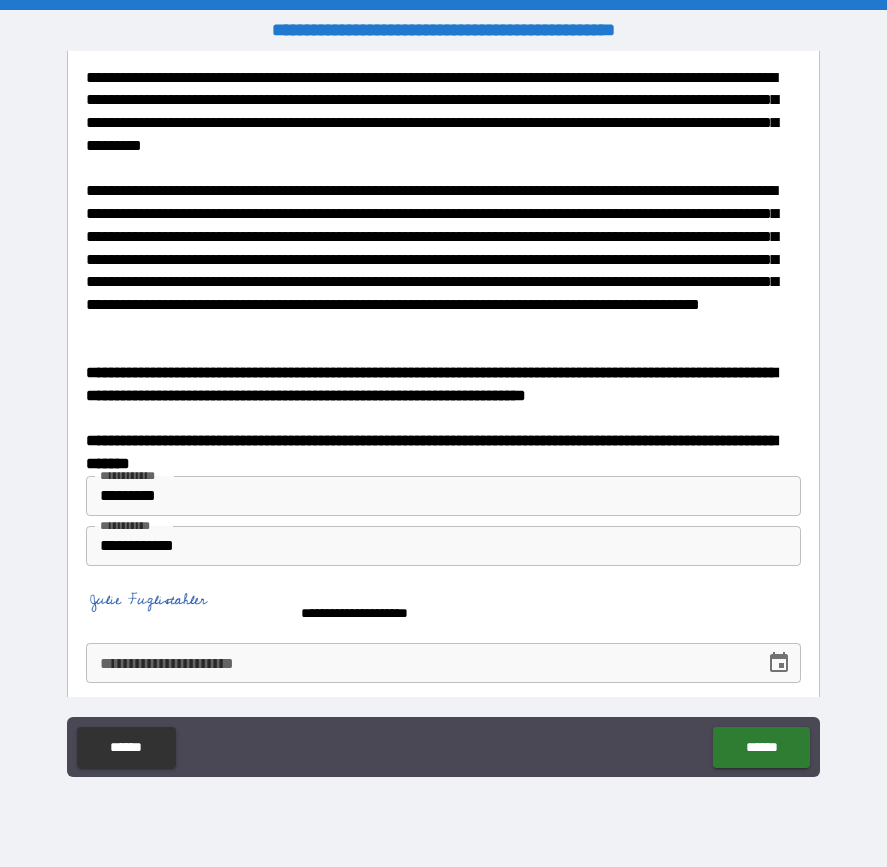 click on "**********" at bounding box center (418, 663) 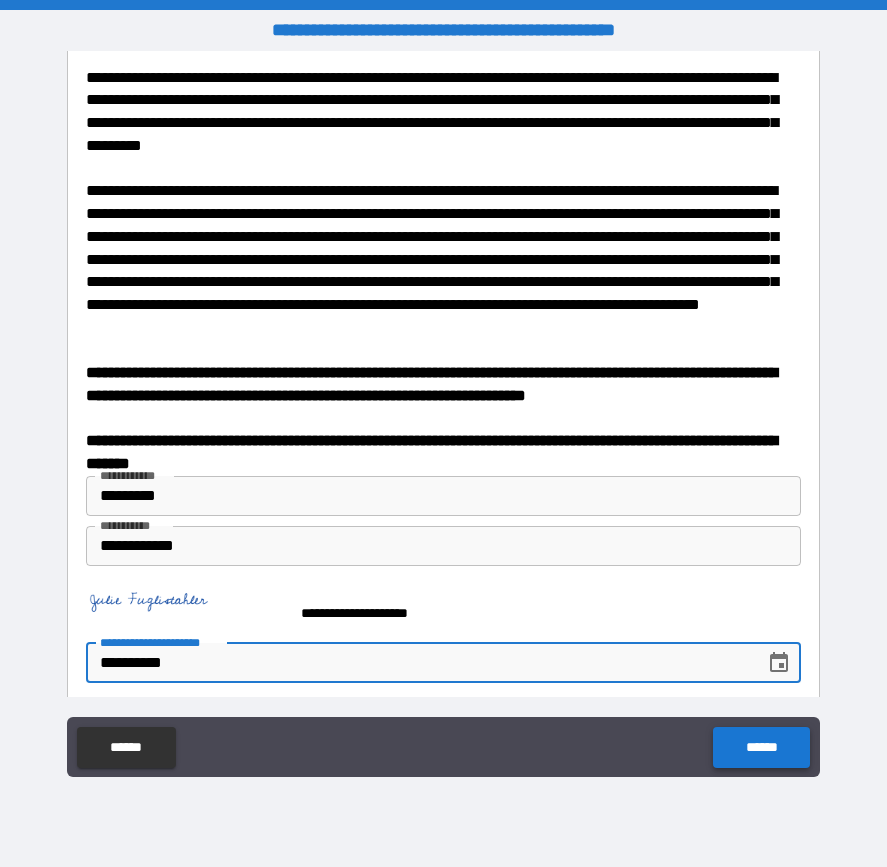 click on "******" at bounding box center [761, 747] 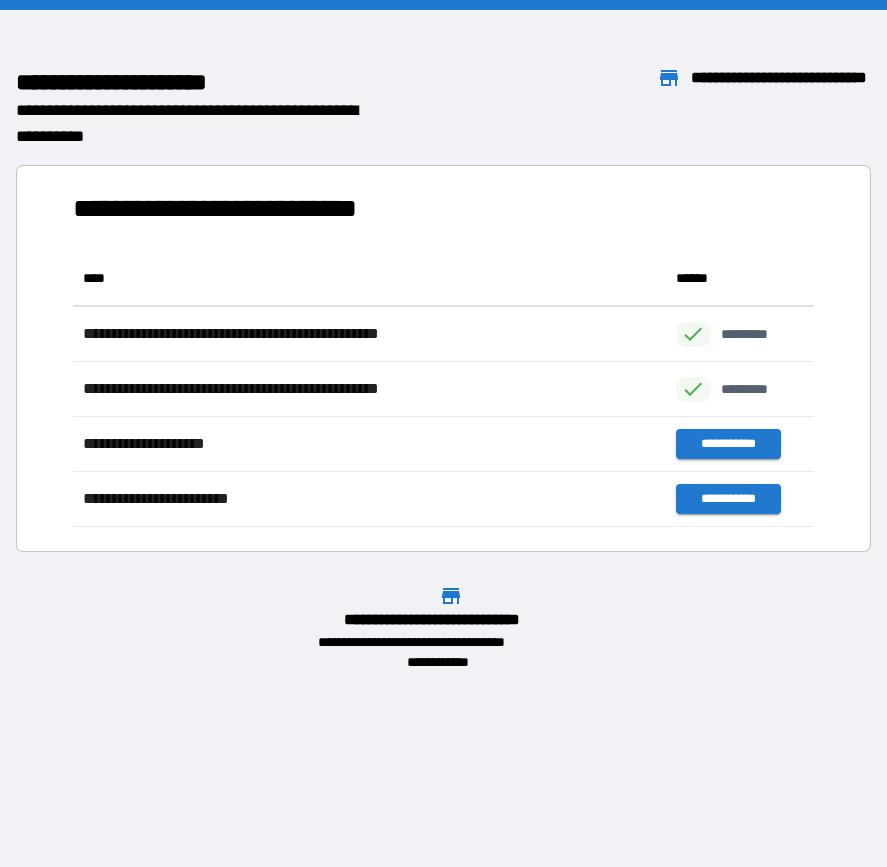 scroll, scrollTop: 16, scrollLeft: 16, axis: both 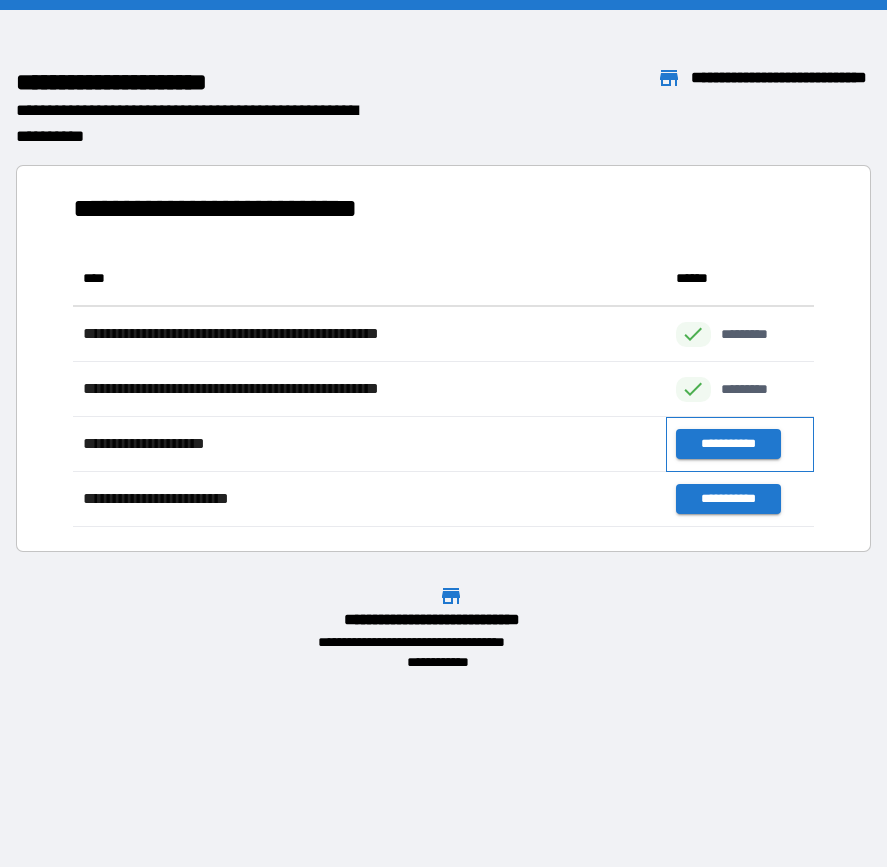 click on "**********" at bounding box center (740, 444) 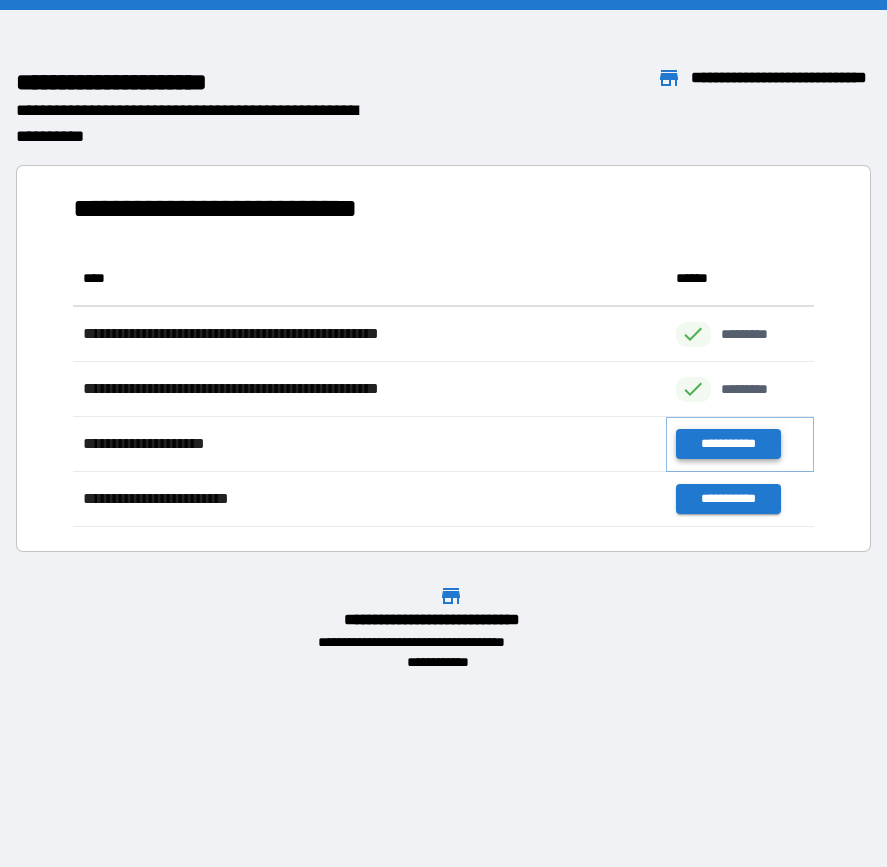 click on "**********" at bounding box center [728, 444] 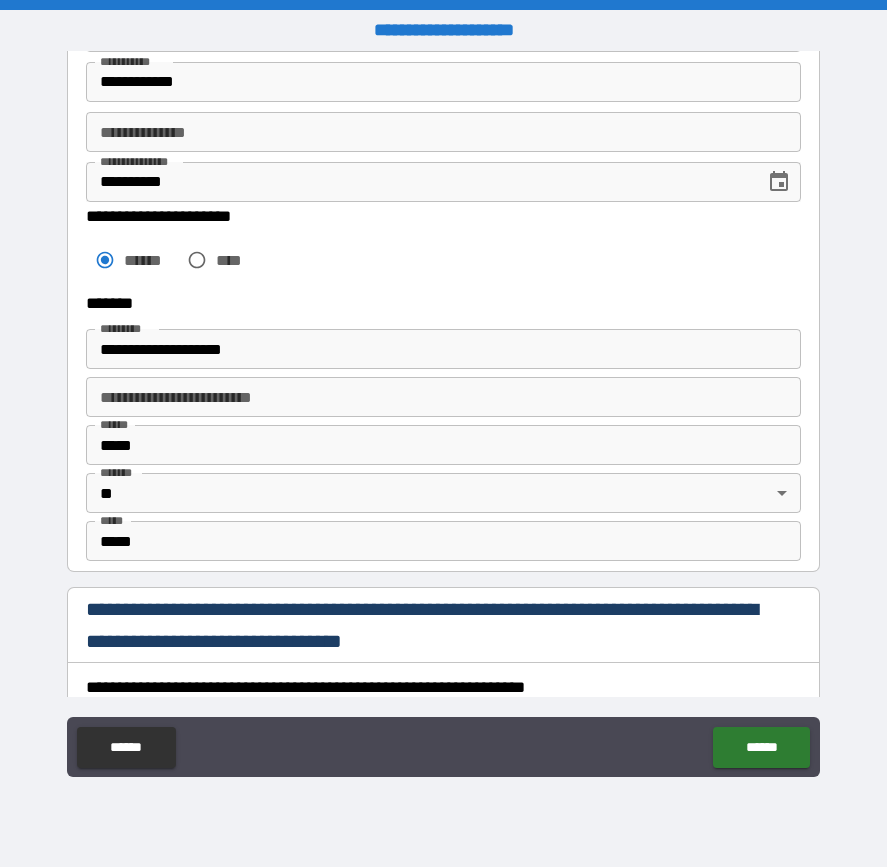 scroll, scrollTop: 300, scrollLeft: 0, axis: vertical 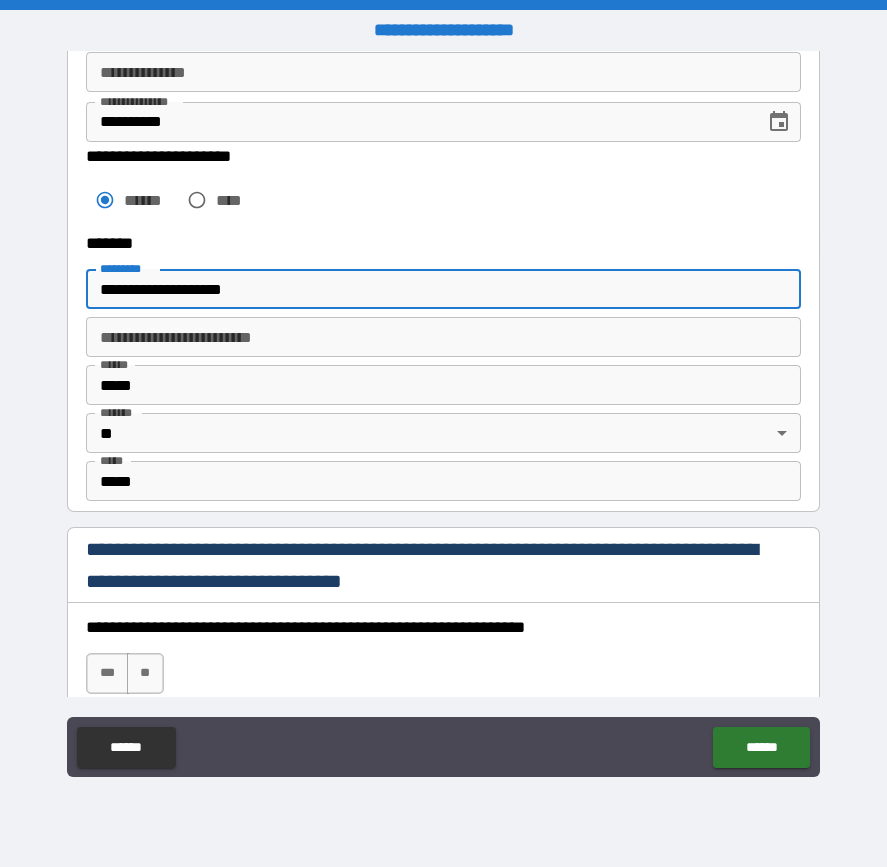 click on "**********" at bounding box center (443, 289) 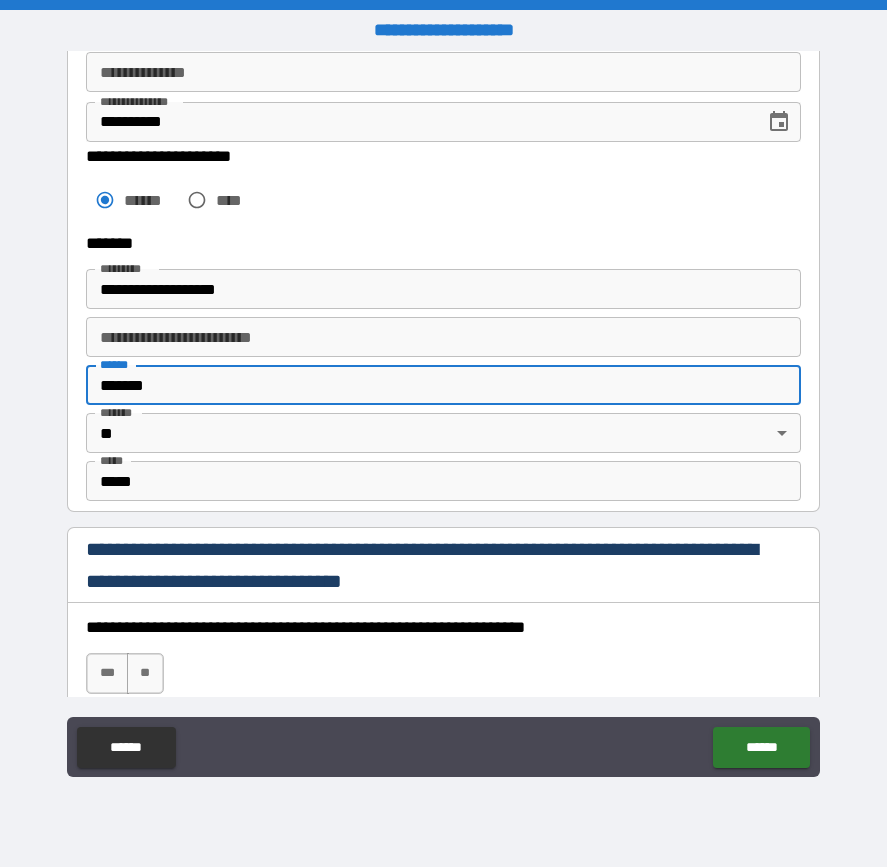 drag, startPoint x: 167, startPoint y: 395, endPoint x: 28, endPoint y: 383, distance: 139.51703 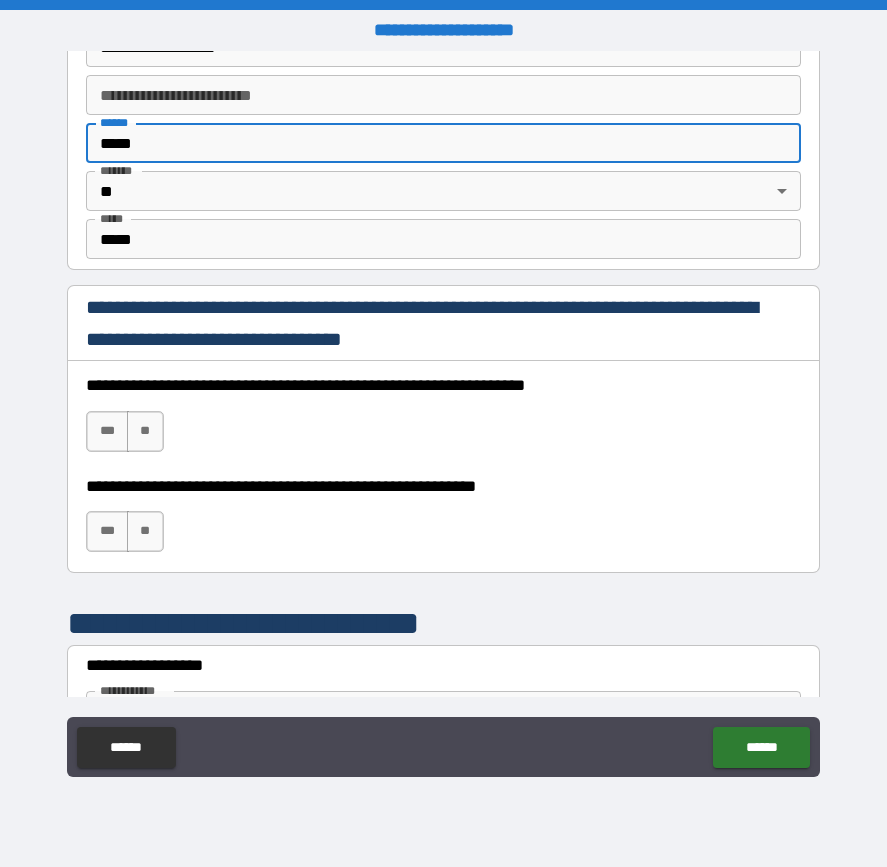 scroll, scrollTop: 600, scrollLeft: 0, axis: vertical 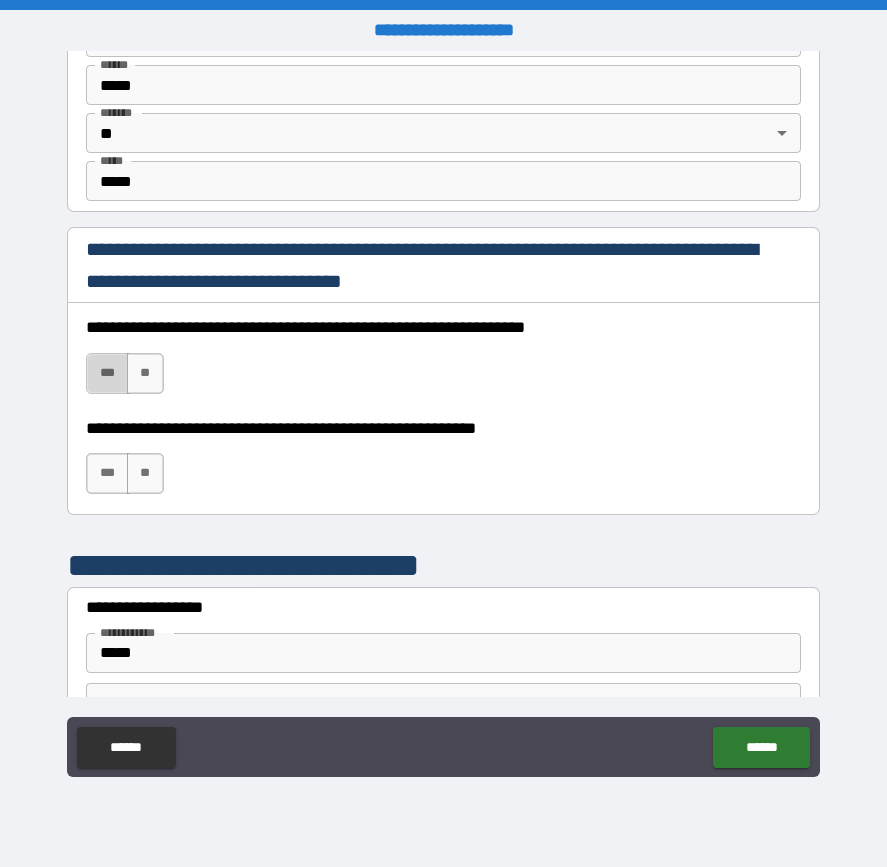 click on "***" at bounding box center (107, 373) 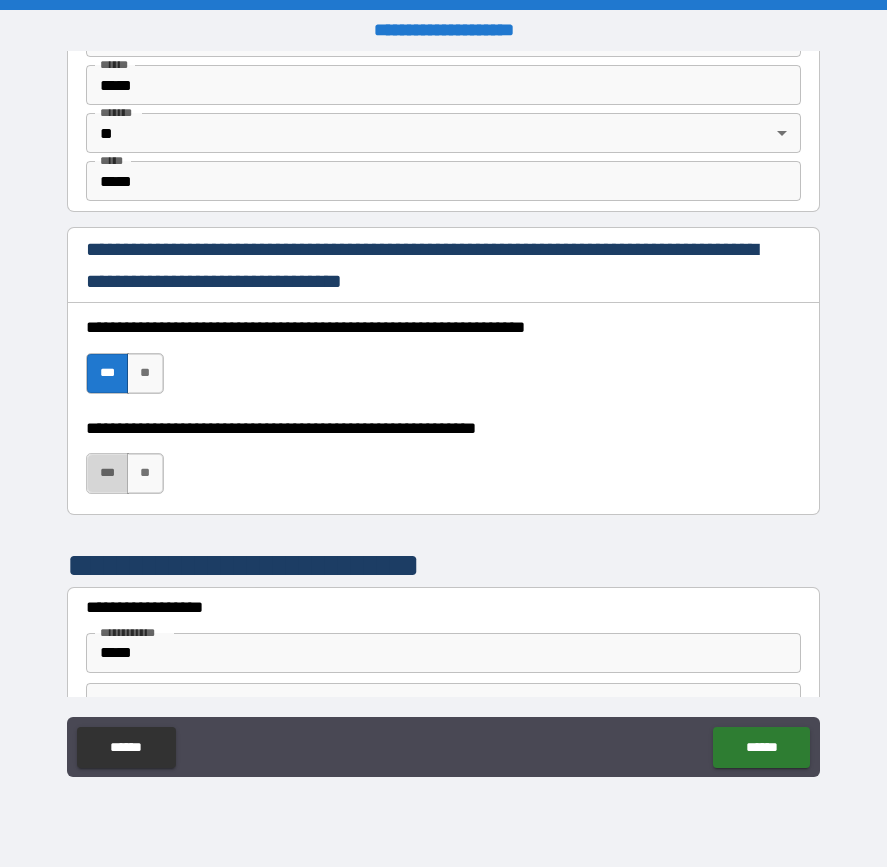 click on "***" at bounding box center [107, 473] 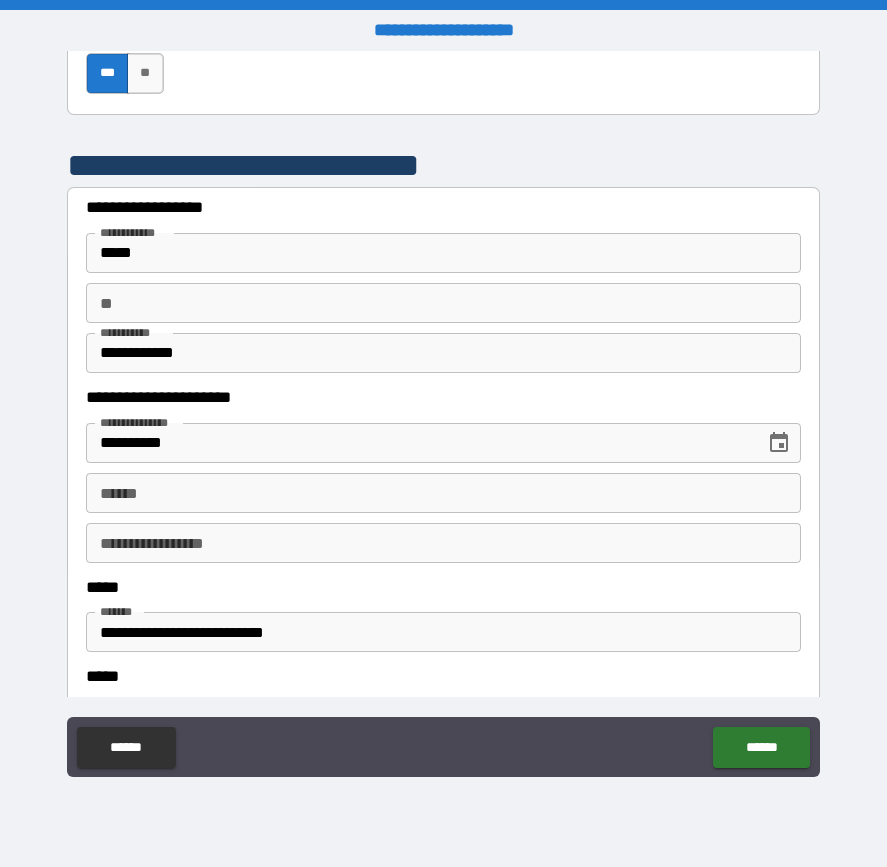 scroll, scrollTop: 1100, scrollLeft: 0, axis: vertical 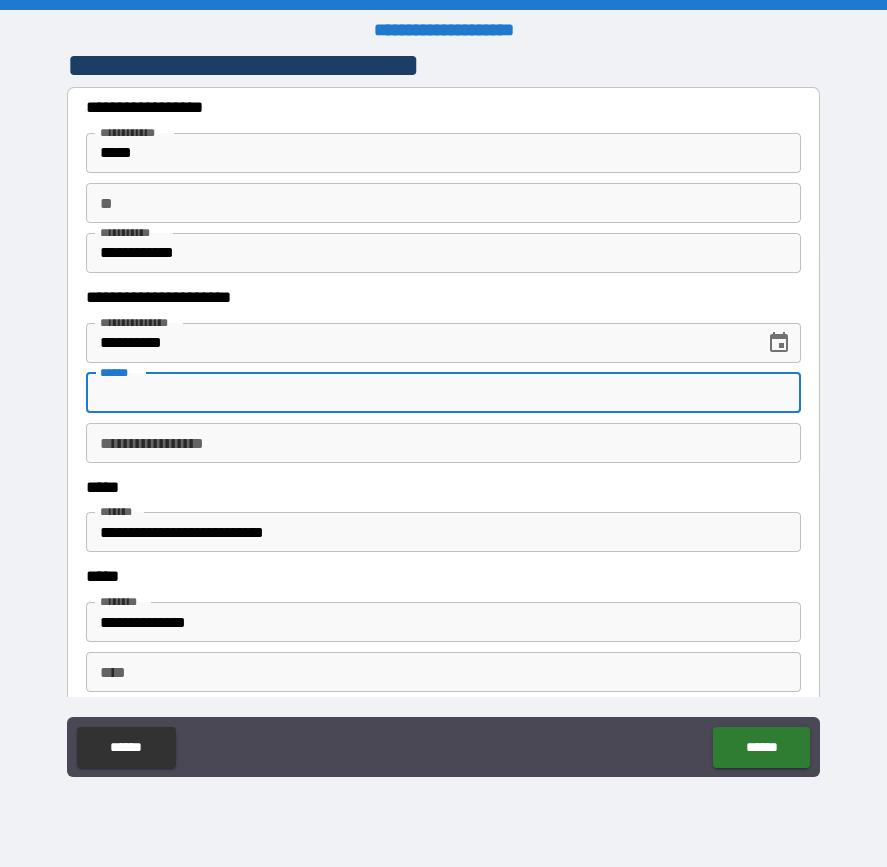 click on "****   *" at bounding box center (443, 393) 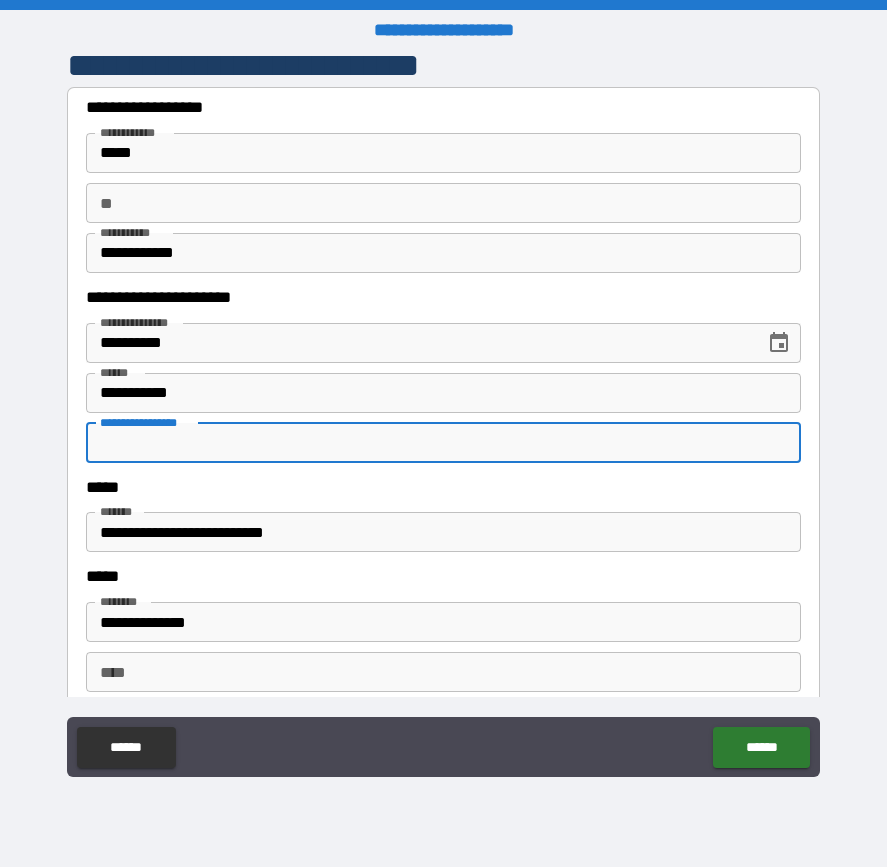 click on "**********" at bounding box center [443, 443] 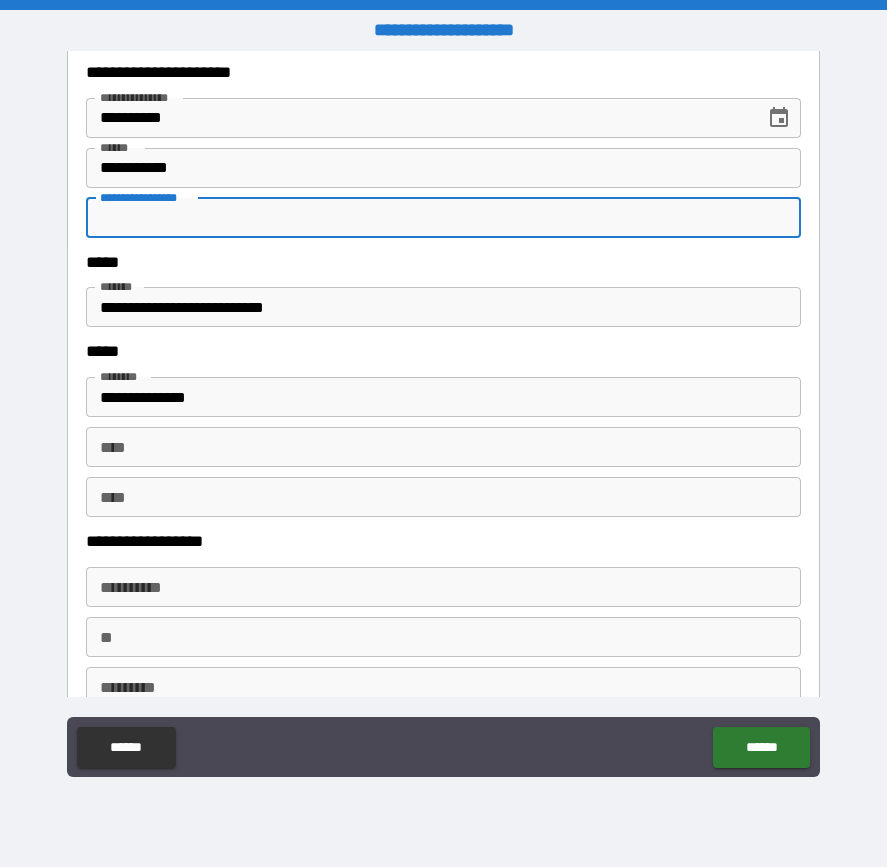 scroll, scrollTop: 1400, scrollLeft: 0, axis: vertical 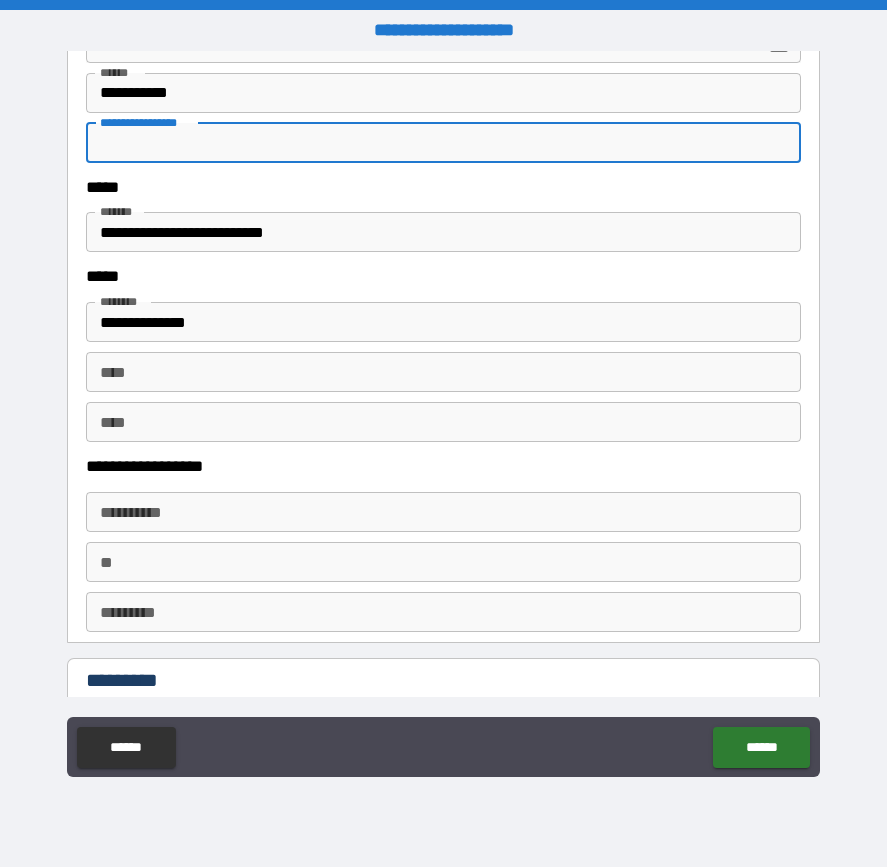 click on "**********" at bounding box center (443, 512) 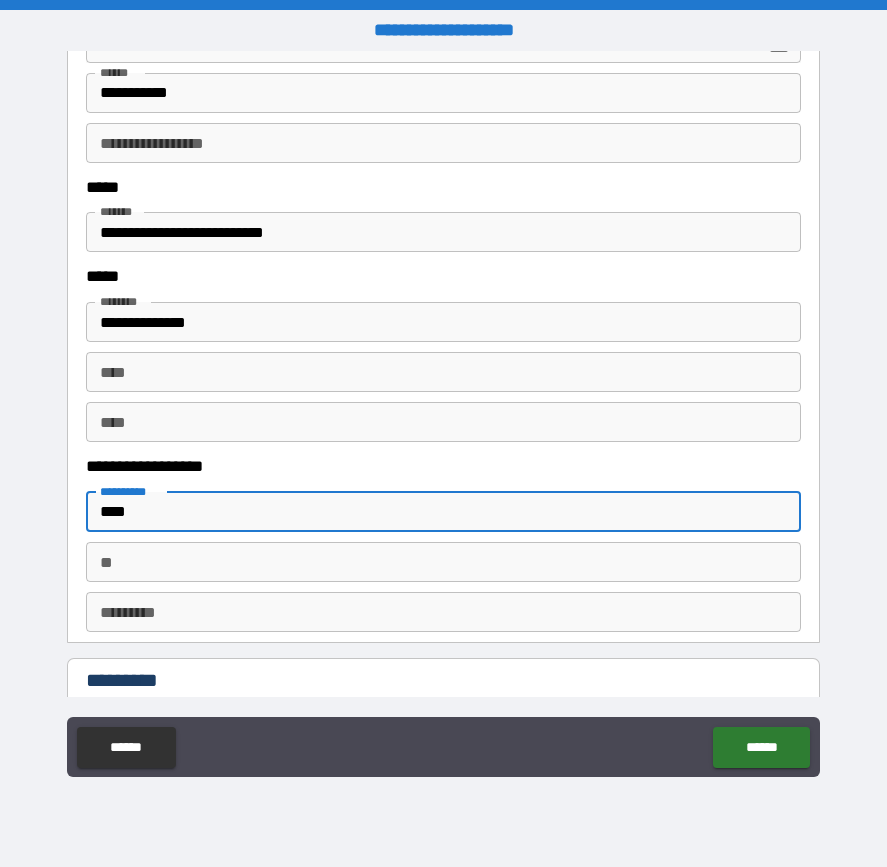 click on "*********" at bounding box center (443, 612) 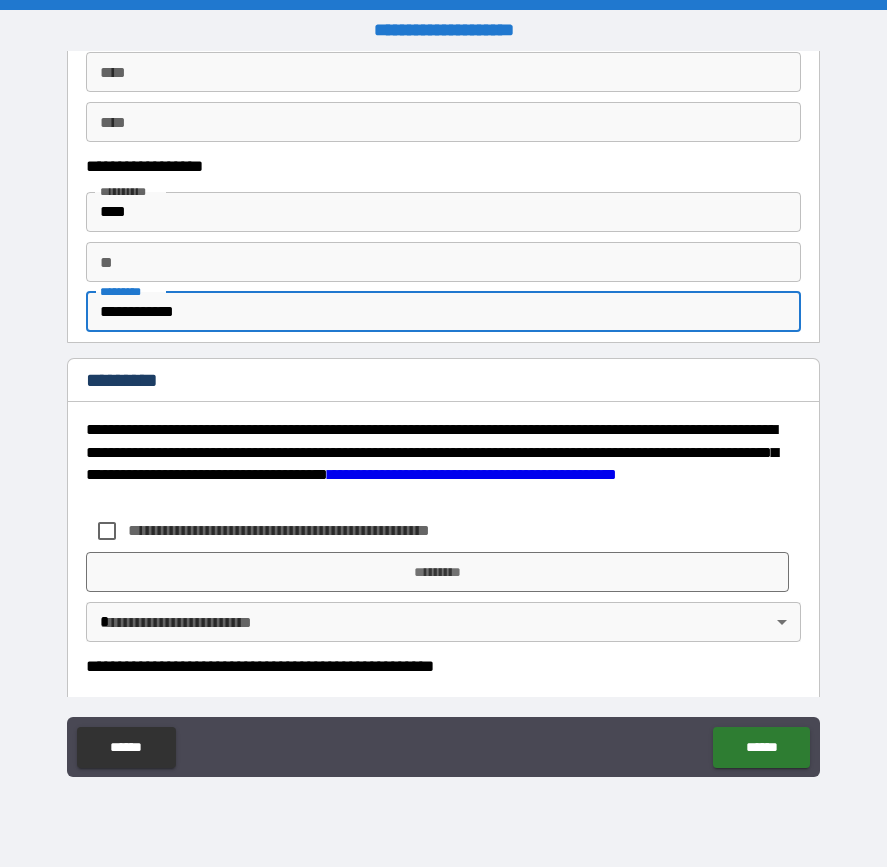 scroll, scrollTop: 1800, scrollLeft: 0, axis: vertical 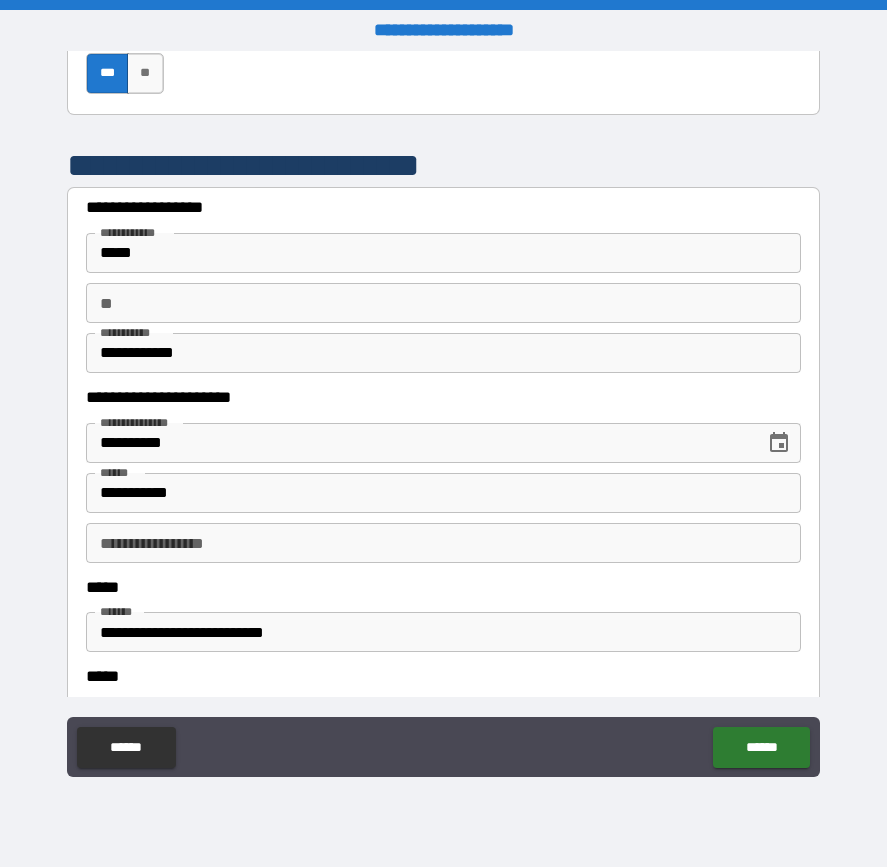 click on "**********" at bounding box center (443, 543) 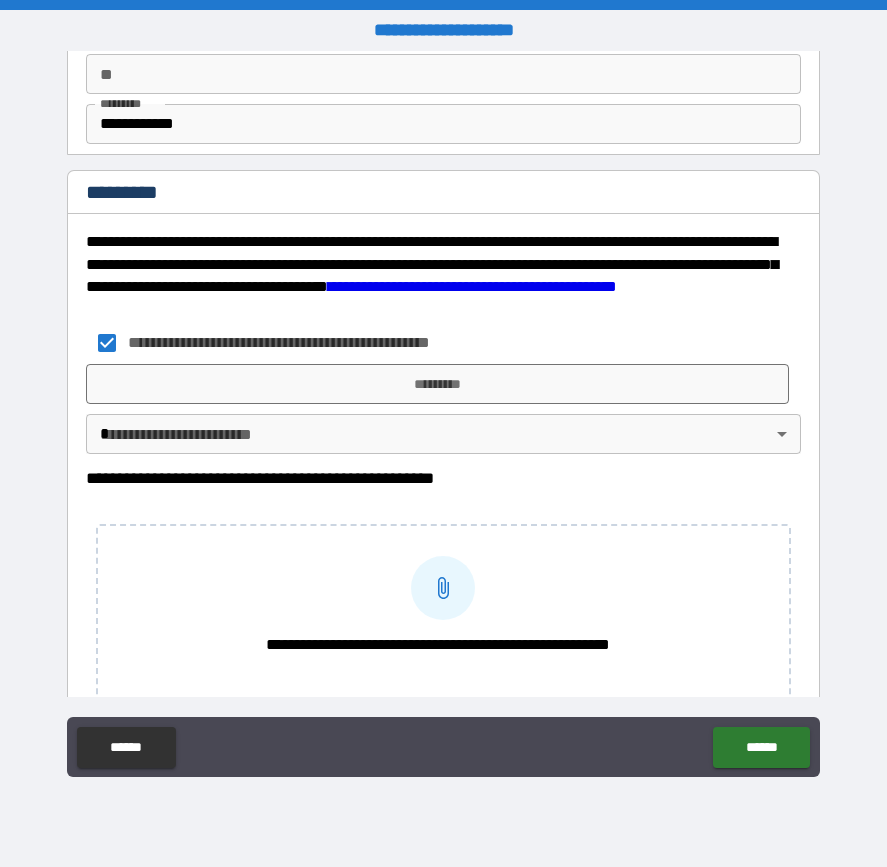 scroll, scrollTop: 1900, scrollLeft: 0, axis: vertical 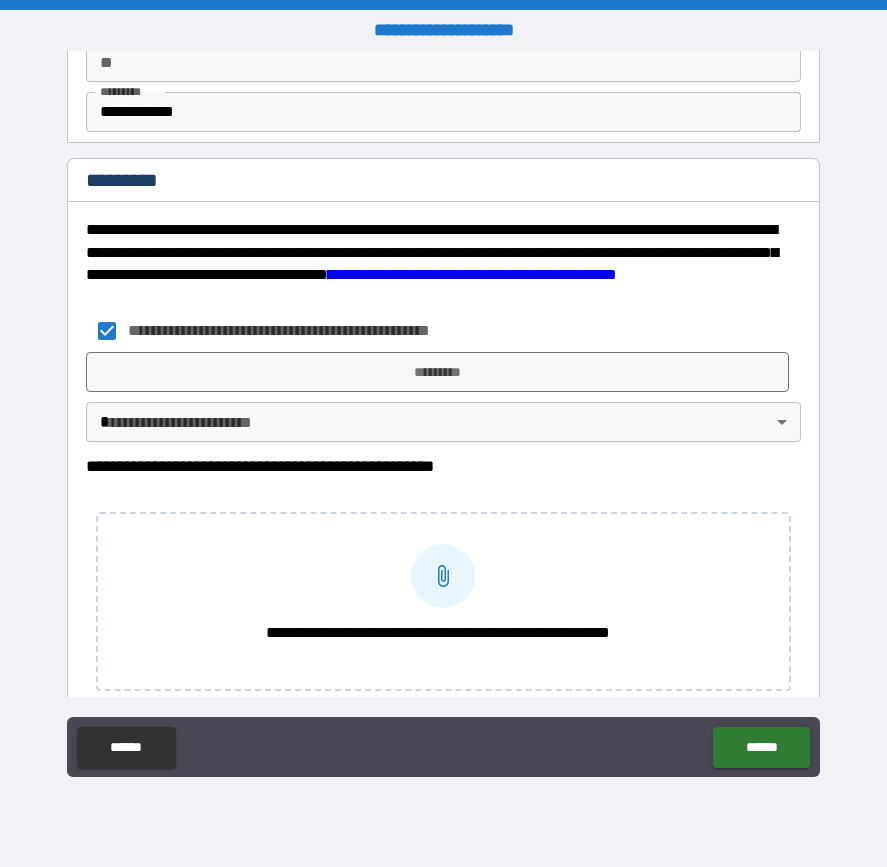 click on "**********" at bounding box center (443, 433) 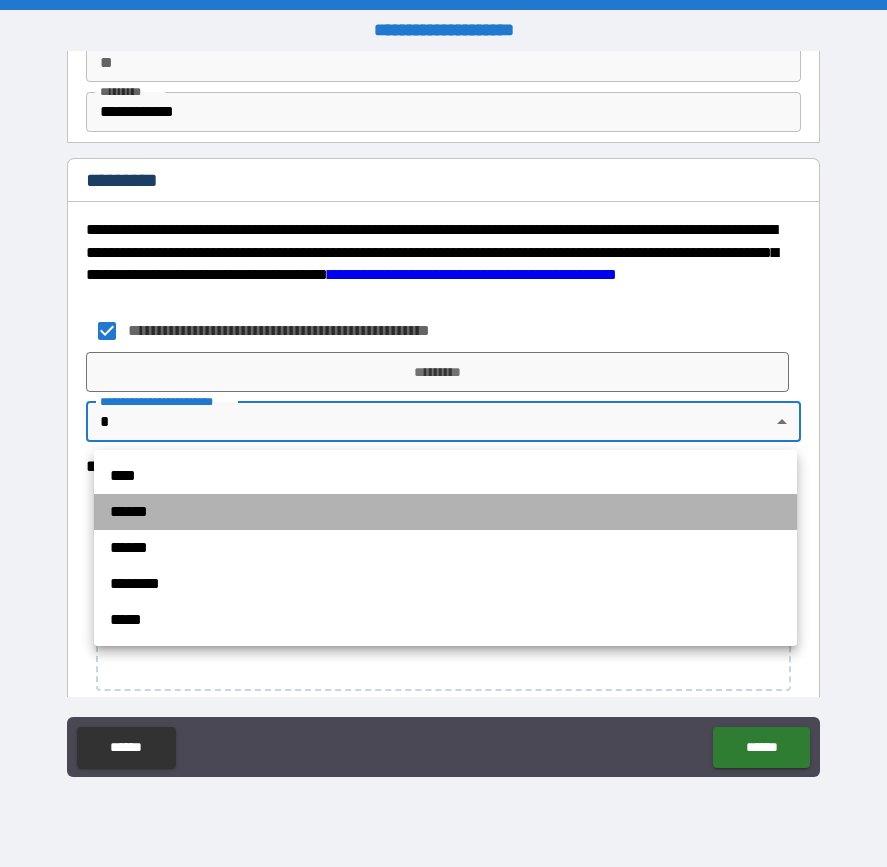click on "******" at bounding box center [445, 512] 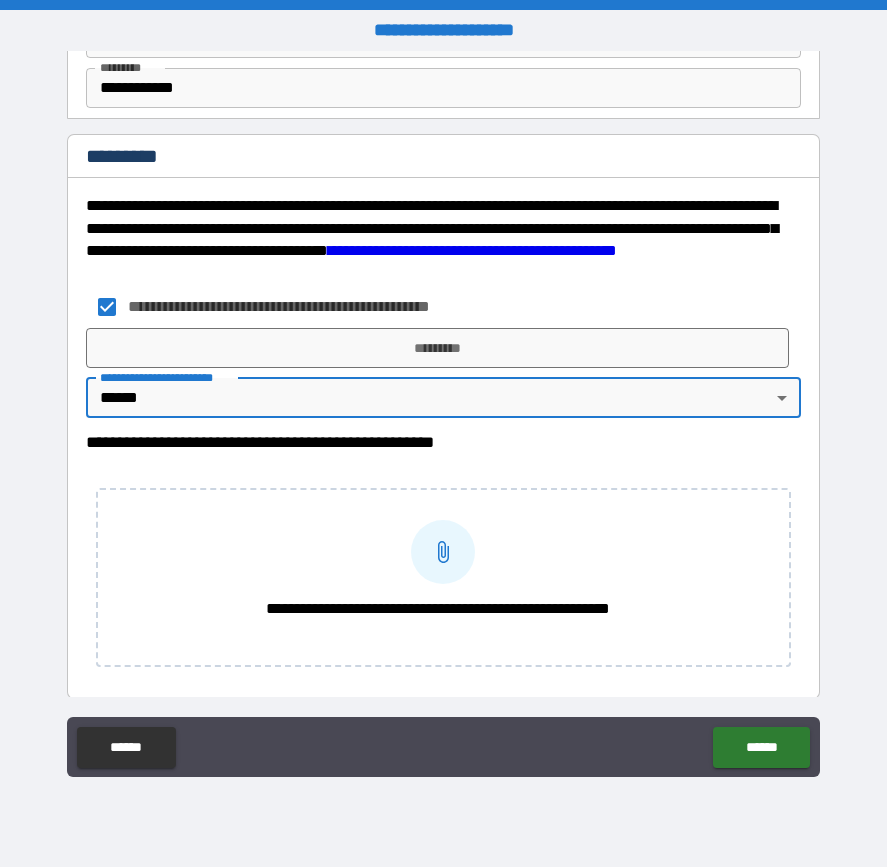 scroll, scrollTop: 1931, scrollLeft: 0, axis: vertical 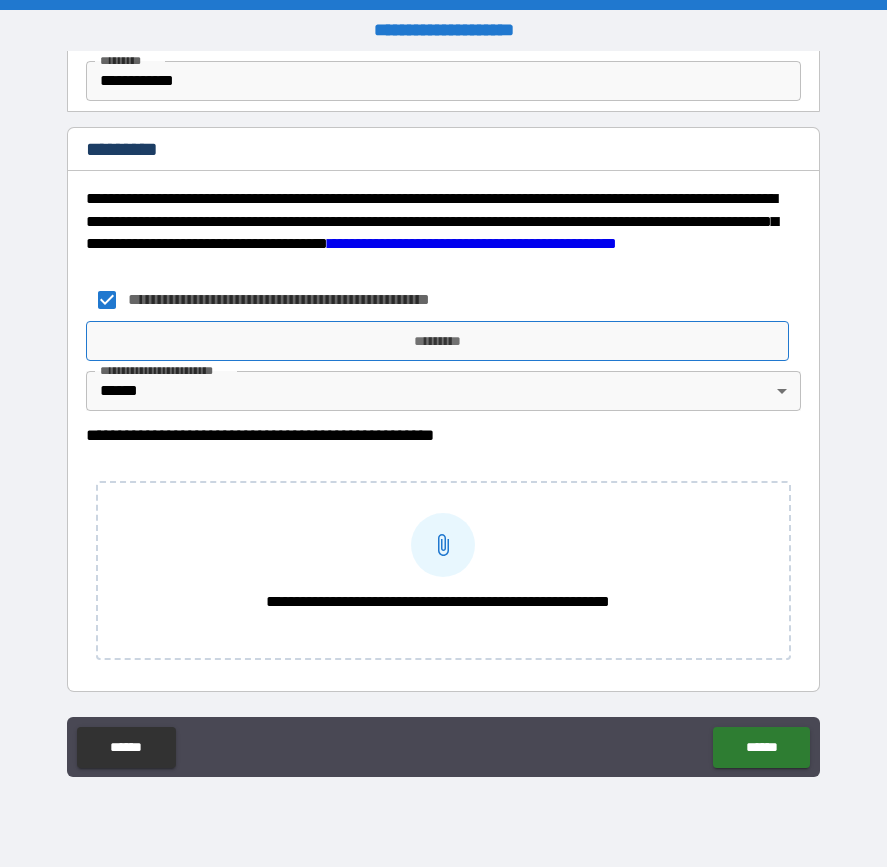 click on "*********" at bounding box center [437, 341] 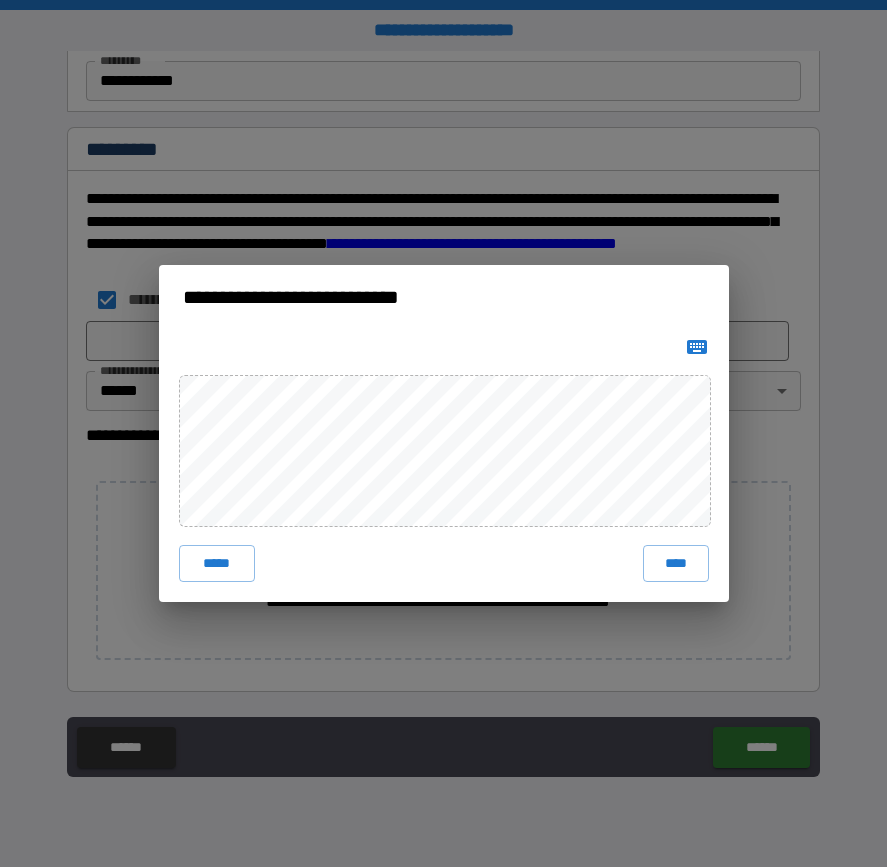 click 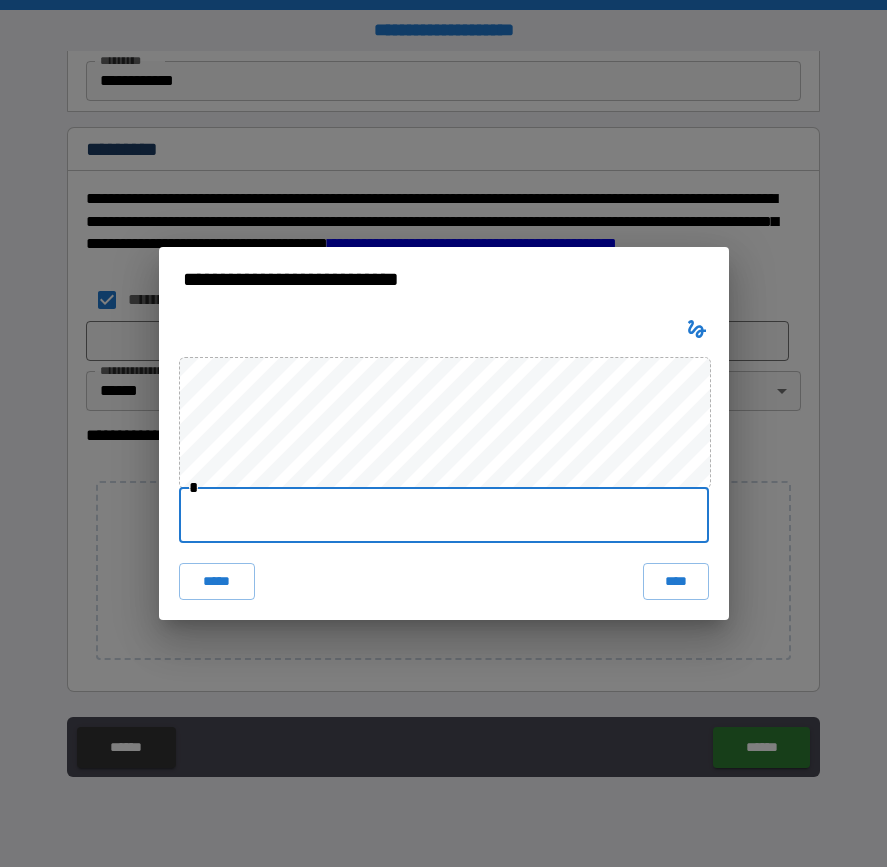 click at bounding box center [444, 515] 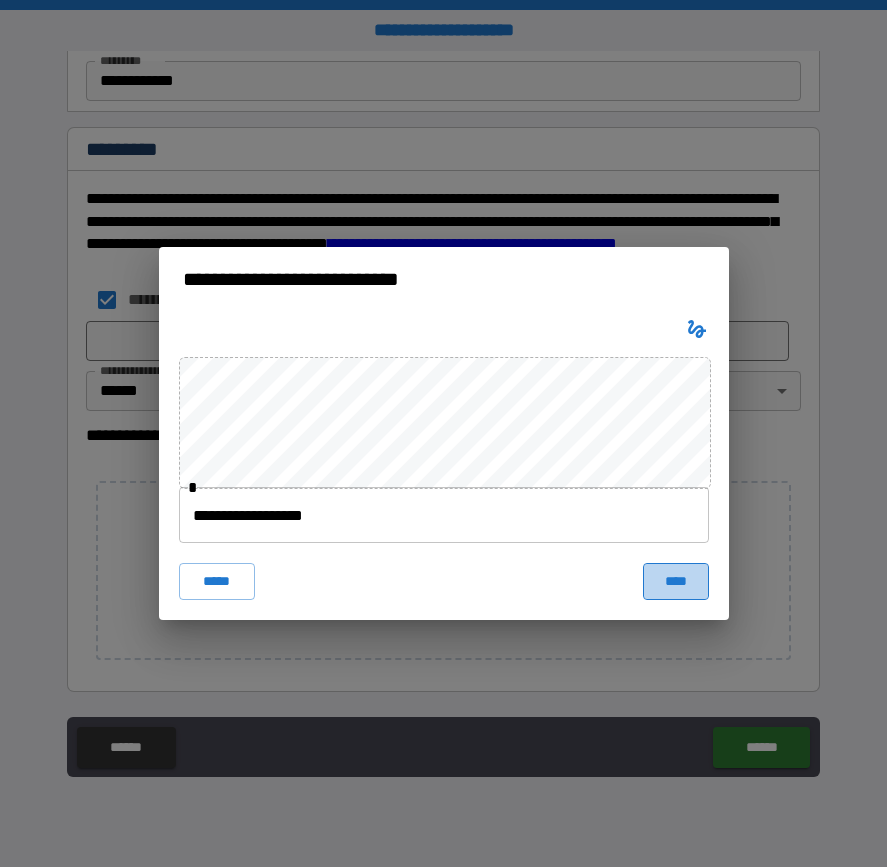 click on "****" at bounding box center (676, 581) 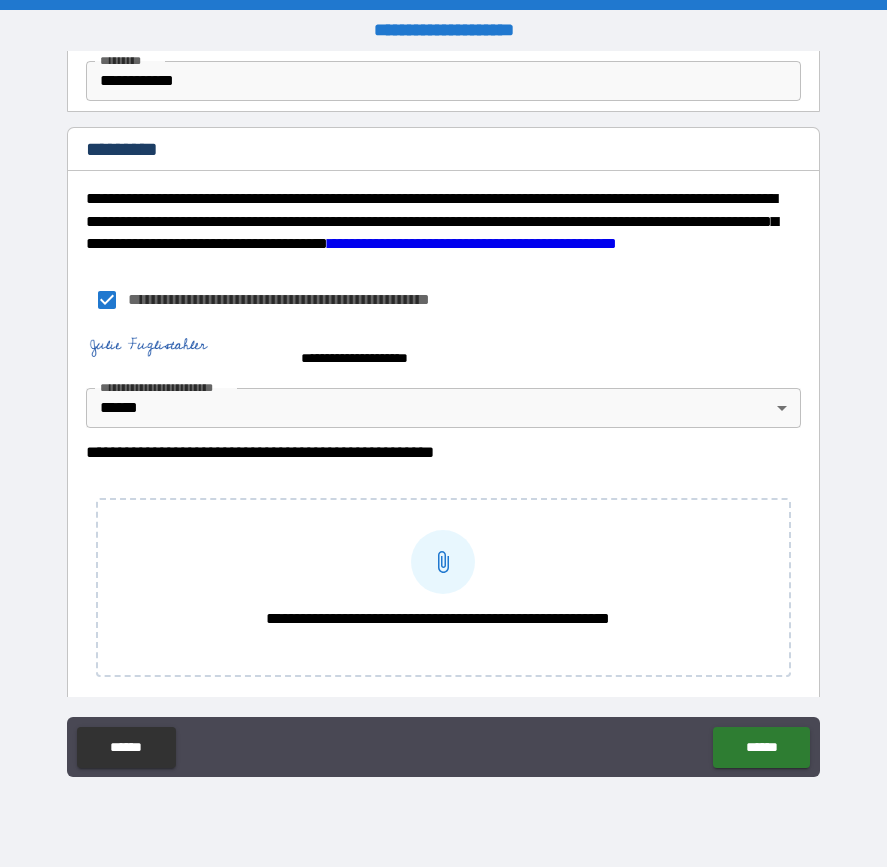 scroll, scrollTop: 1948, scrollLeft: 0, axis: vertical 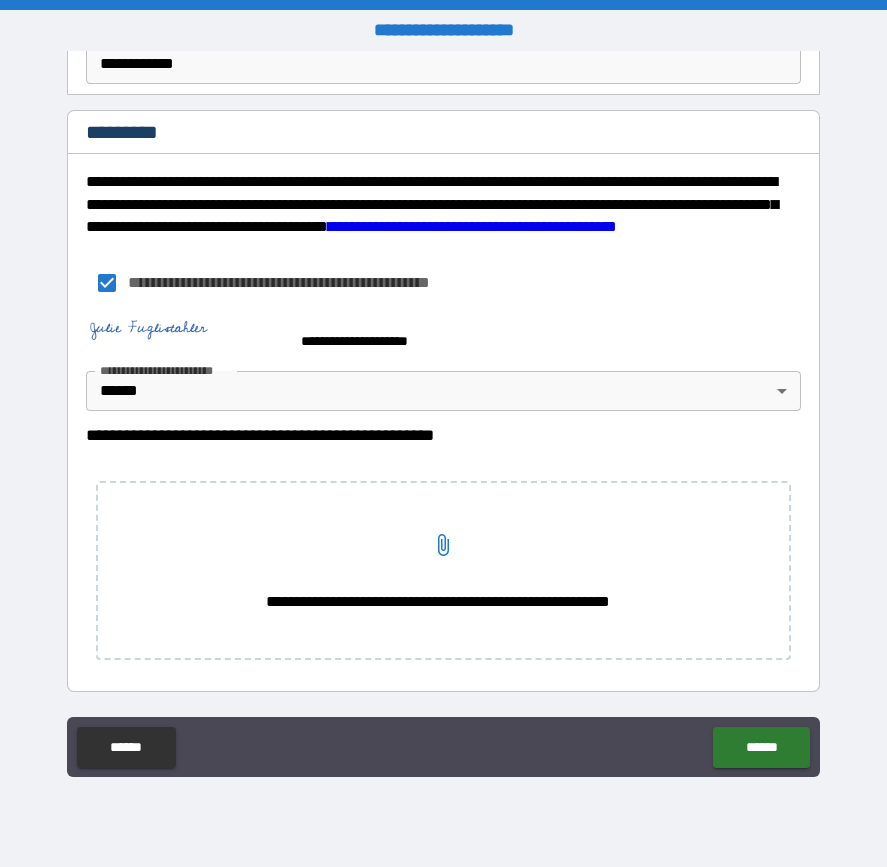 click 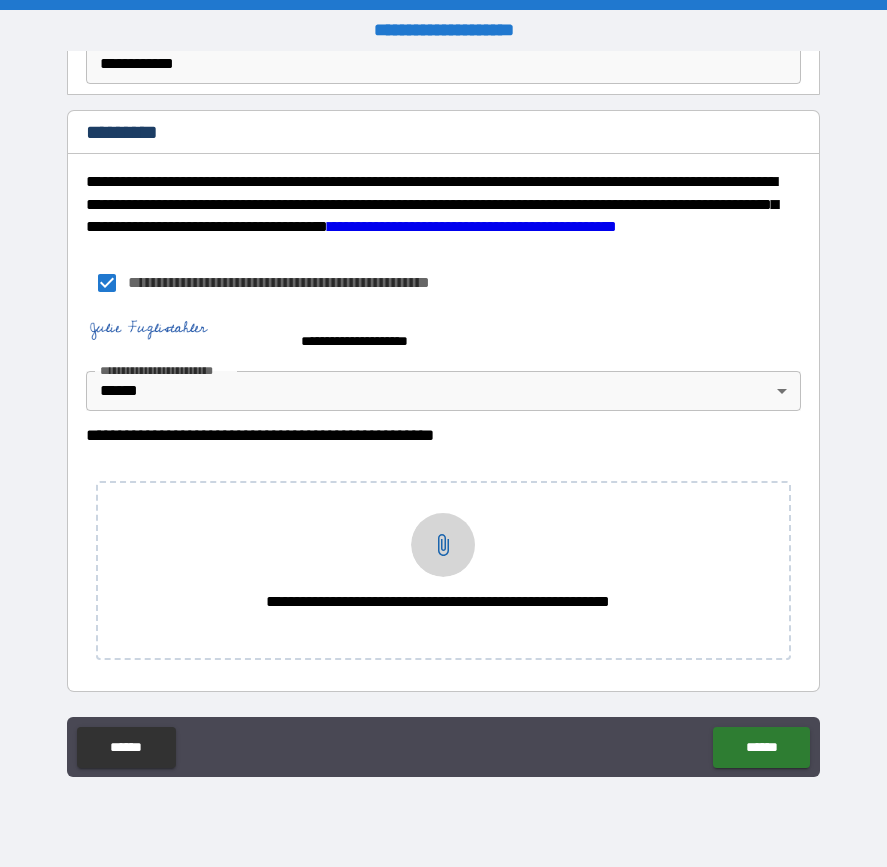click on "**********" at bounding box center (443, 545) 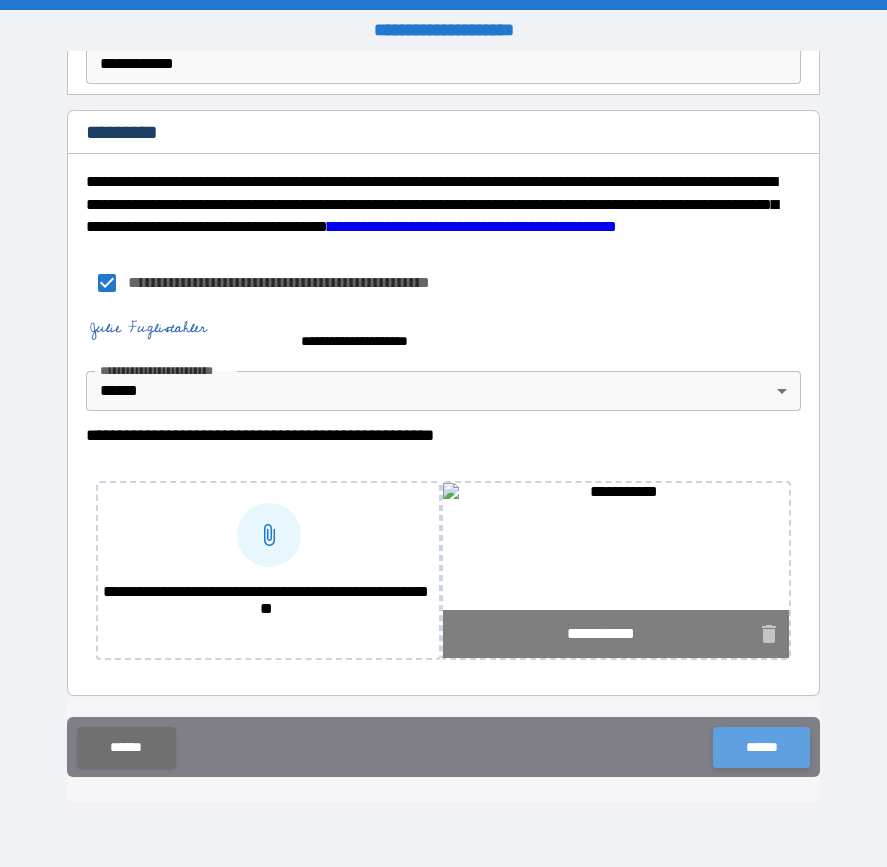 click on "******" at bounding box center [761, 747] 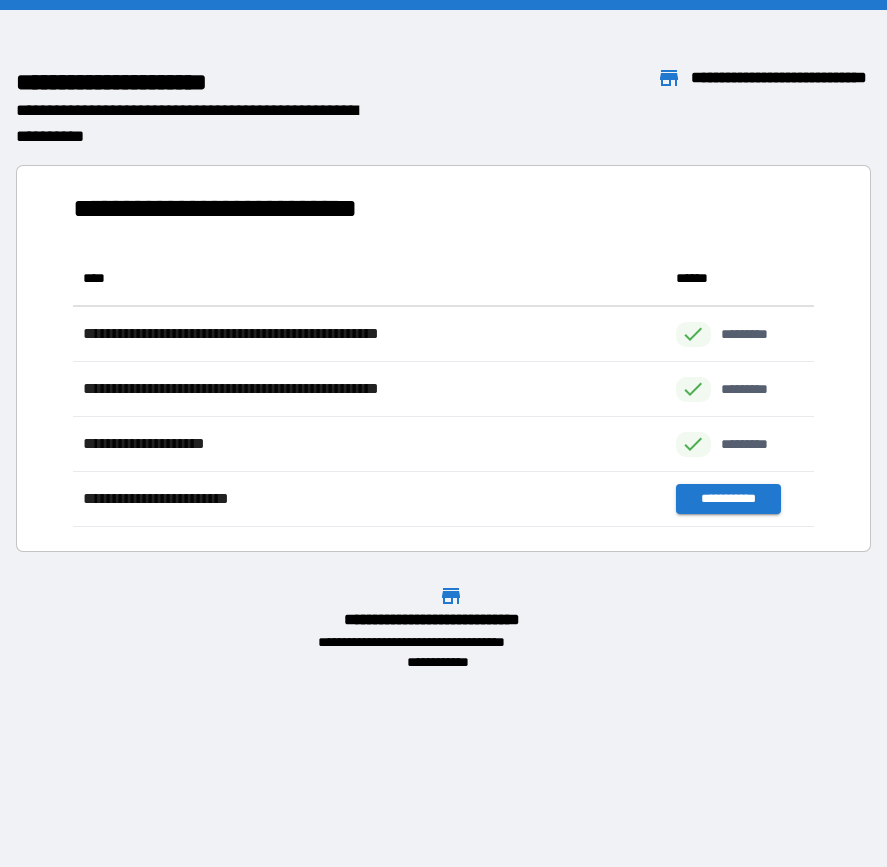 scroll, scrollTop: 16, scrollLeft: 16, axis: both 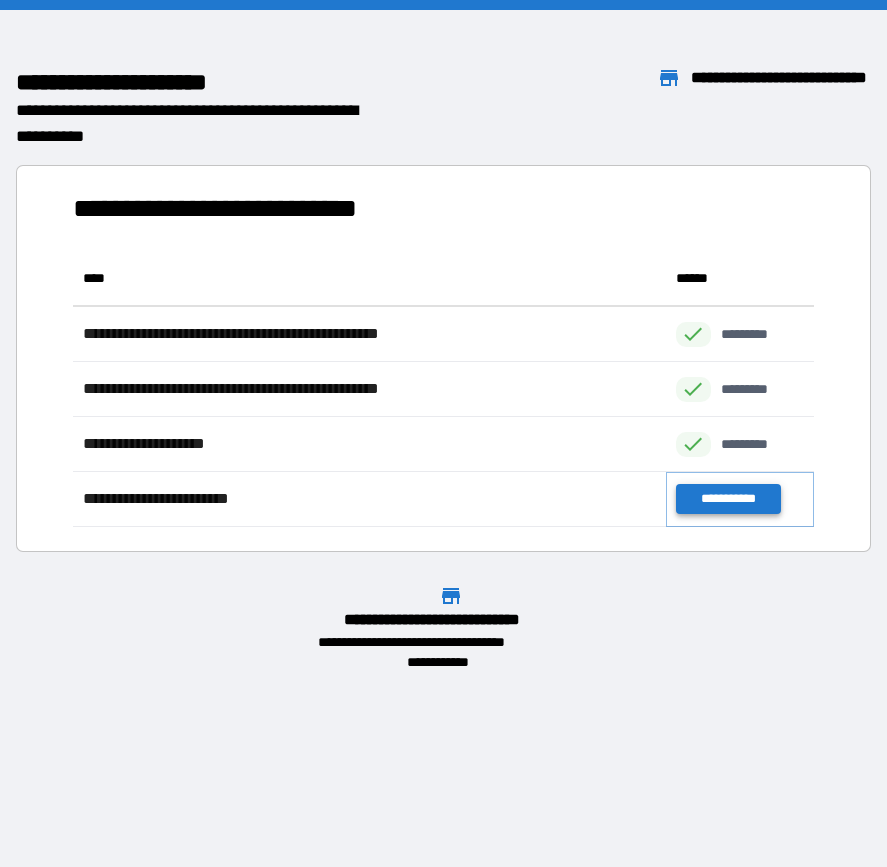 click on "**********" at bounding box center [728, 499] 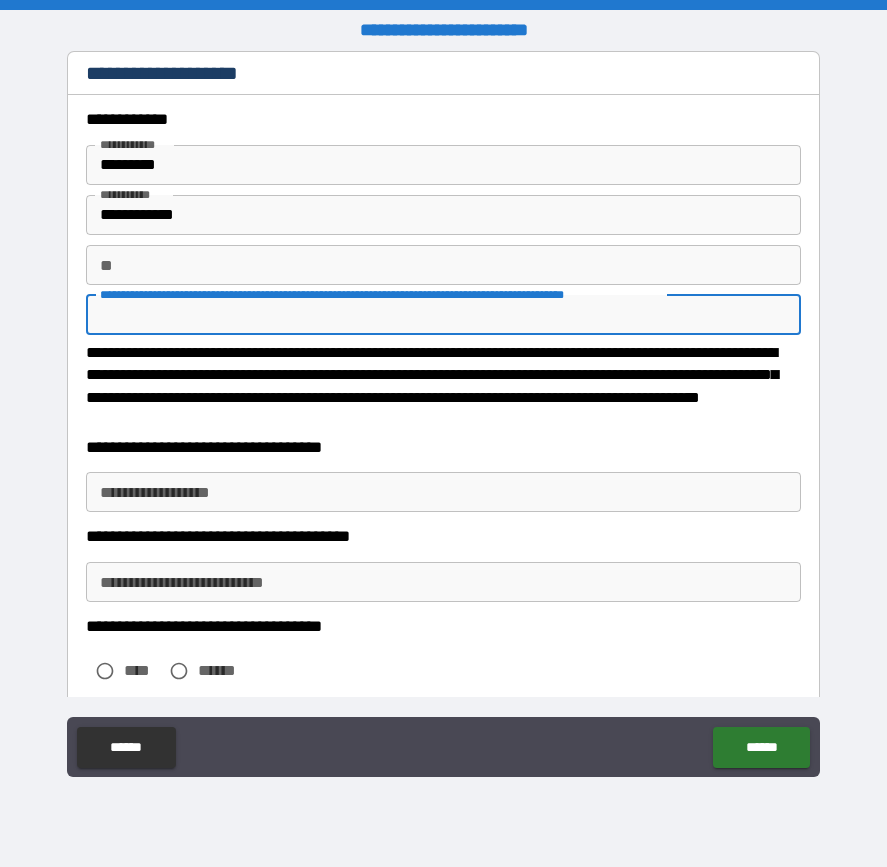 click on "**********" at bounding box center [443, 315] 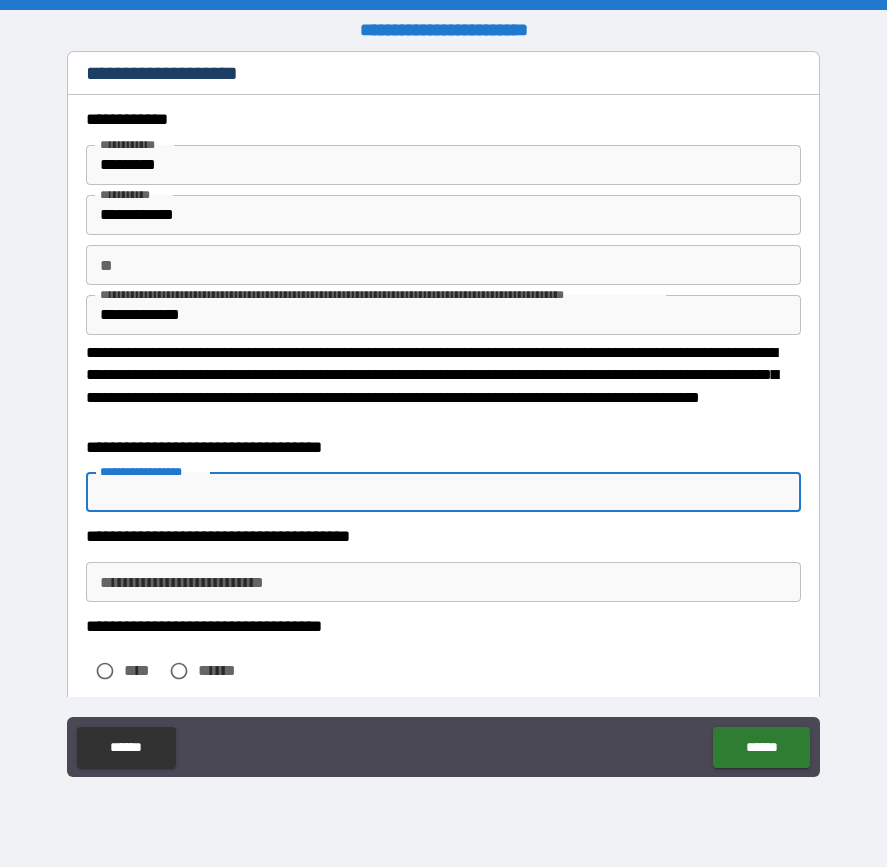 click on "**********" at bounding box center (443, 492) 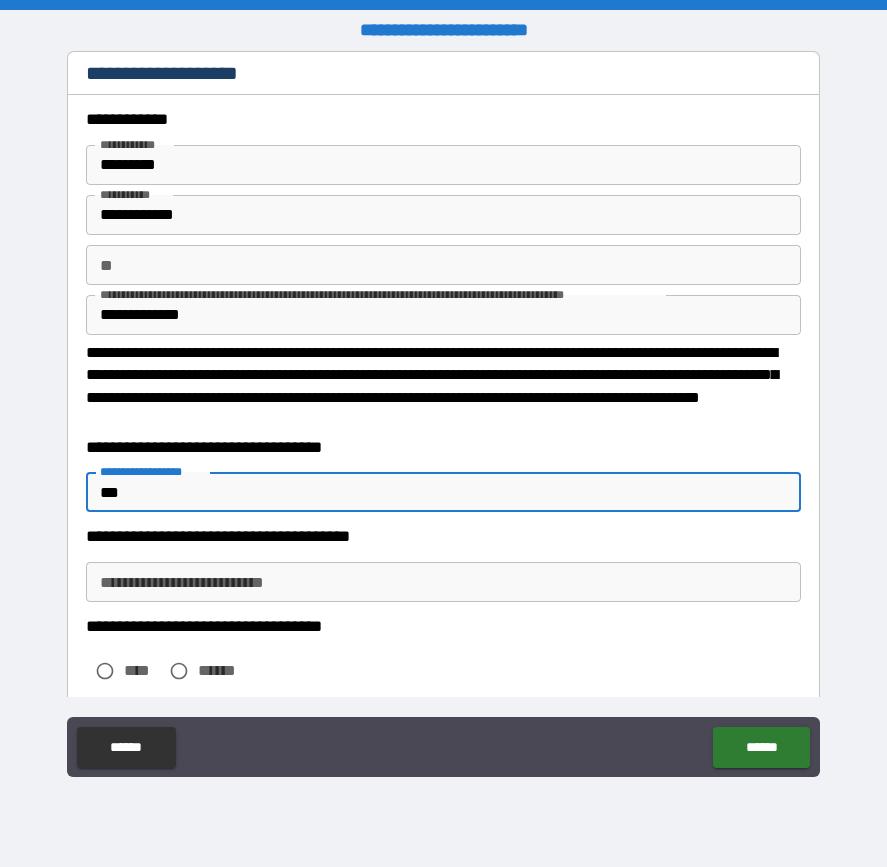 drag, startPoint x: 116, startPoint y: 489, endPoint x: 262, endPoint y: 493, distance: 146.05478 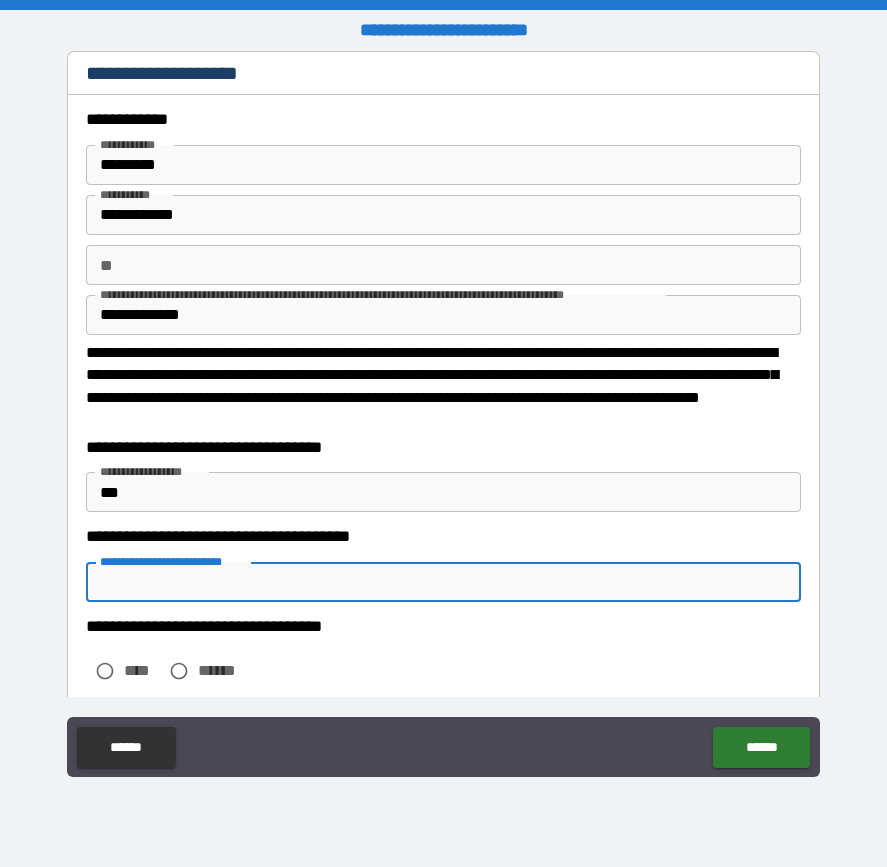 click on "**********" at bounding box center (443, 582) 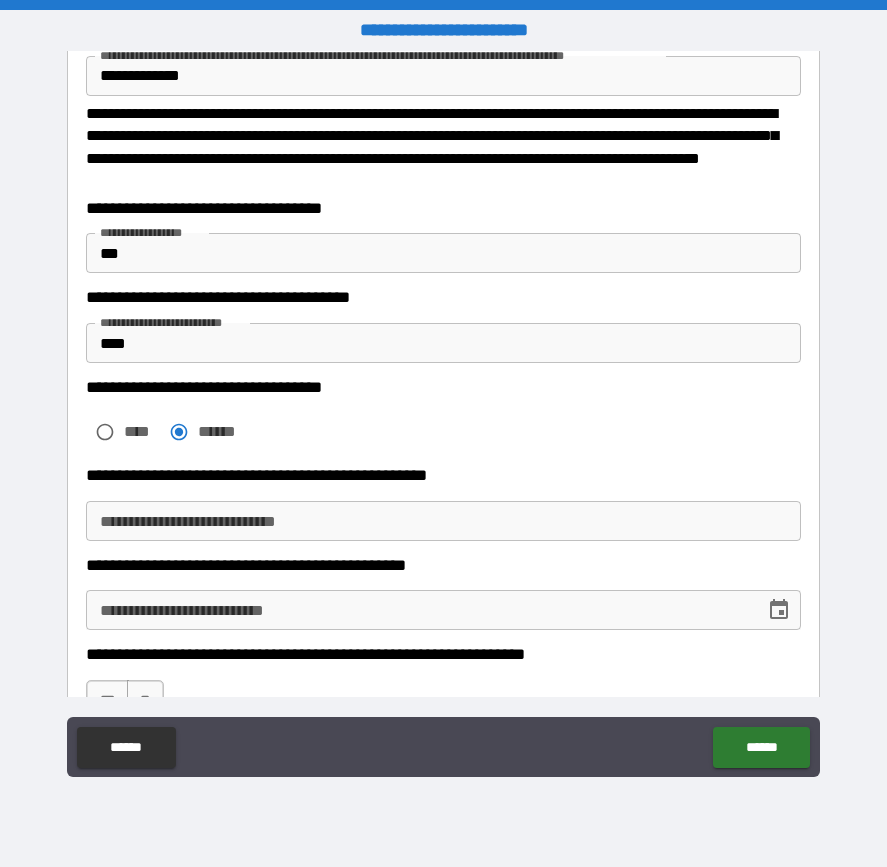 scroll, scrollTop: 400, scrollLeft: 0, axis: vertical 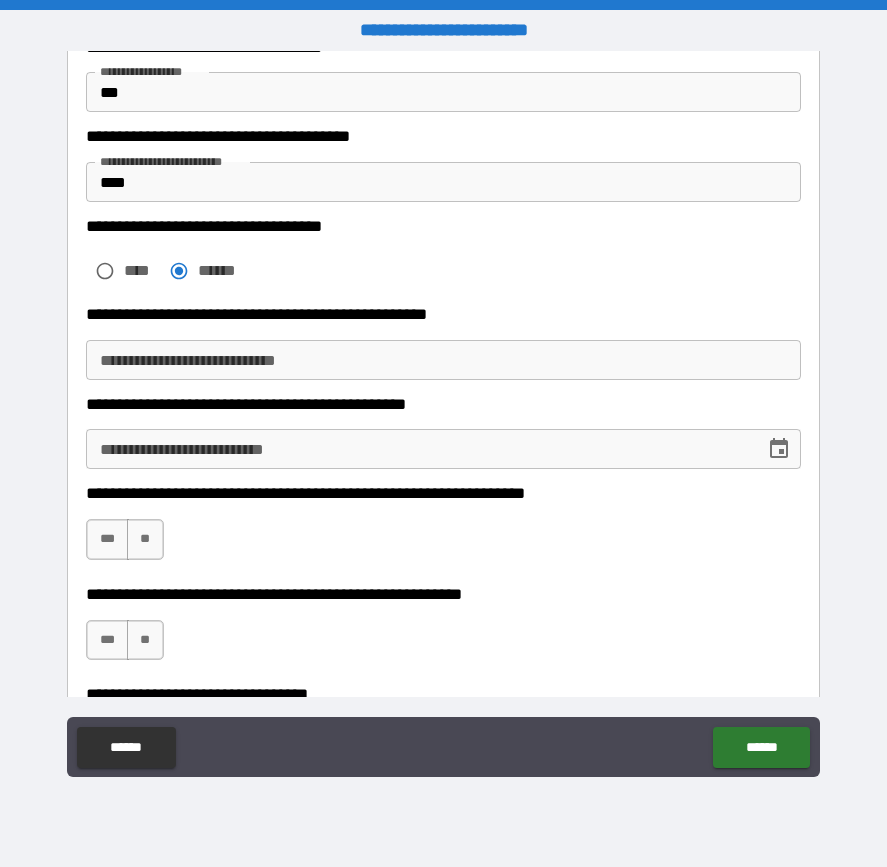 click on "**********" at bounding box center (443, 360) 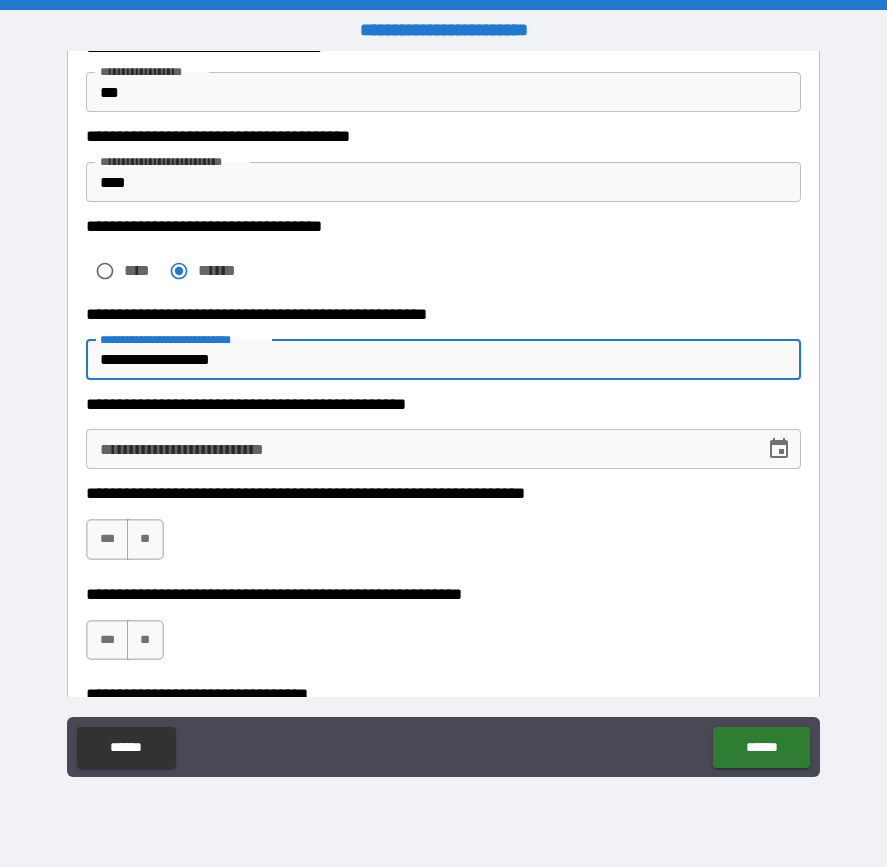 click on "**********" at bounding box center (418, 449) 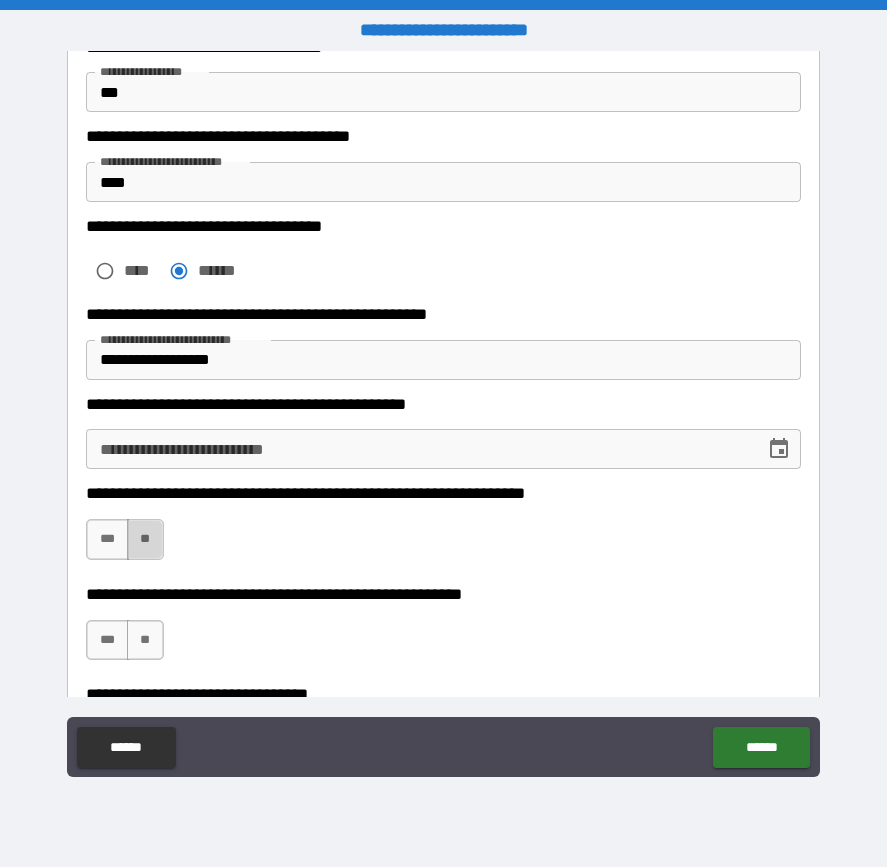 click on "**" at bounding box center [145, 539] 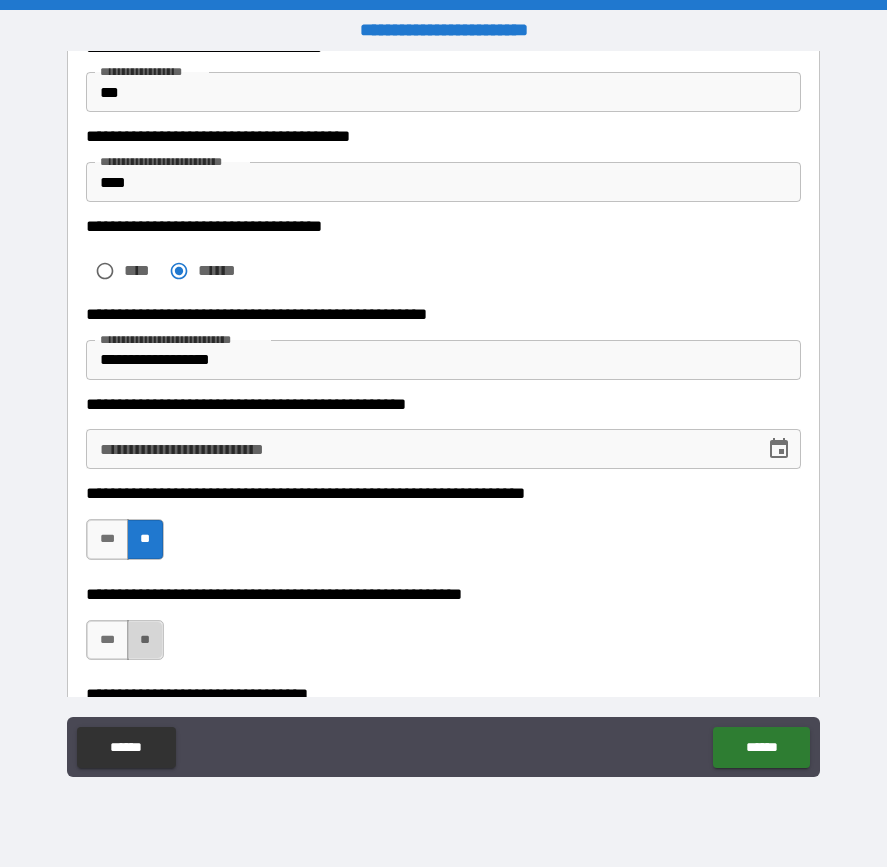 click on "**" at bounding box center (145, 640) 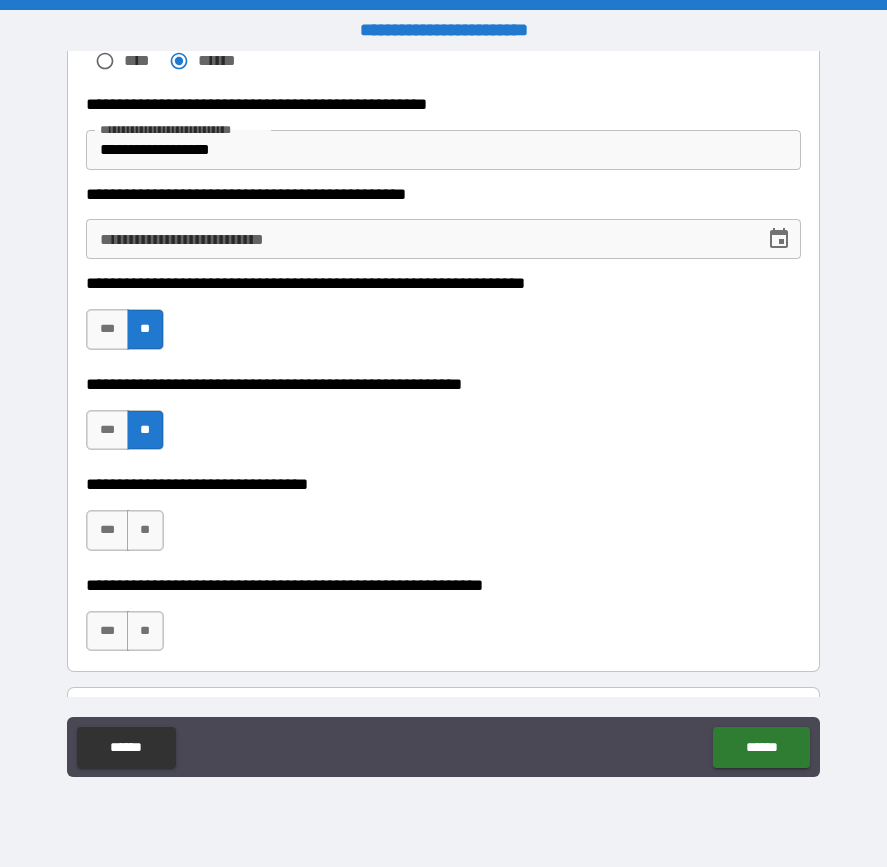 scroll, scrollTop: 700, scrollLeft: 0, axis: vertical 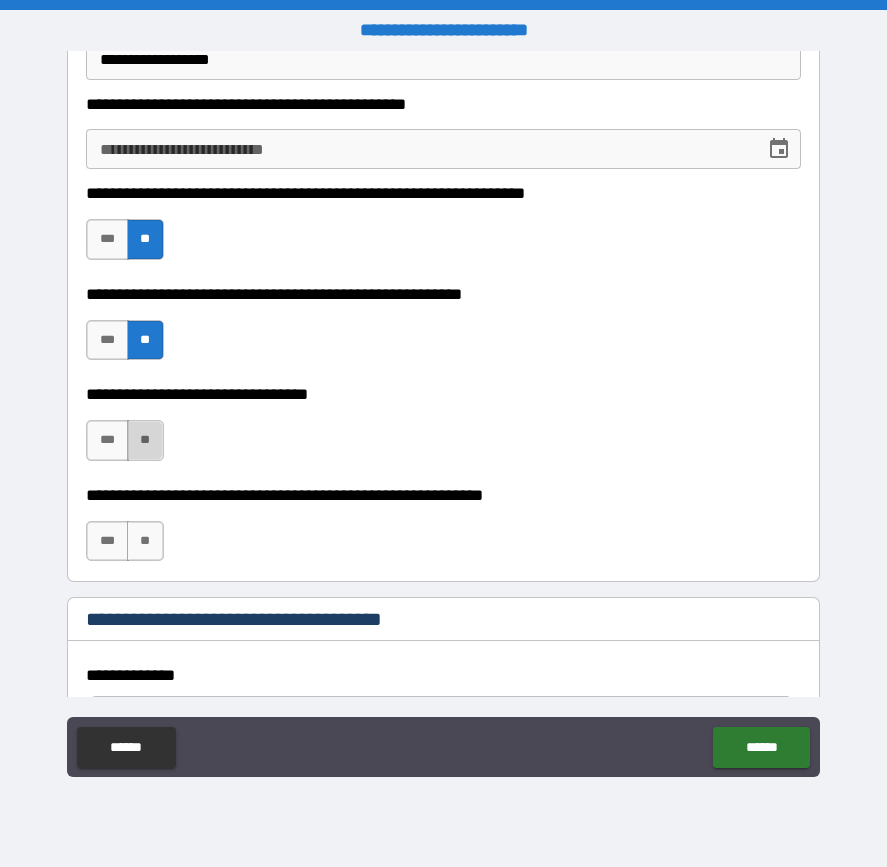 click on "**" at bounding box center (145, 440) 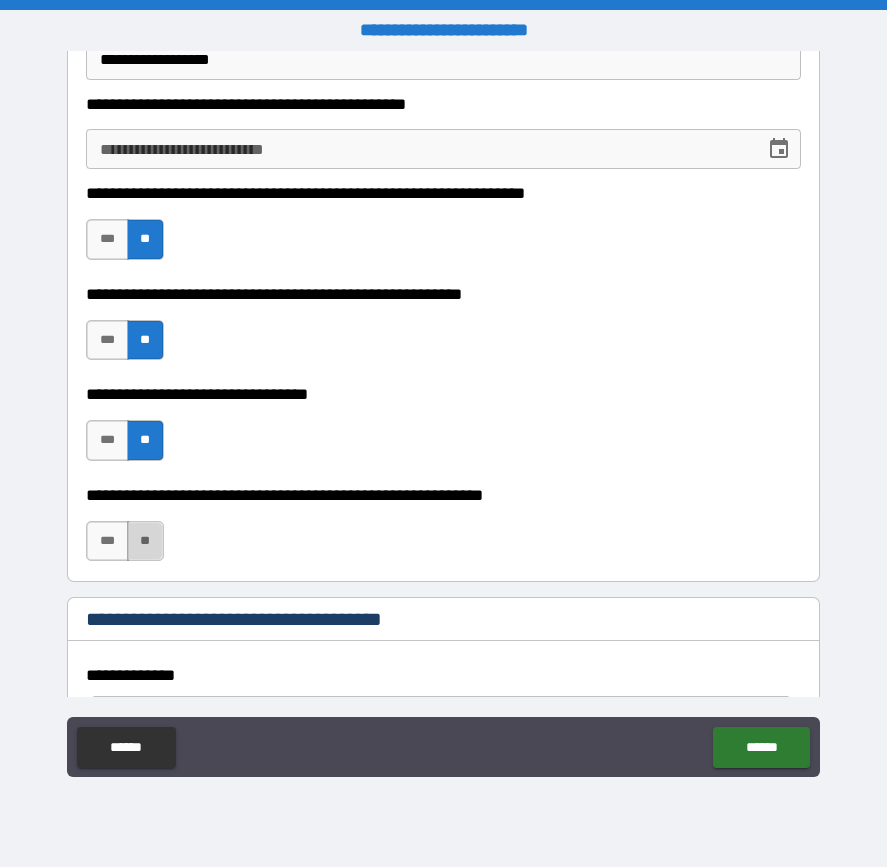 click on "**" at bounding box center (145, 541) 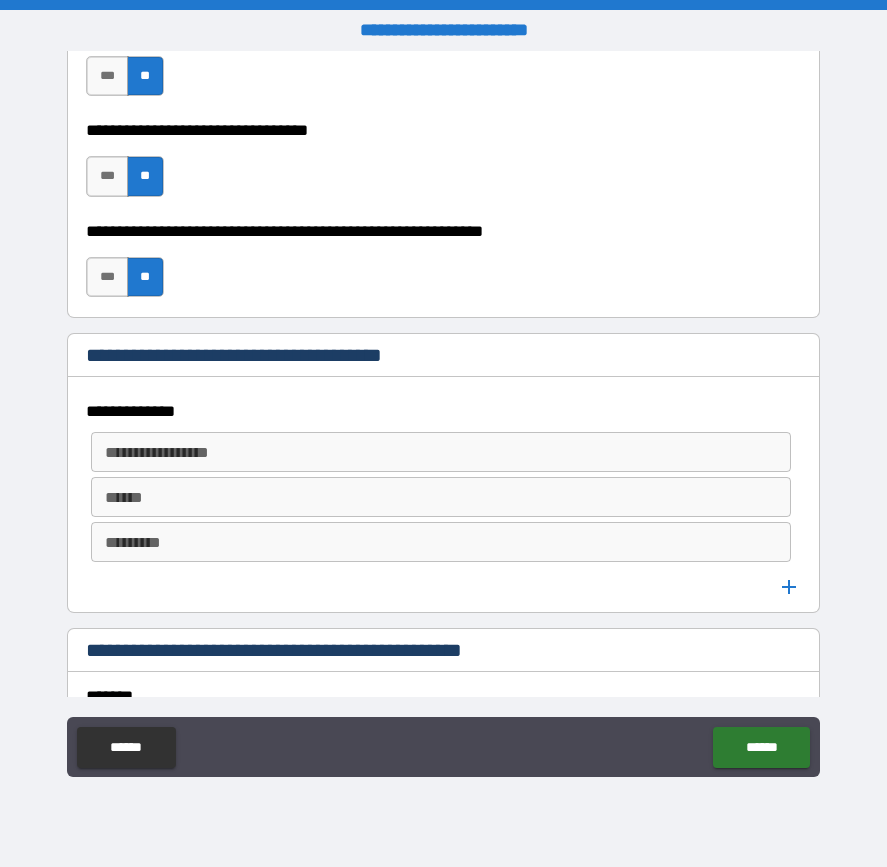 scroll, scrollTop: 1000, scrollLeft: 0, axis: vertical 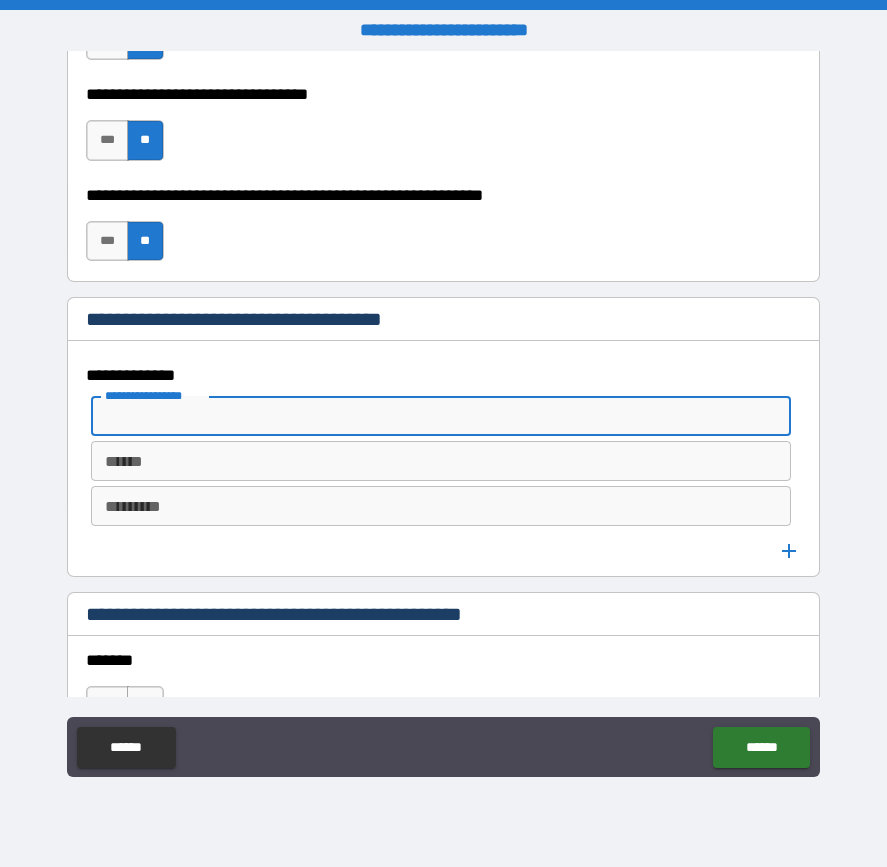 click on "**********" at bounding box center (439, 416) 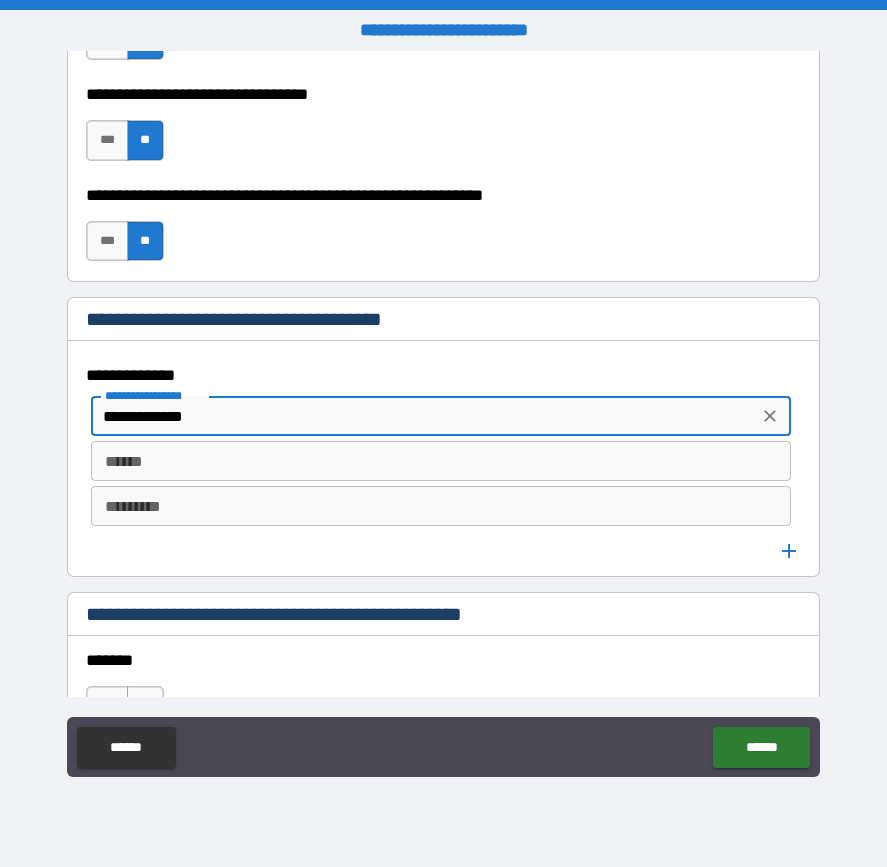 click on "**********" at bounding box center (443, 483) 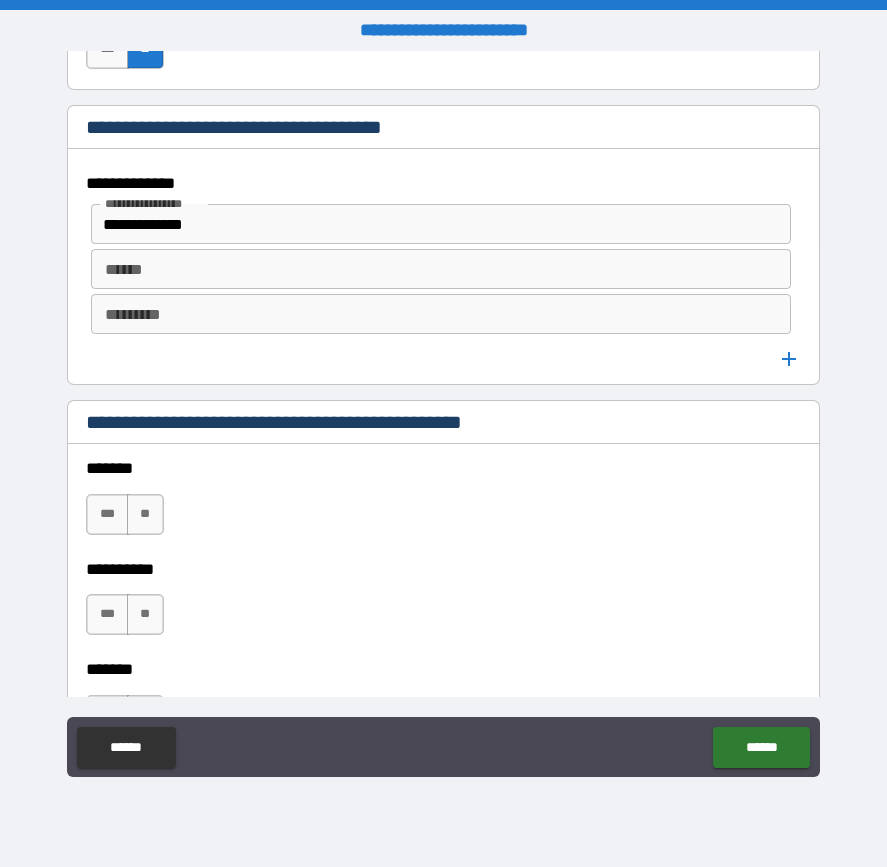 scroll, scrollTop: 1200, scrollLeft: 0, axis: vertical 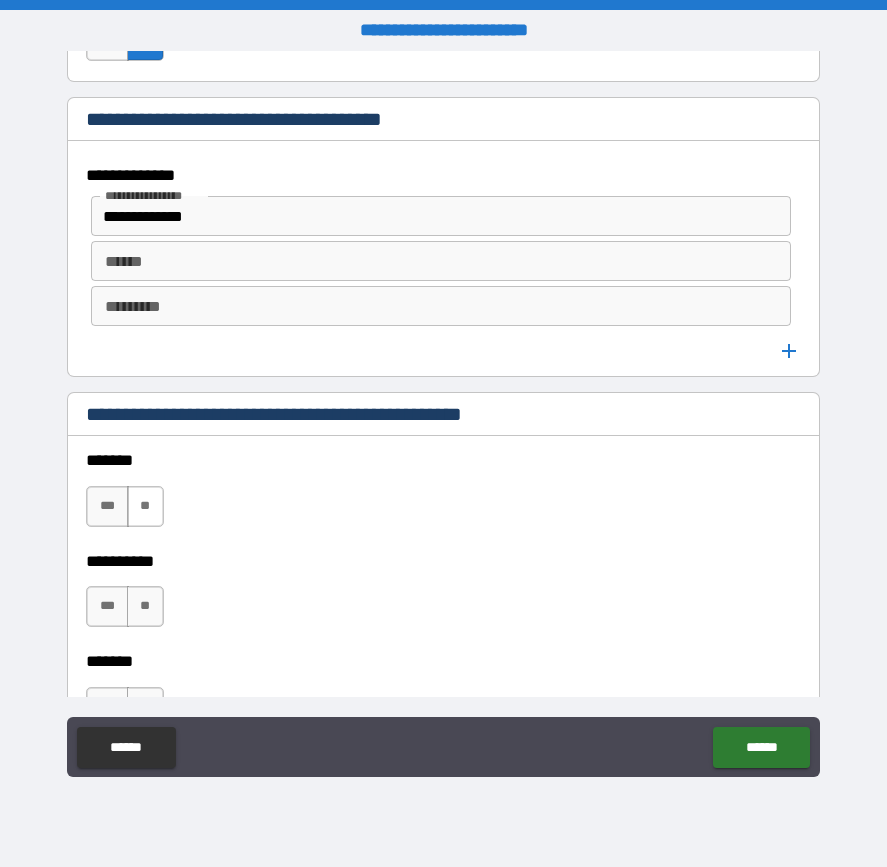 click on "**" at bounding box center (145, 506) 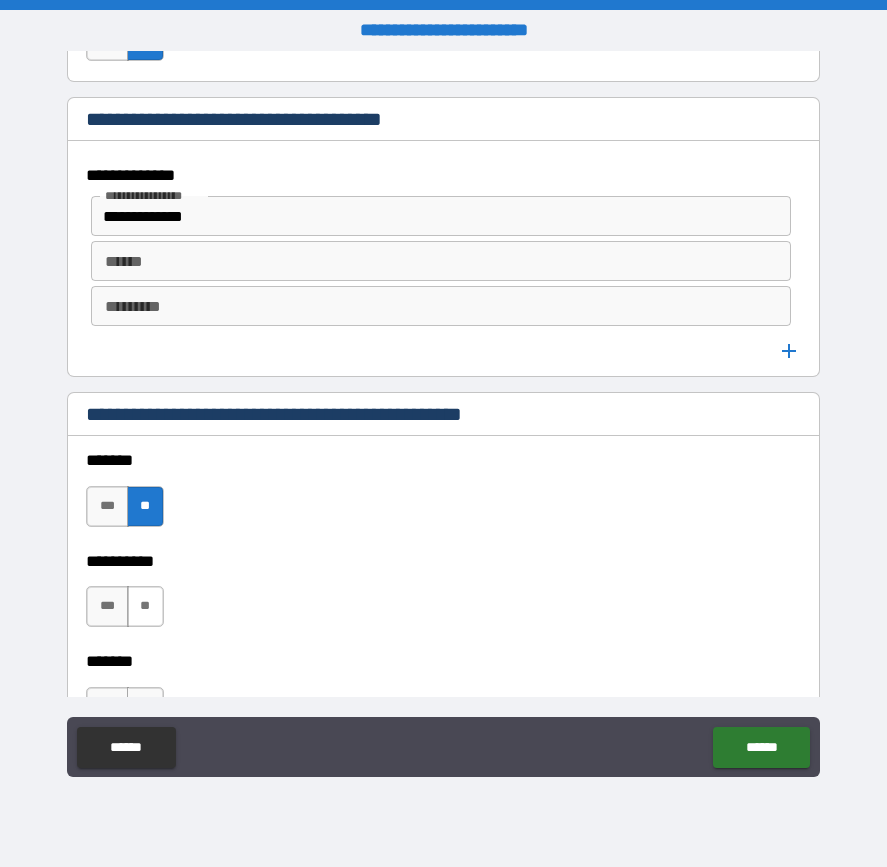 click on "**" at bounding box center (145, 606) 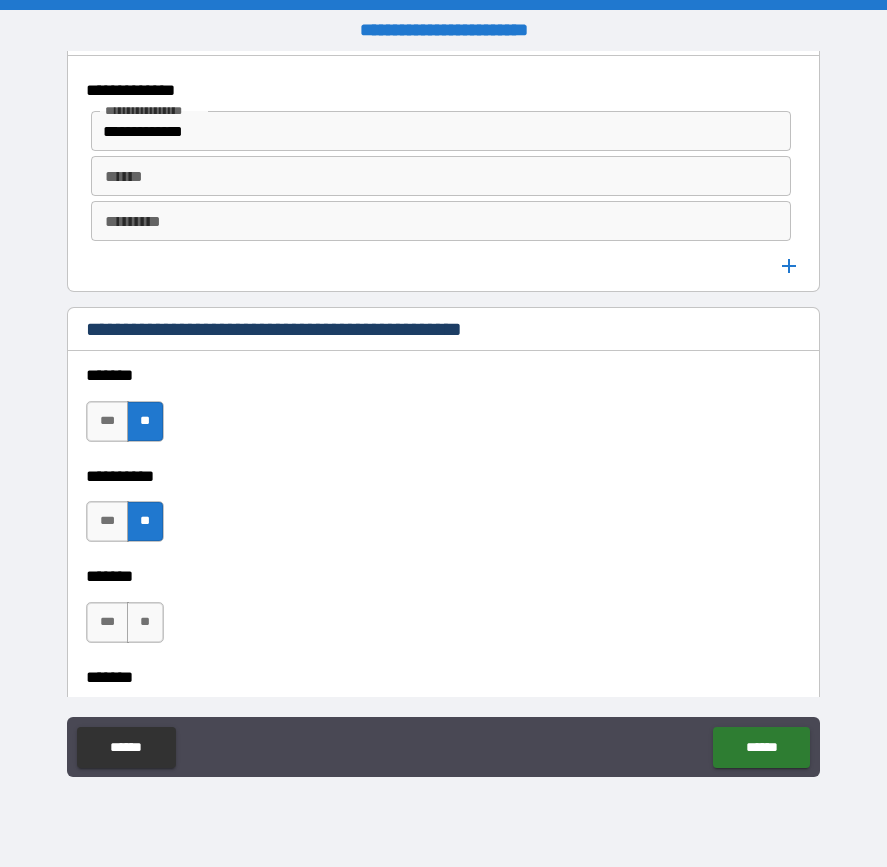 scroll, scrollTop: 1600, scrollLeft: 0, axis: vertical 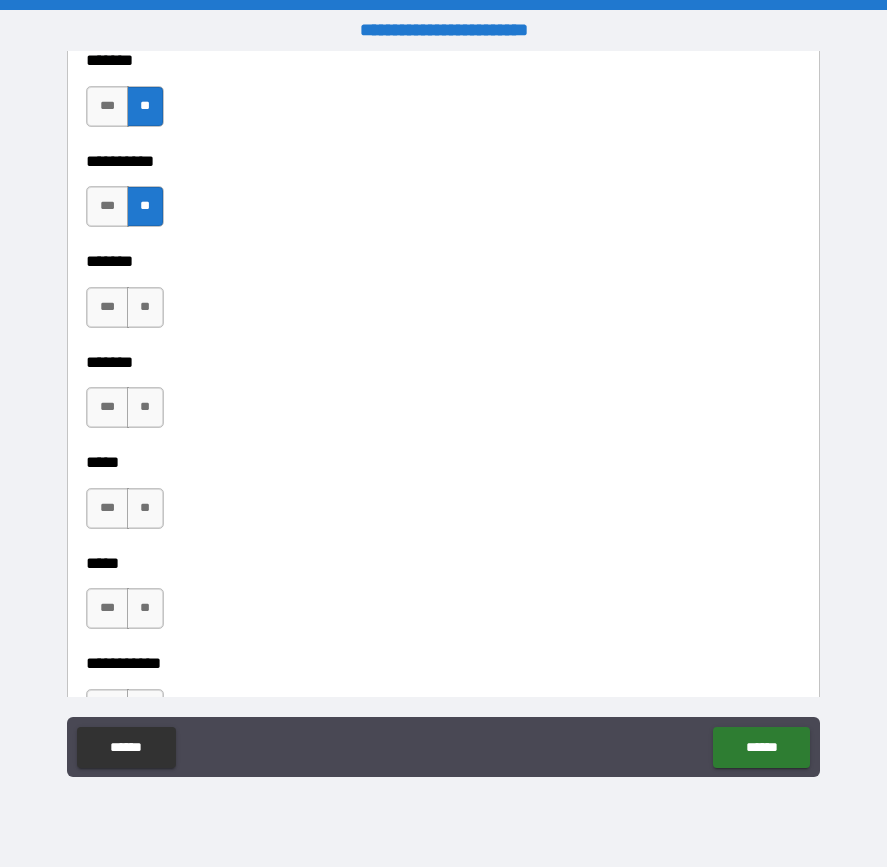 drag, startPoint x: 144, startPoint y: 310, endPoint x: 133, endPoint y: 337, distance: 29.15476 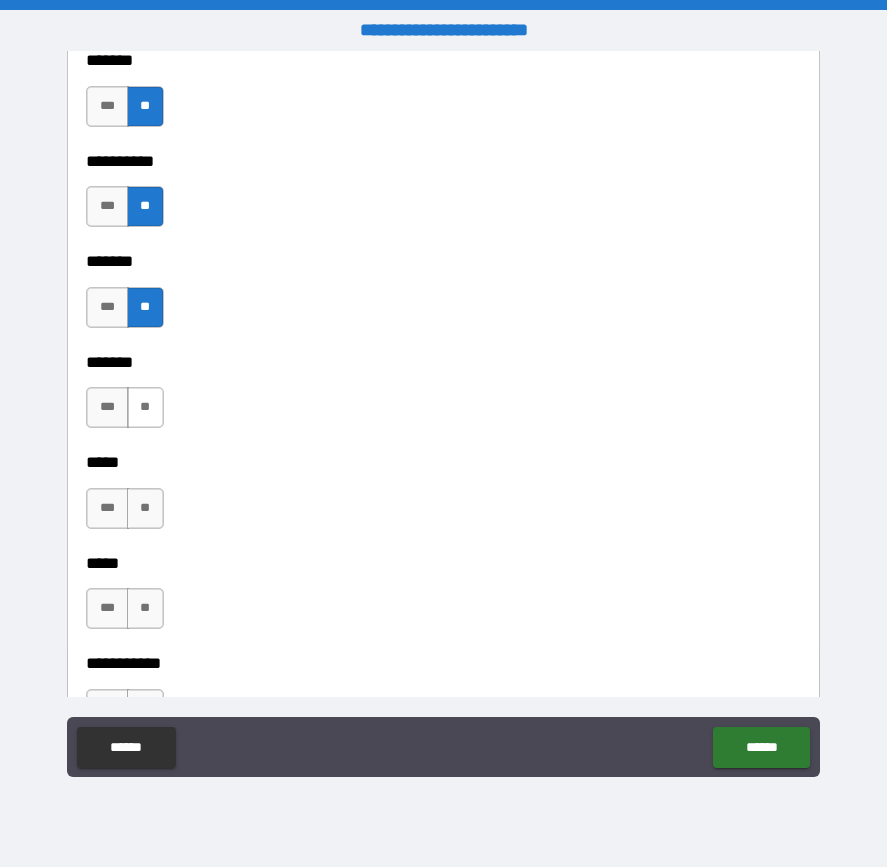 click on "**" at bounding box center (145, 407) 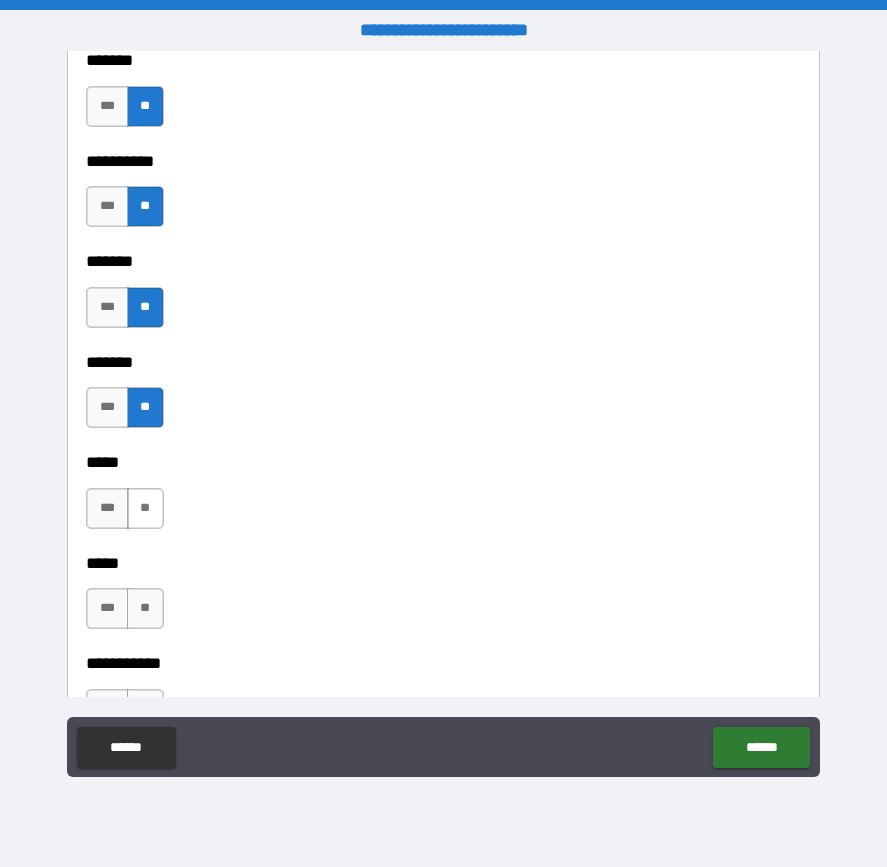 click on "**" at bounding box center [145, 508] 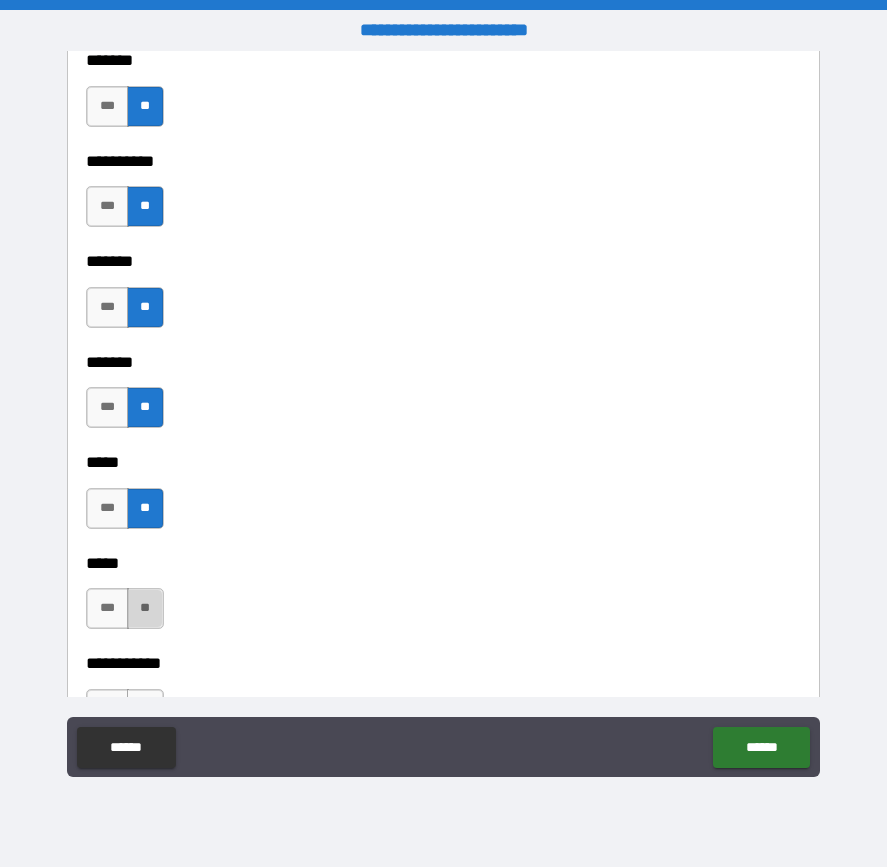 click on "**" at bounding box center (145, 608) 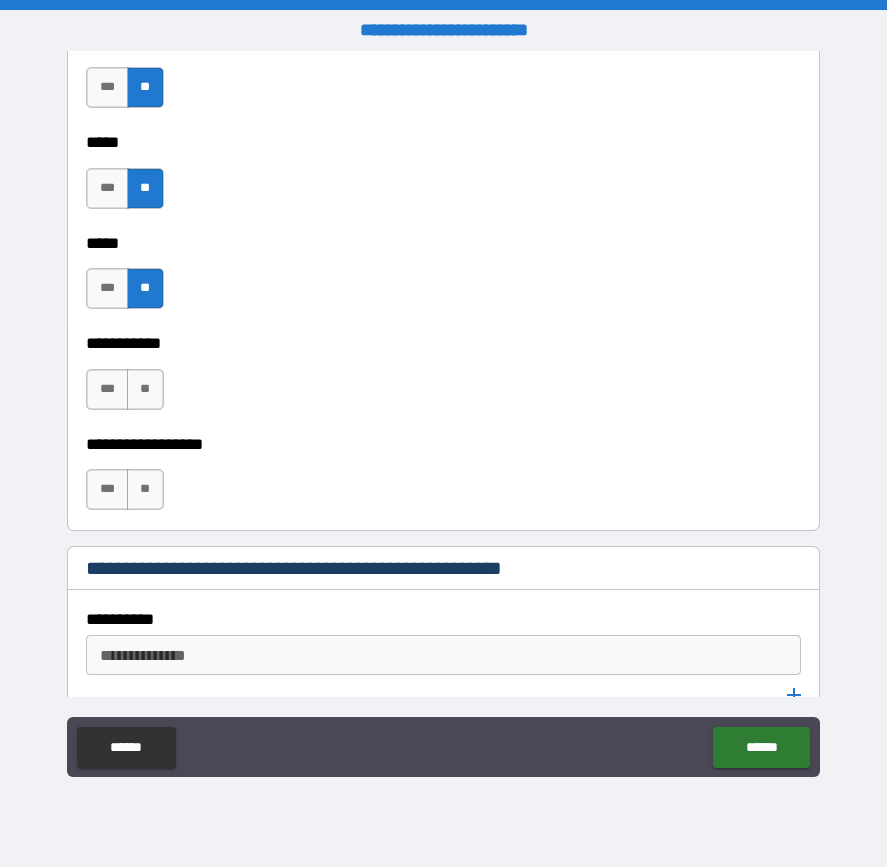 scroll, scrollTop: 2000, scrollLeft: 0, axis: vertical 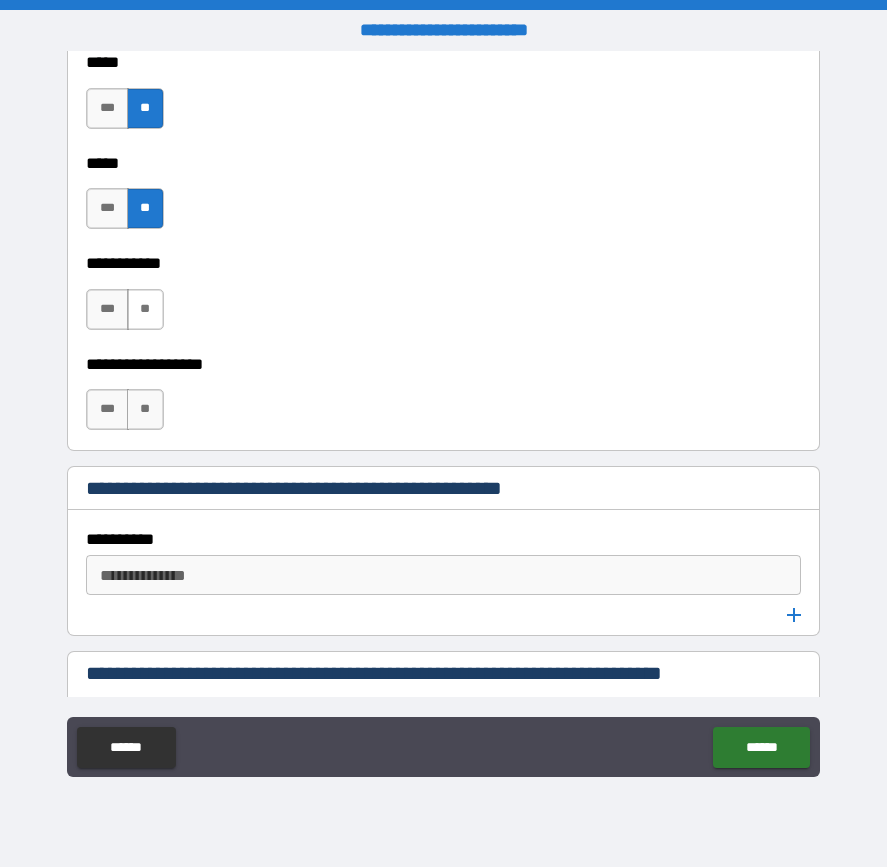 click on "**" at bounding box center [145, 309] 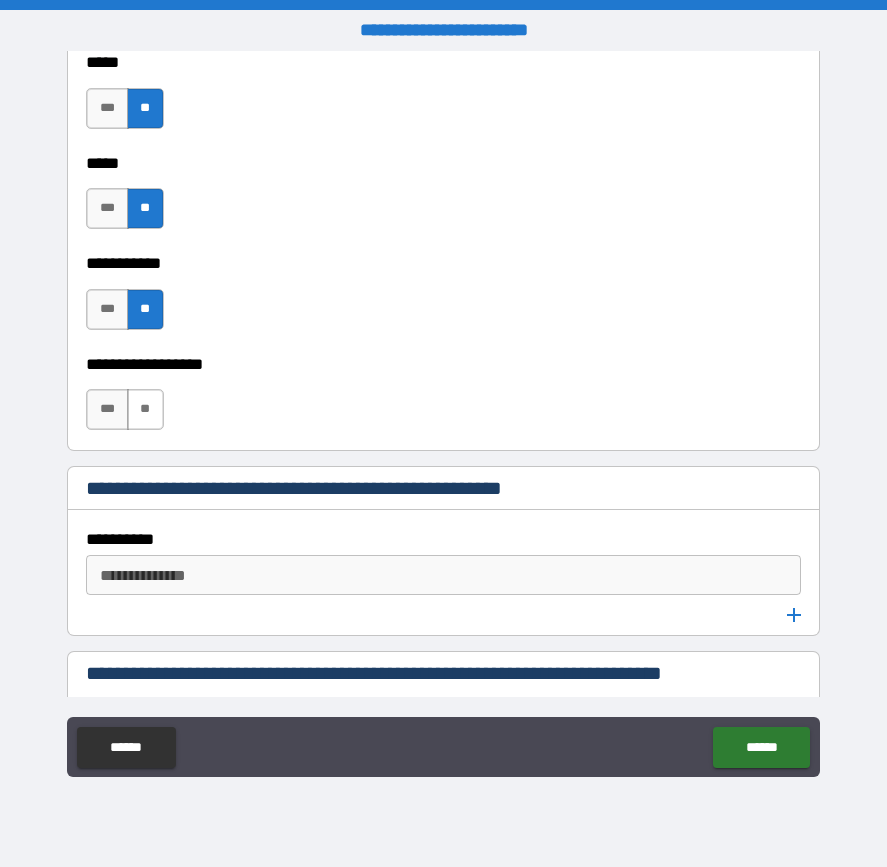 click on "**" at bounding box center [145, 409] 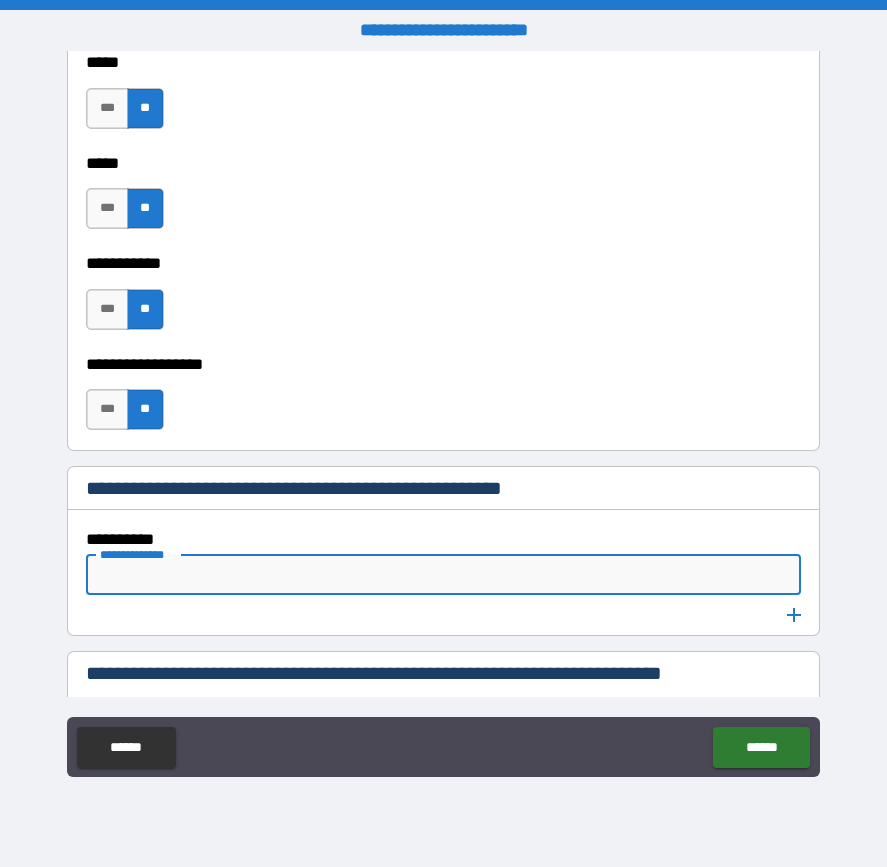 click on "**********" at bounding box center (441, 575) 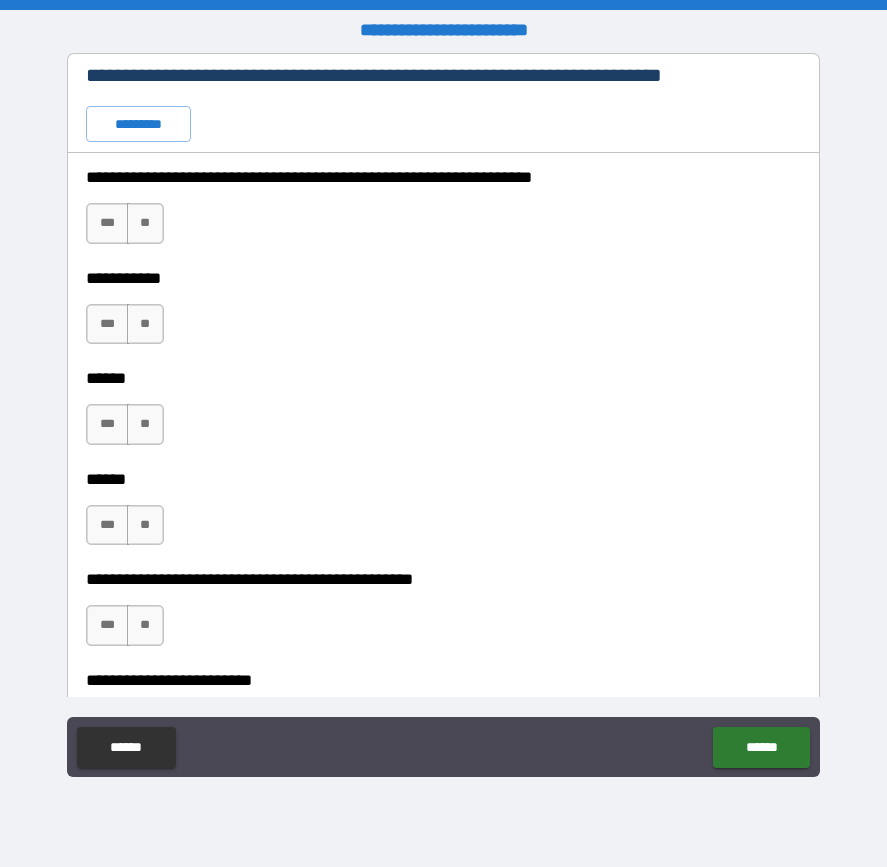 scroll, scrollTop: 2600, scrollLeft: 0, axis: vertical 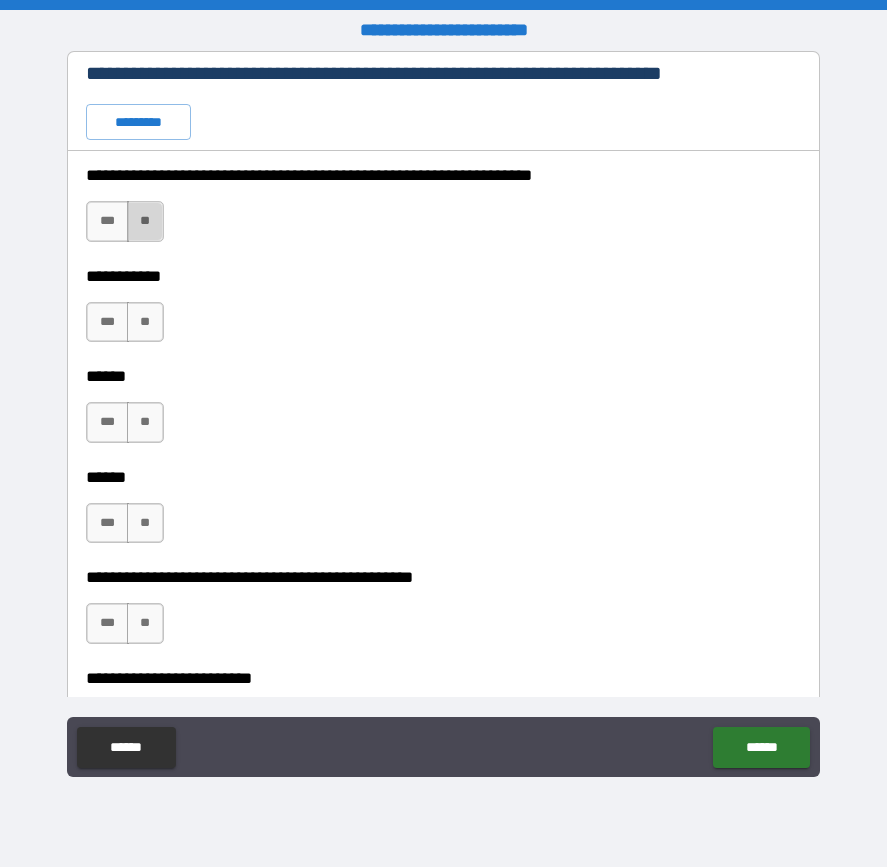 click on "**" at bounding box center [145, 221] 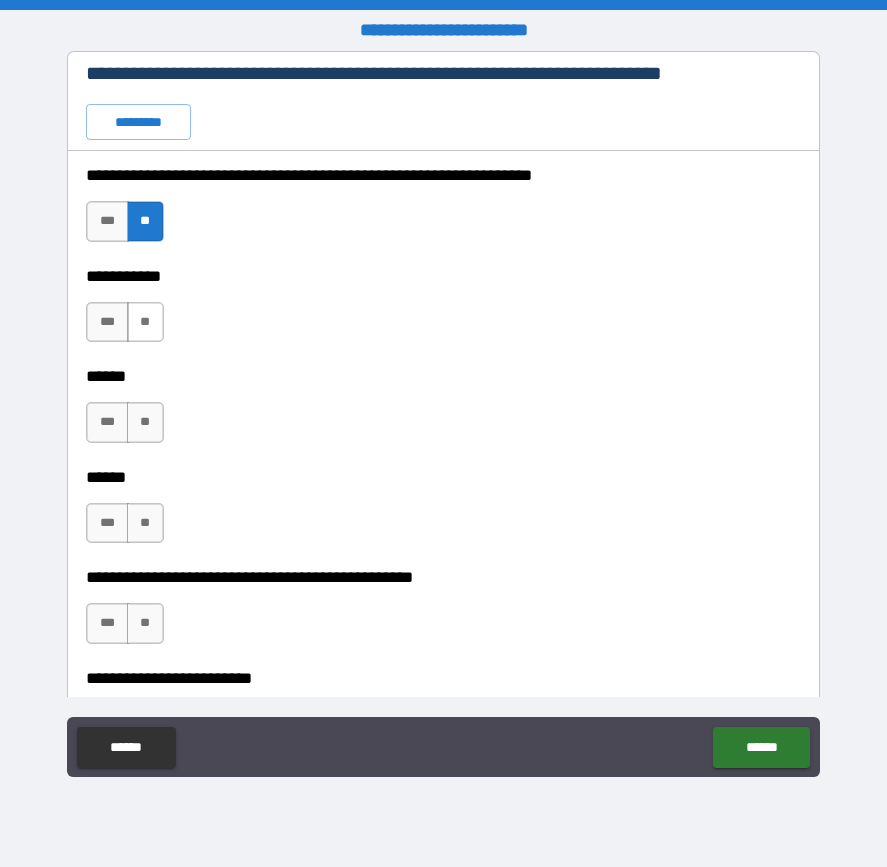 click on "**" at bounding box center (145, 322) 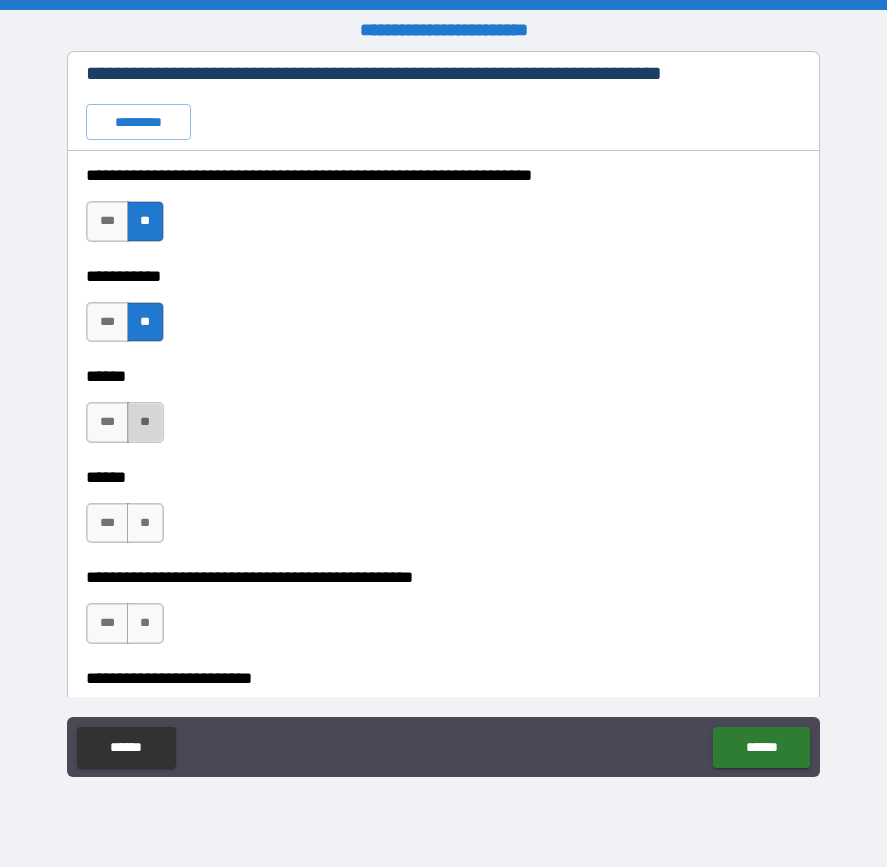 click on "**" at bounding box center (145, 422) 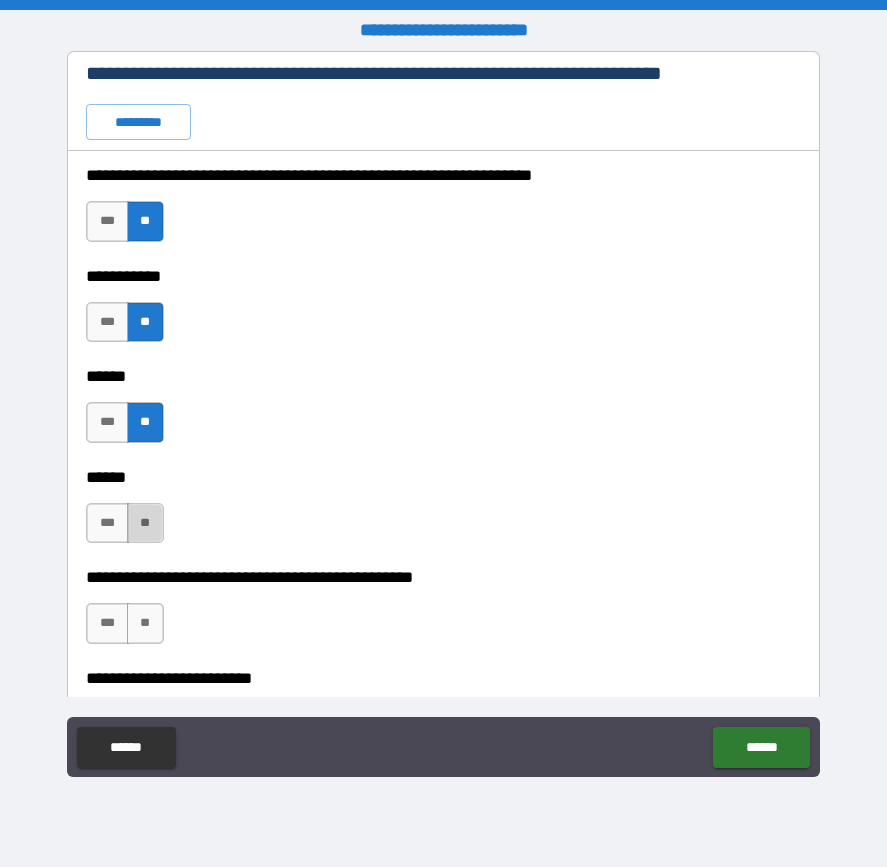 click on "**" at bounding box center [145, 523] 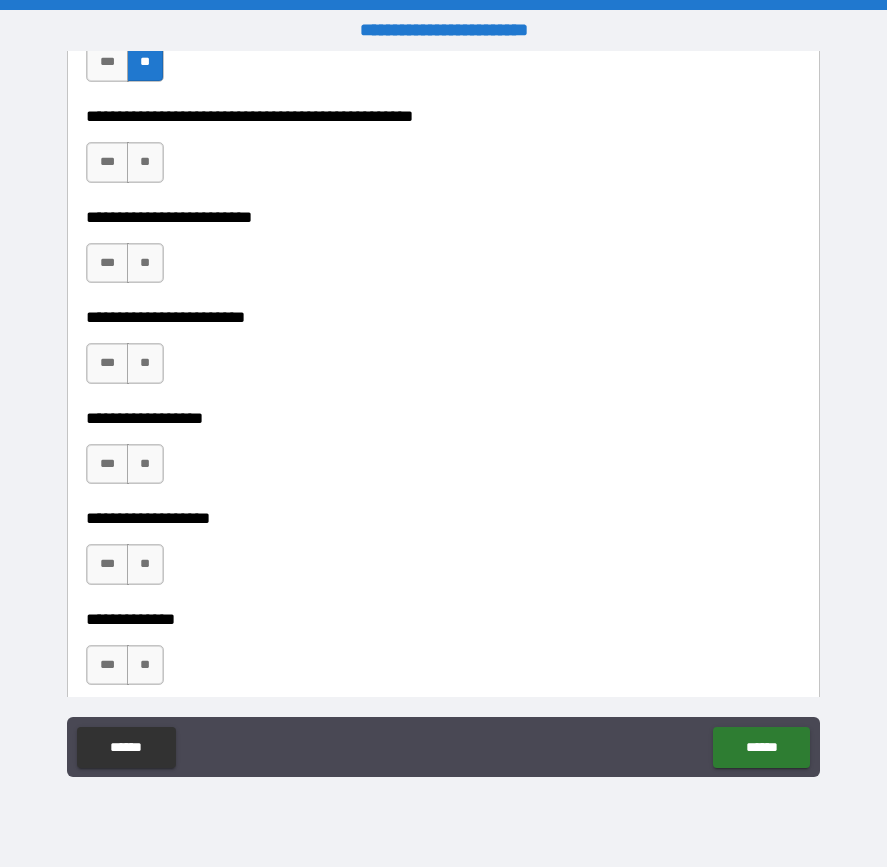 scroll, scrollTop: 3100, scrollLeft: 0, axis: vertical 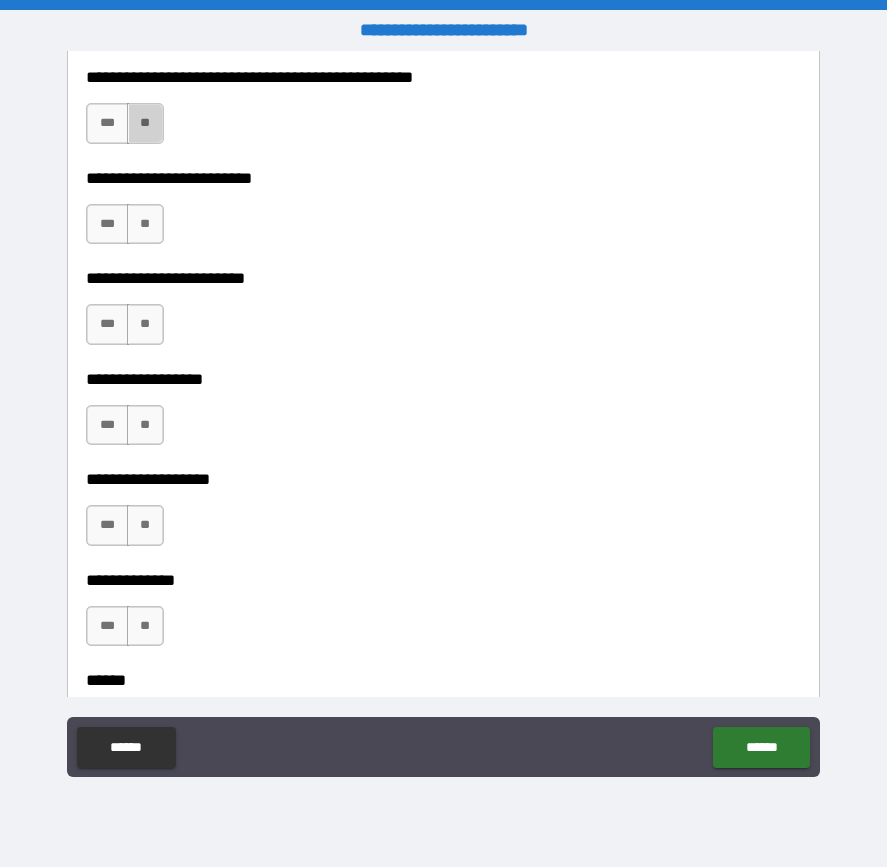 drag, startPoint x: 146, startPoint y: 124, endPoint x: 169, endPoint y: 214, distance: 92.89241 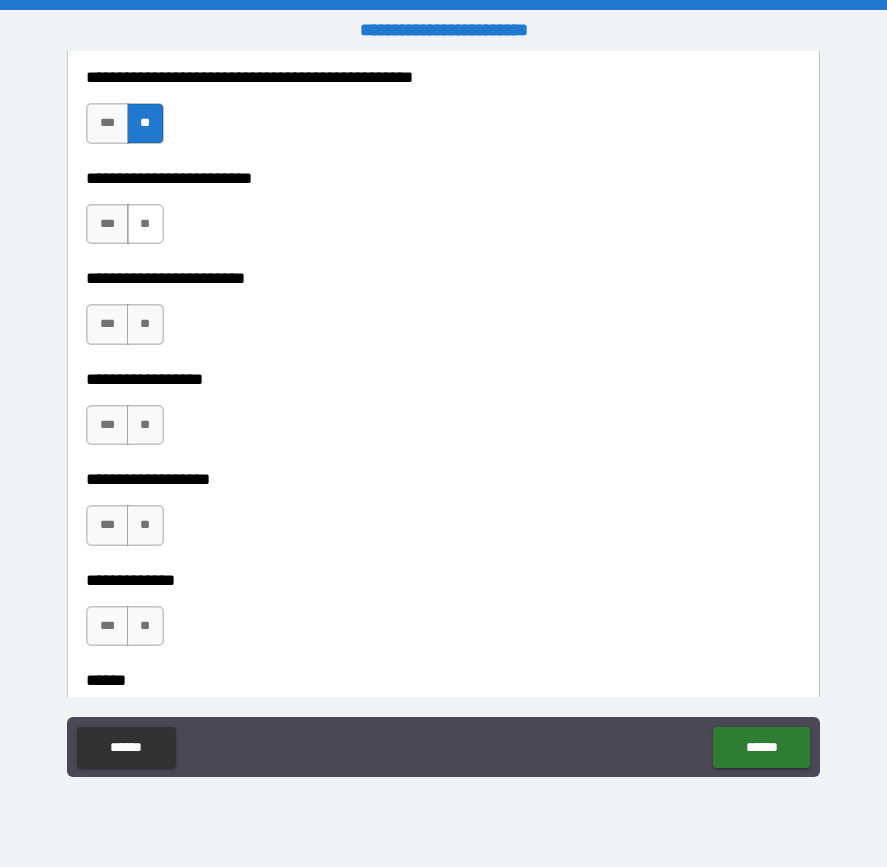 click on "**" at bounding box center [145, 224] 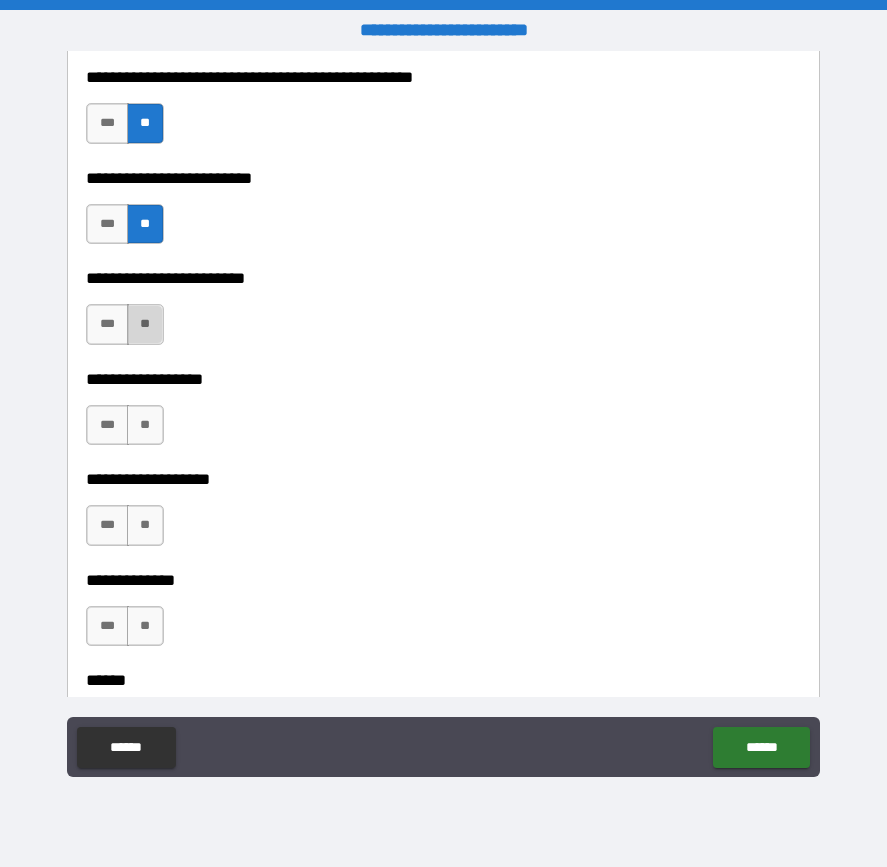 click on "**" at bounding box center (145, 324) 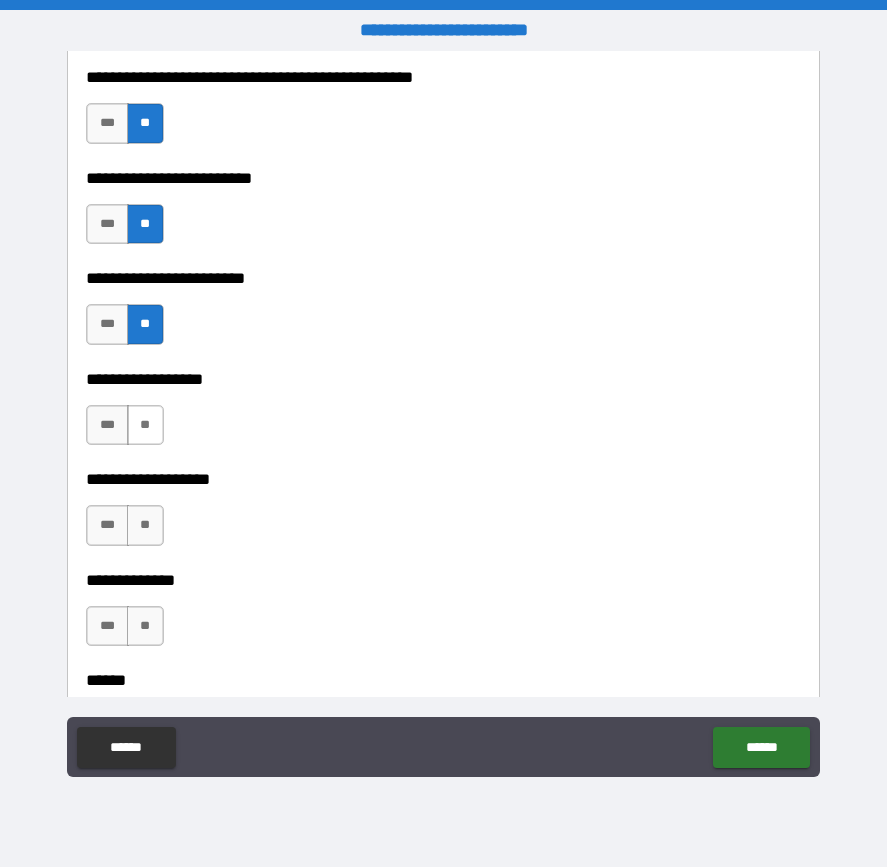 click on "**" at bounding box center [145, 425] 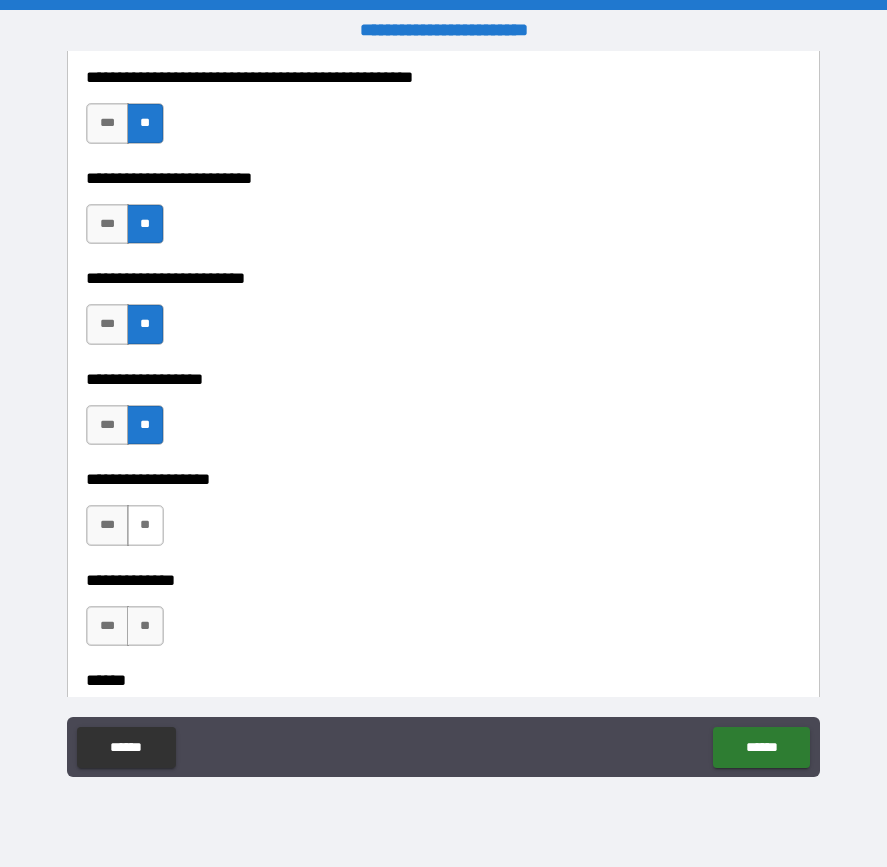 click on "**" at bounding box center (145, 525) 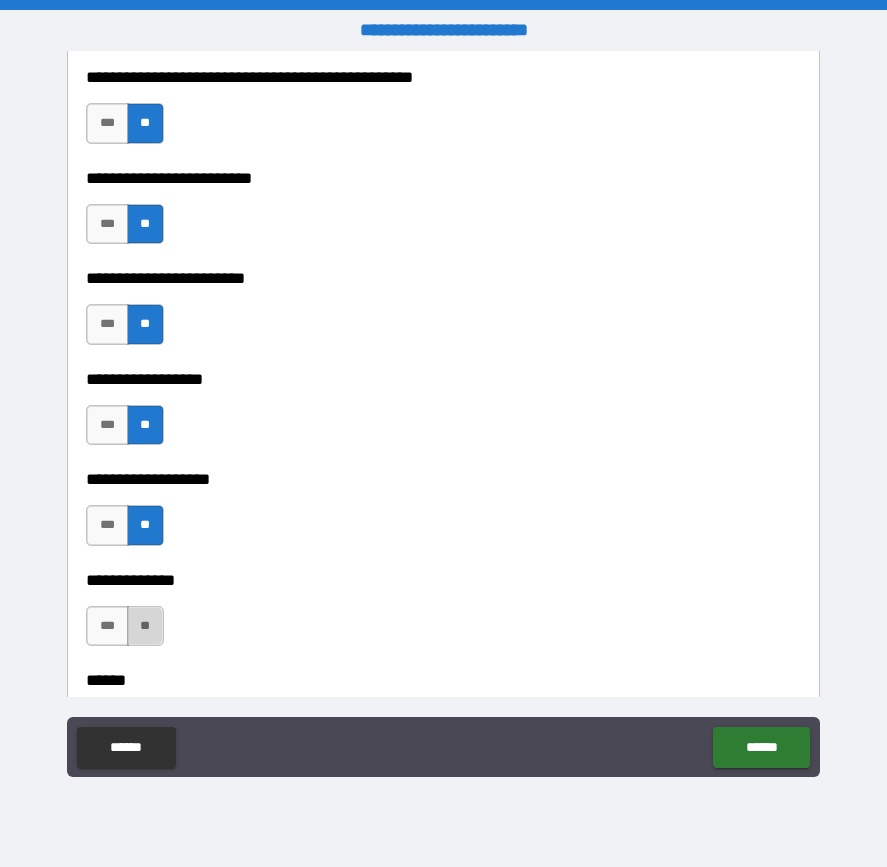 click on "**" at bounding box center [145, 626] 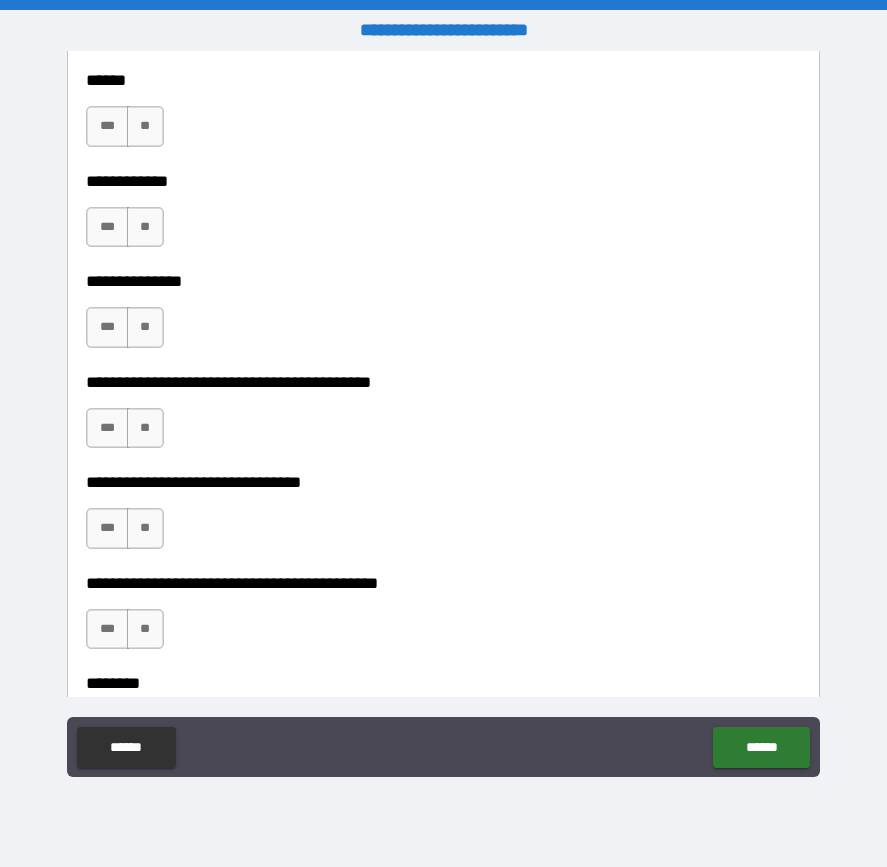 scroll, scrollTop: 3600, scrollLeft: 0, axis: vertical 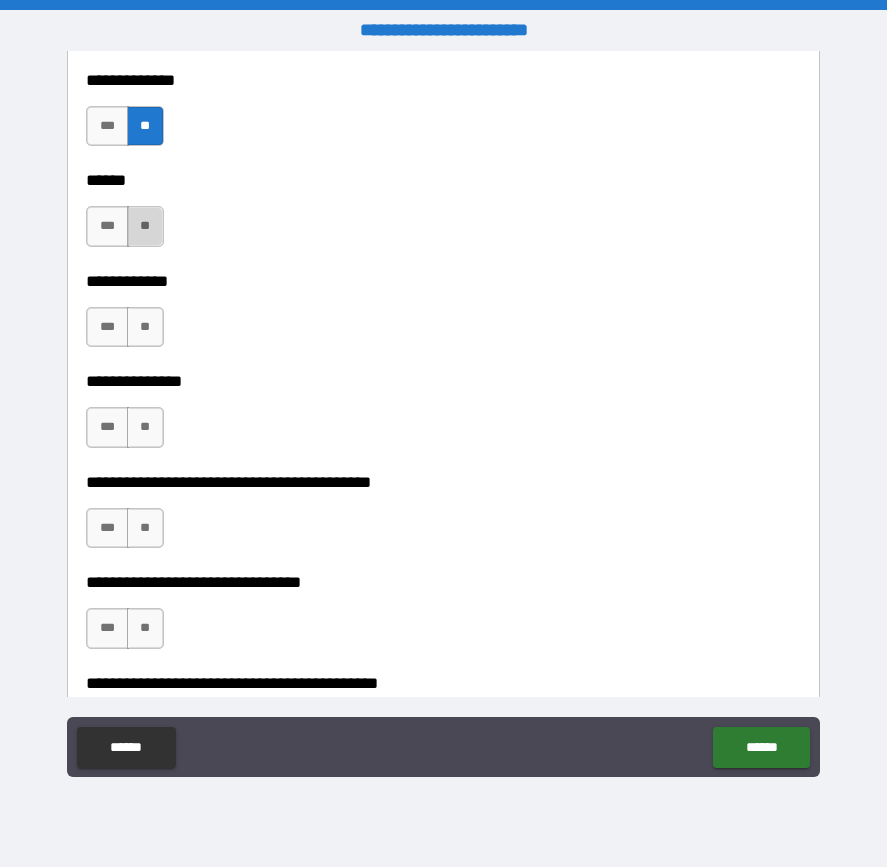 click on "**" at bounding box center [145, 226] 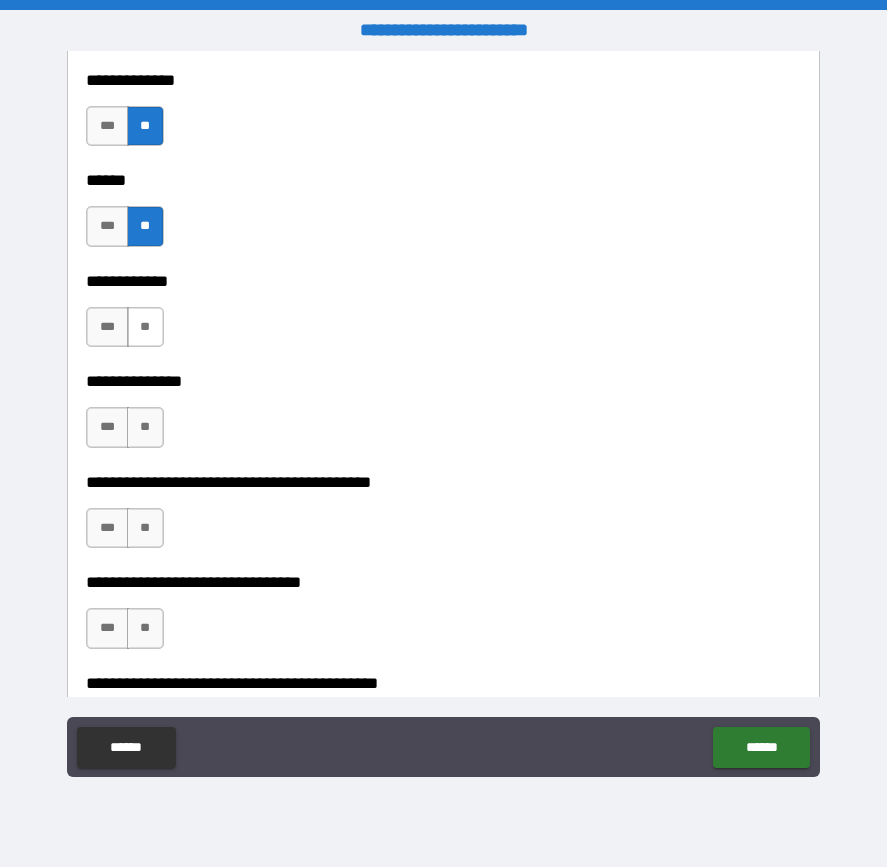 click on "**" at bounding box center (145, 327) 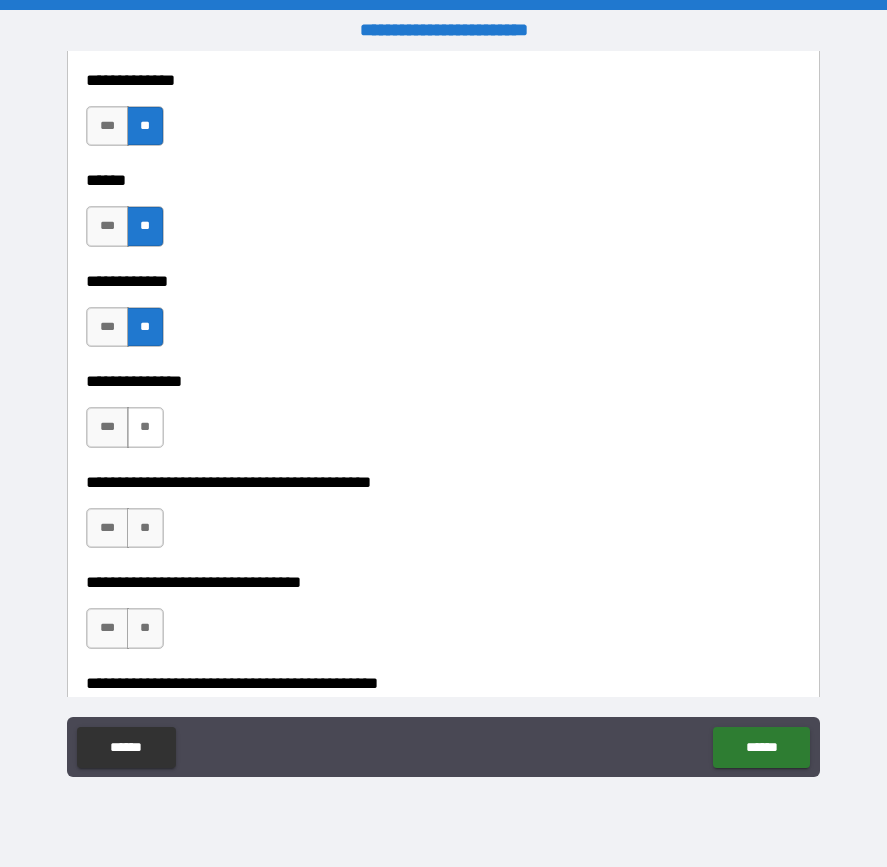 click on "**" at bounding box center [145, 427] 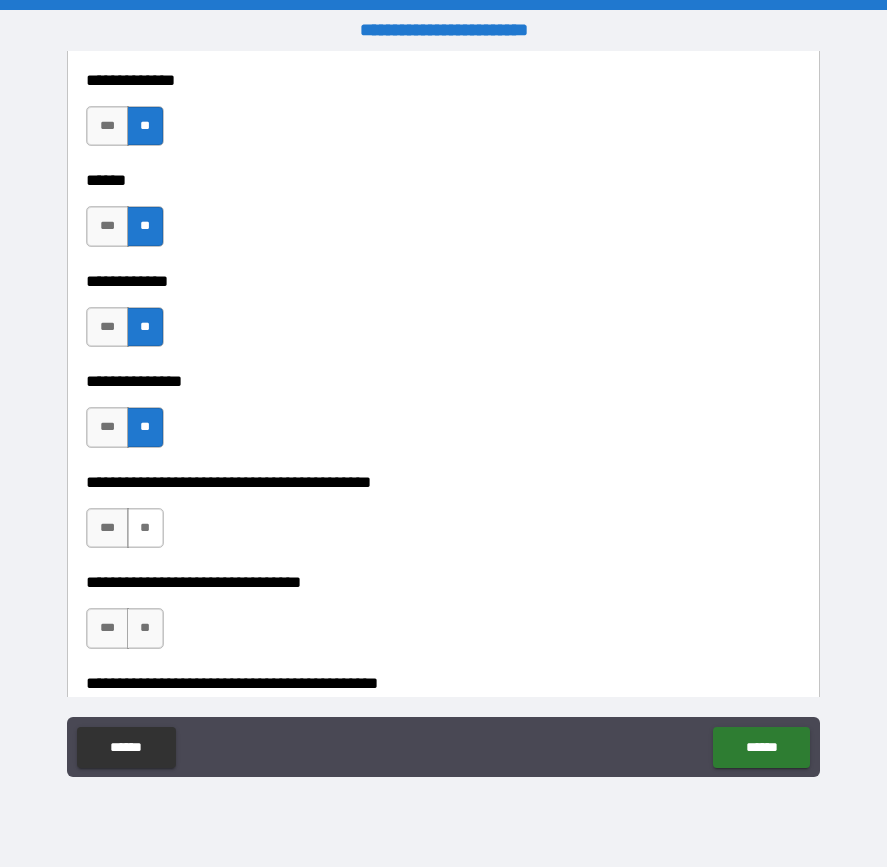 click on "**" at bounding box center [145, 528] 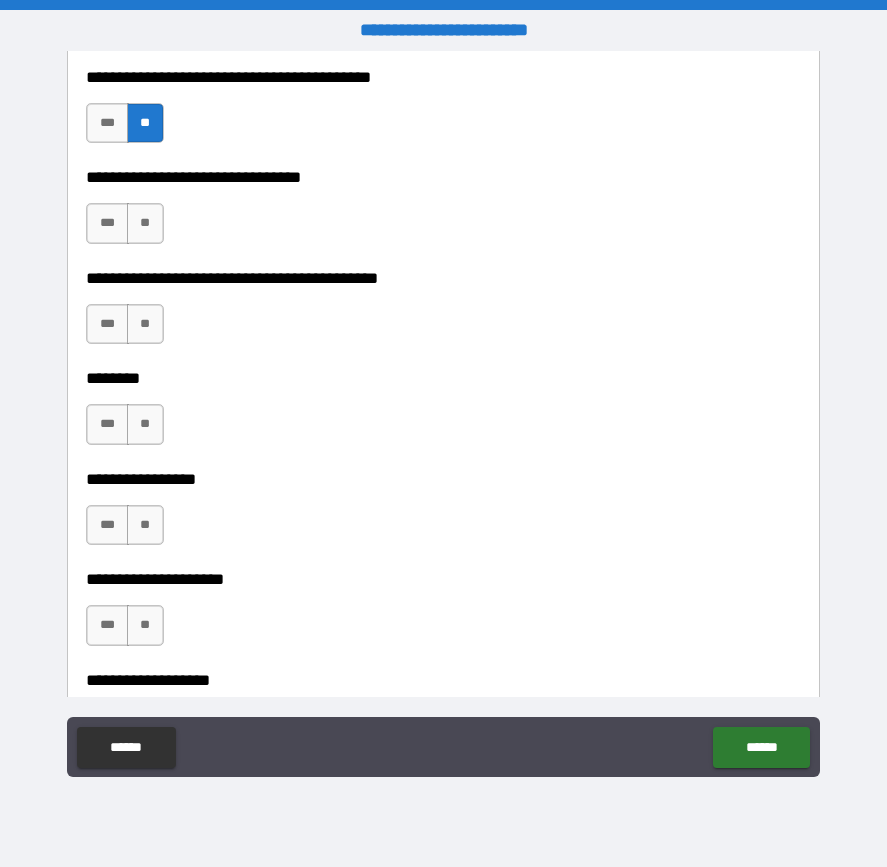 scroll, scrollTop: 4000, scrollLeft: 0, axis: vertical 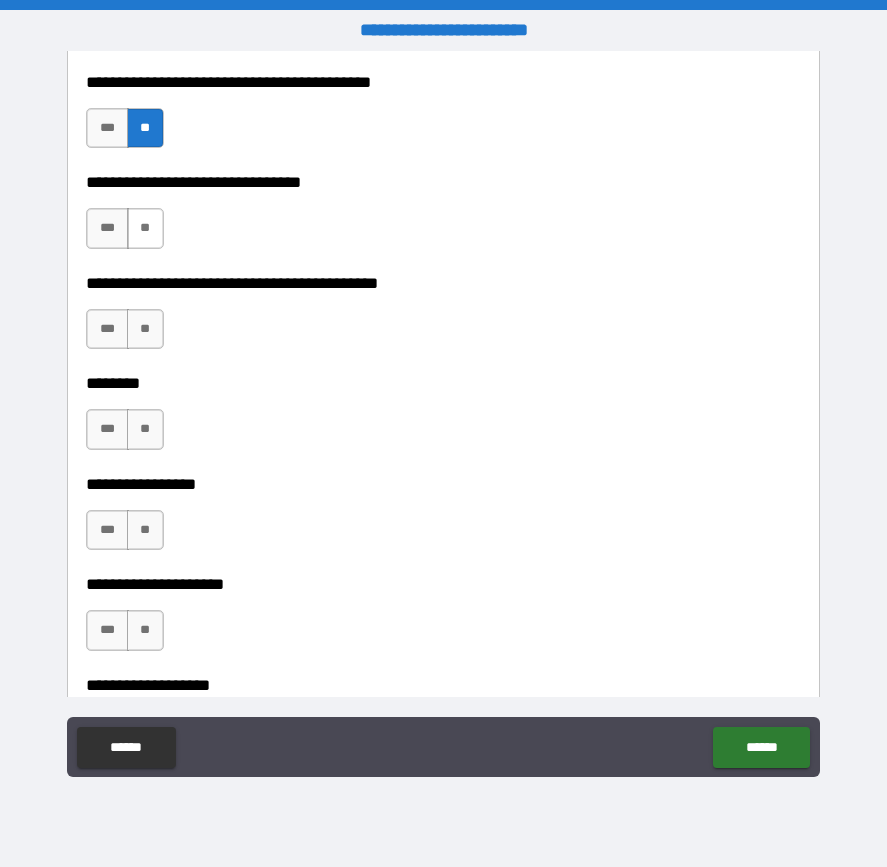click on "**" at bounding box center [145, 228] 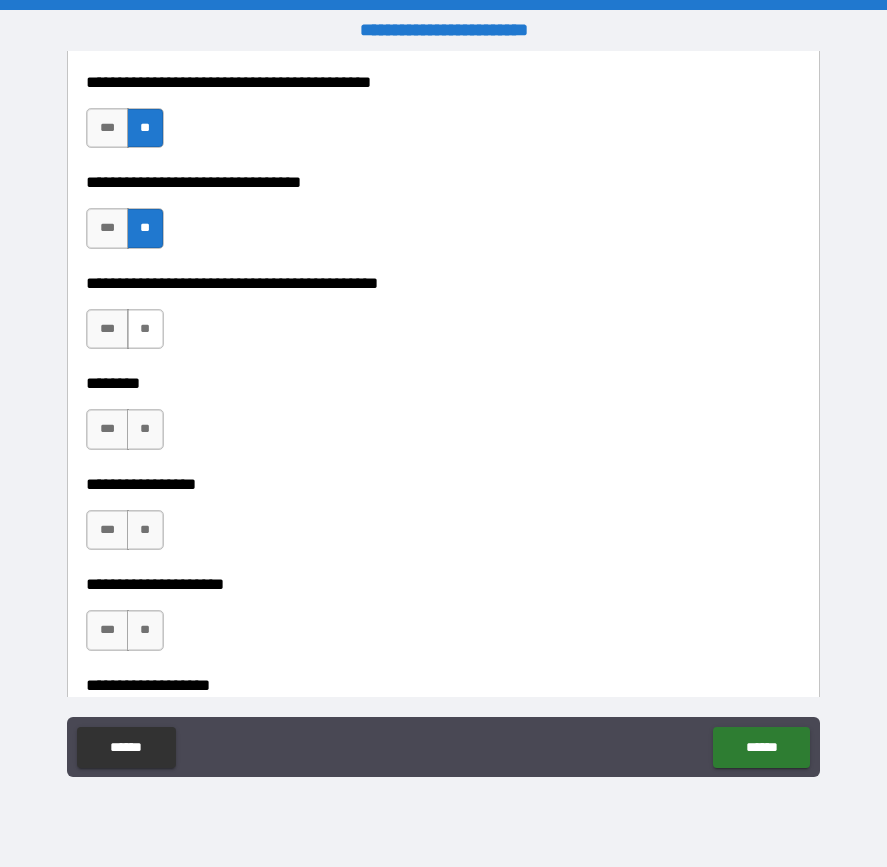 click on "**" at bounding box center [145, 329] 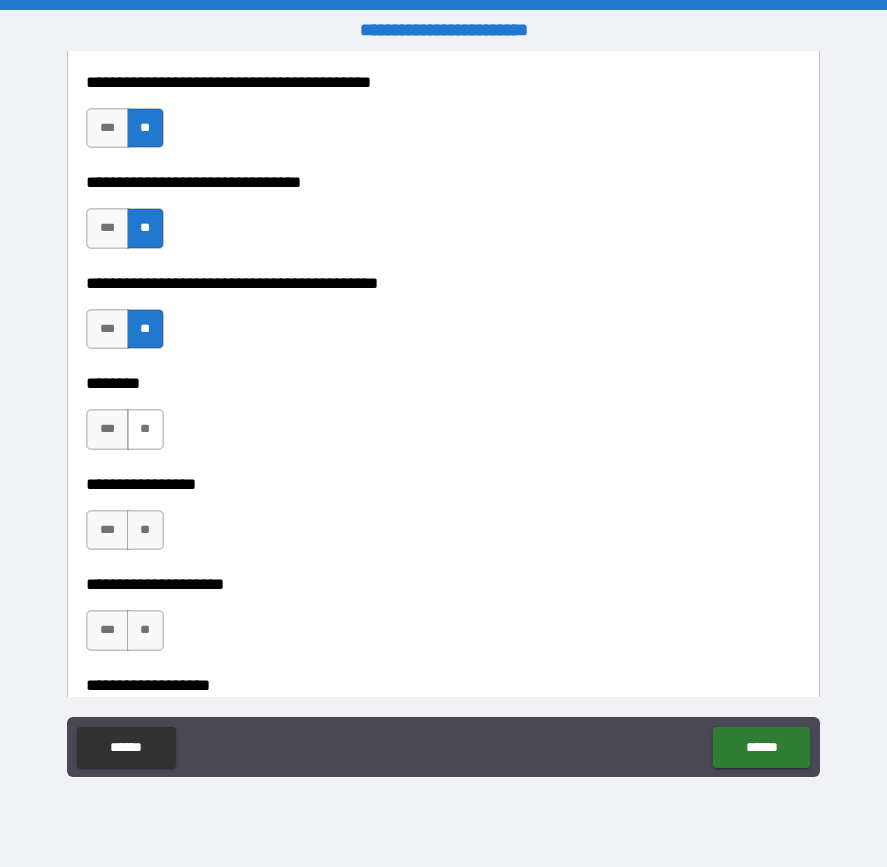 click on "**" at bounding box center [145, 429] 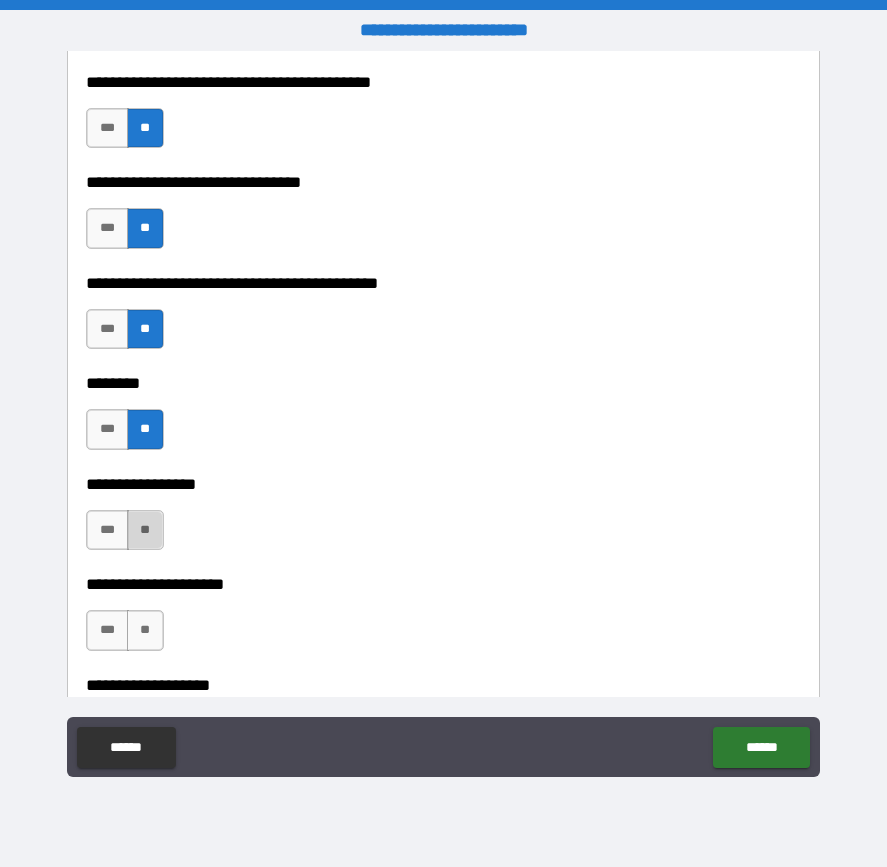click on "**" at bounding box center [145, 530] 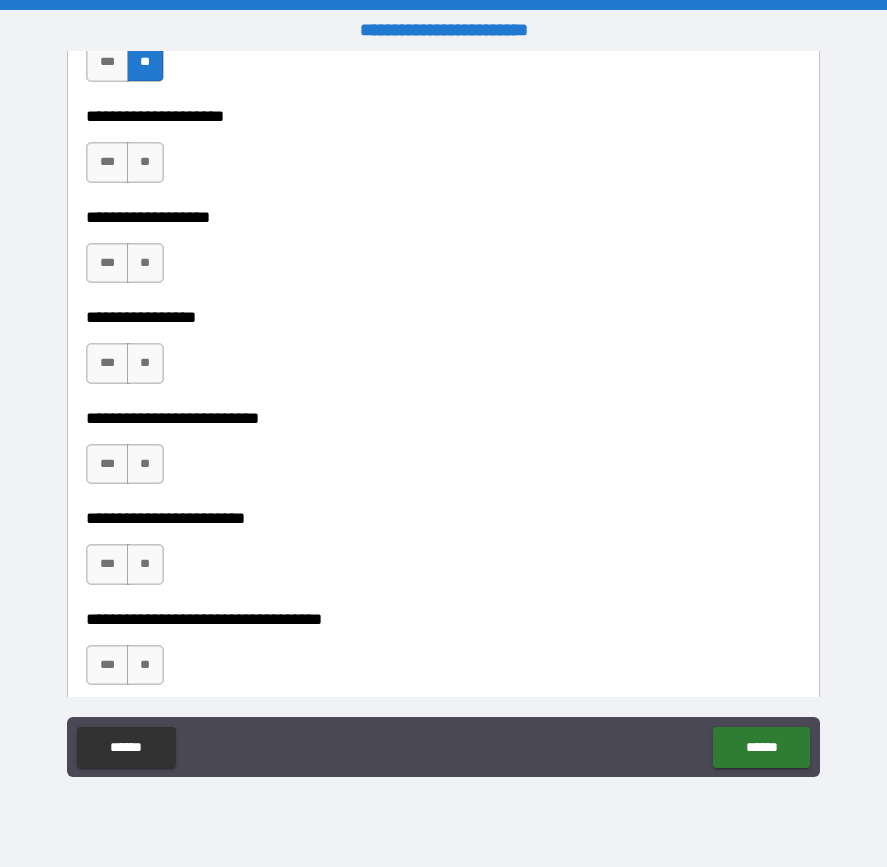 scroll, scrollTop: 4500, scrollLeft: 0, axis: vertical 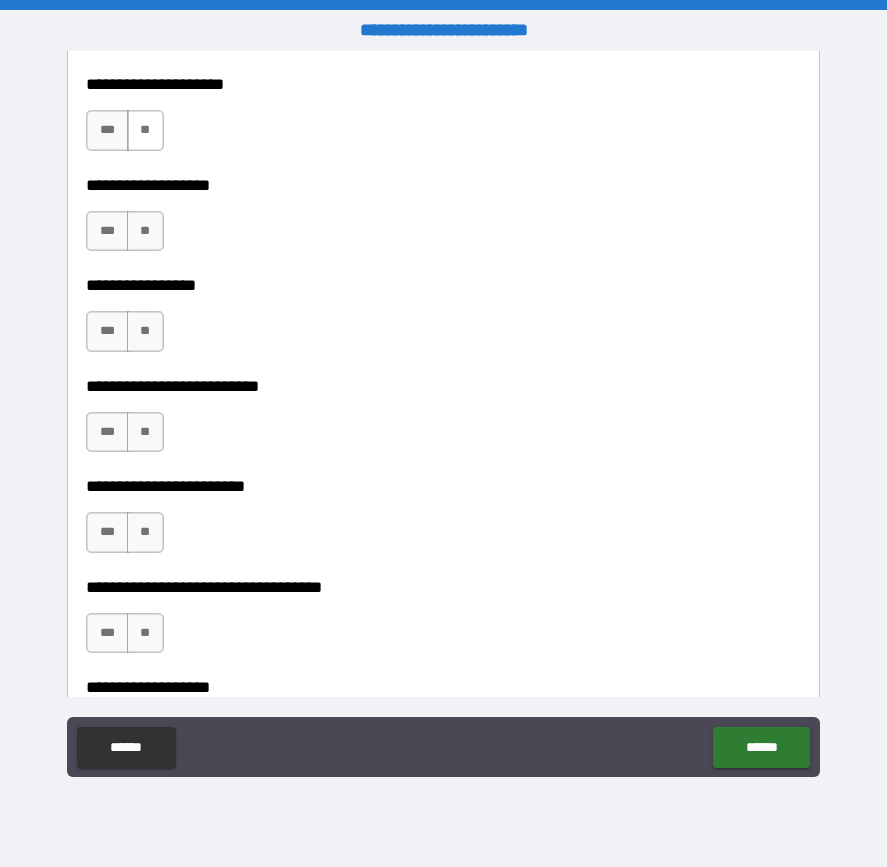 click on "**" at bounding box center [145, 130] 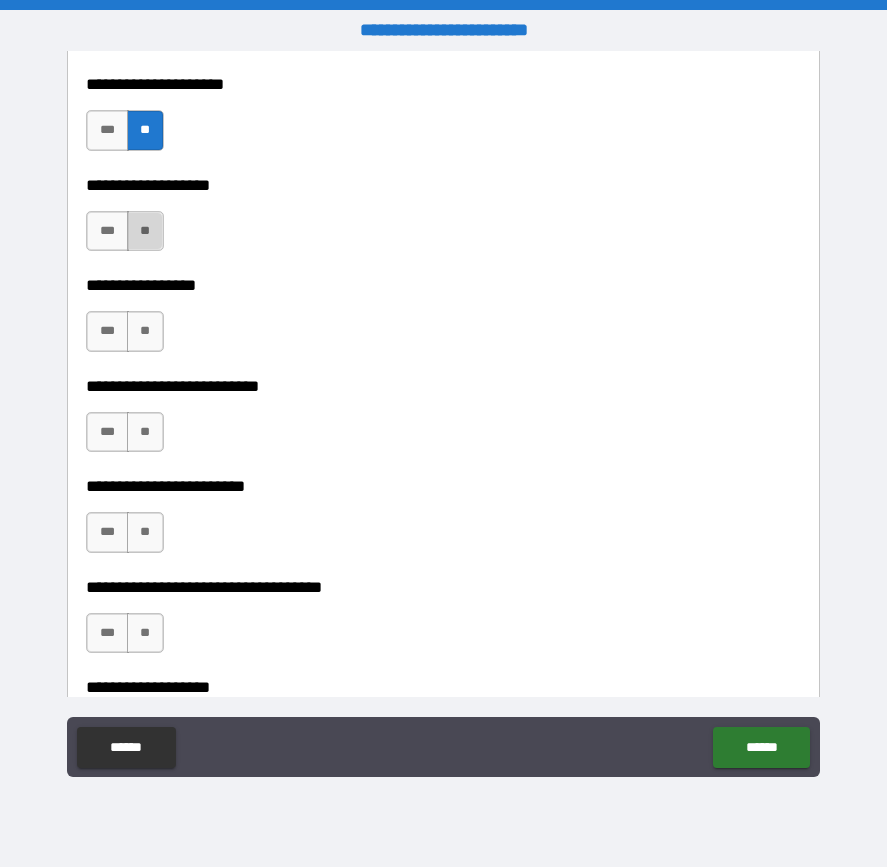 click on "**" at bounding box center [145, 231] 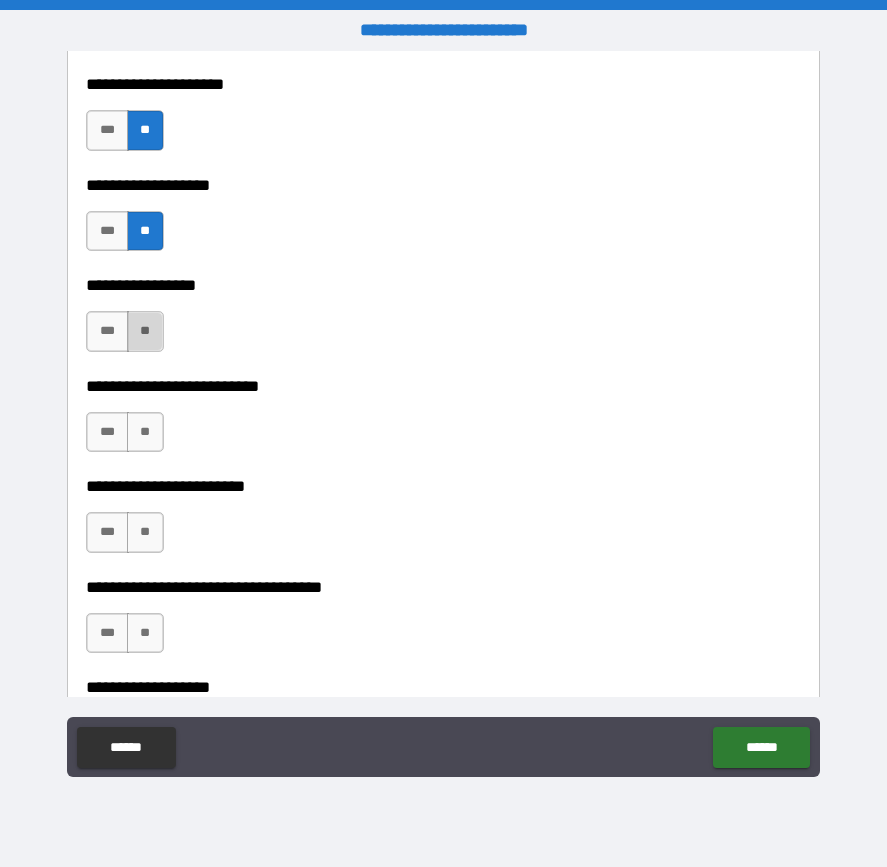 click on "**" at bounding box center (145, 331) 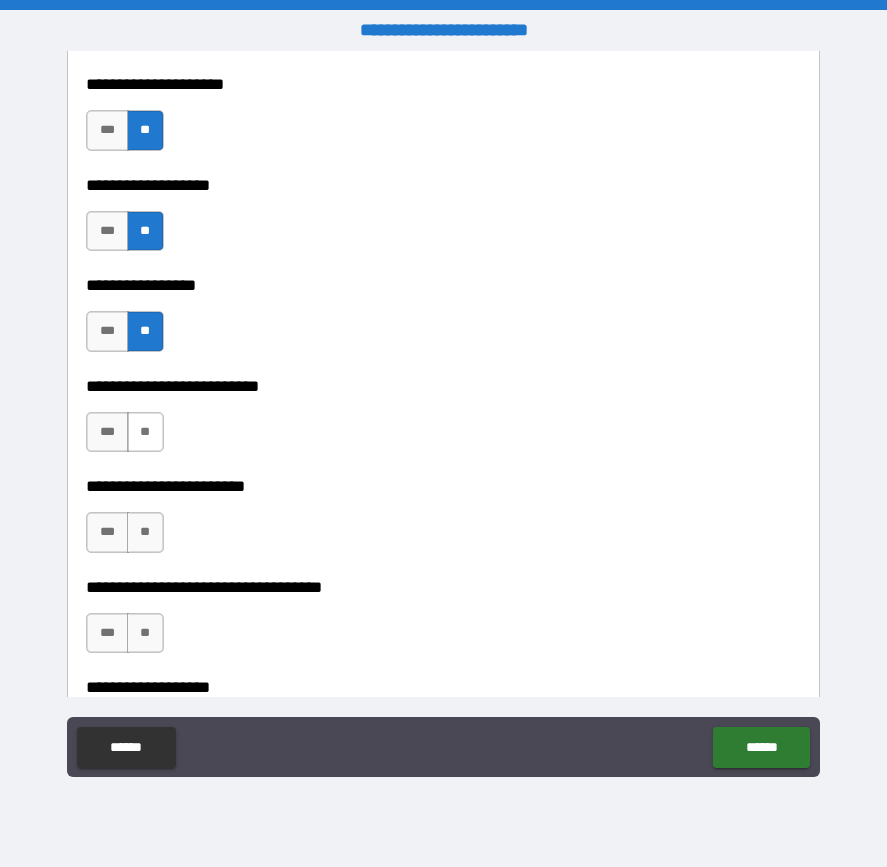 click on "**" at bounding box center (145, 432) 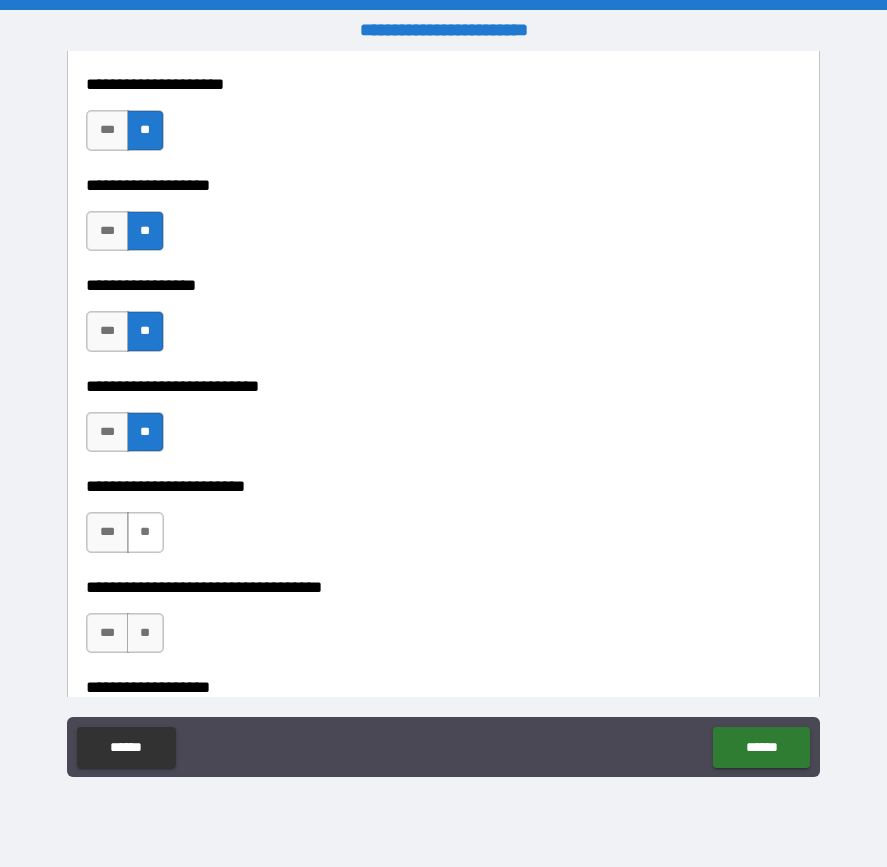click on "**" at bounding box center [145, 532] 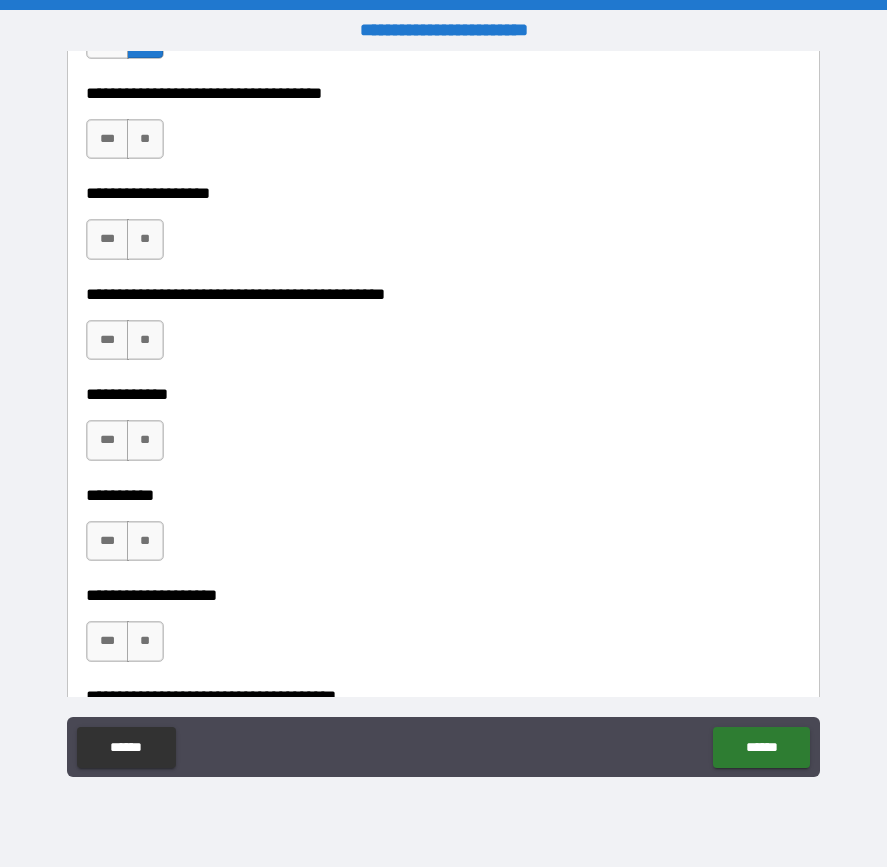 scroll, scrollTop: 5000, scrollLeft: 0, axis: vertical 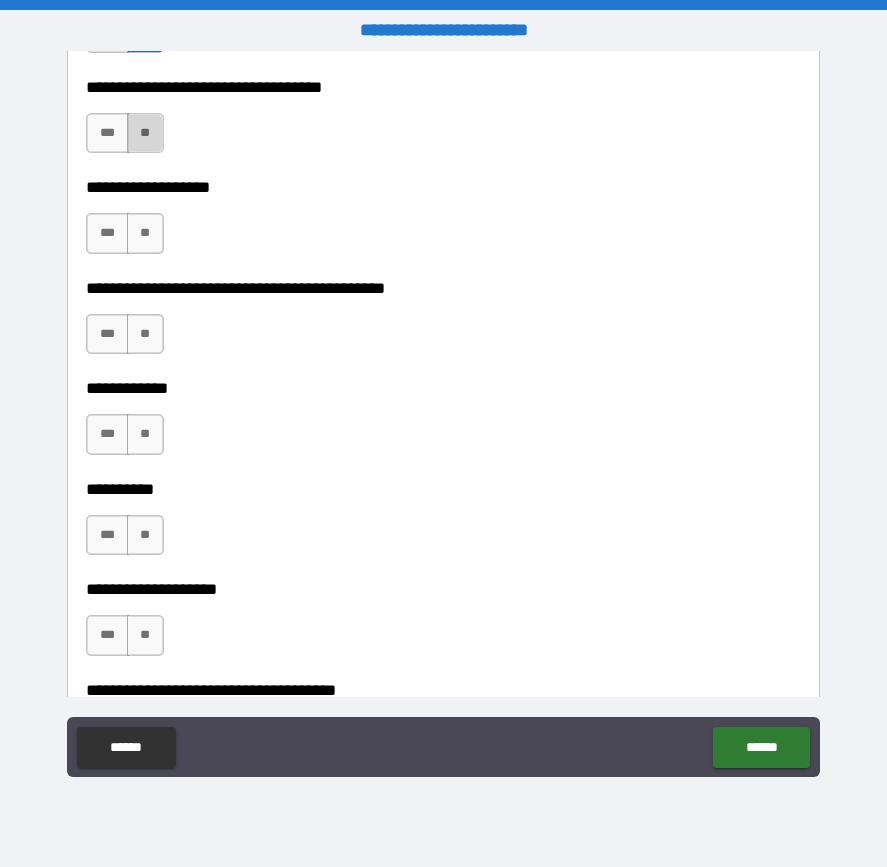 click on "**" at bounding box center (145, 133) 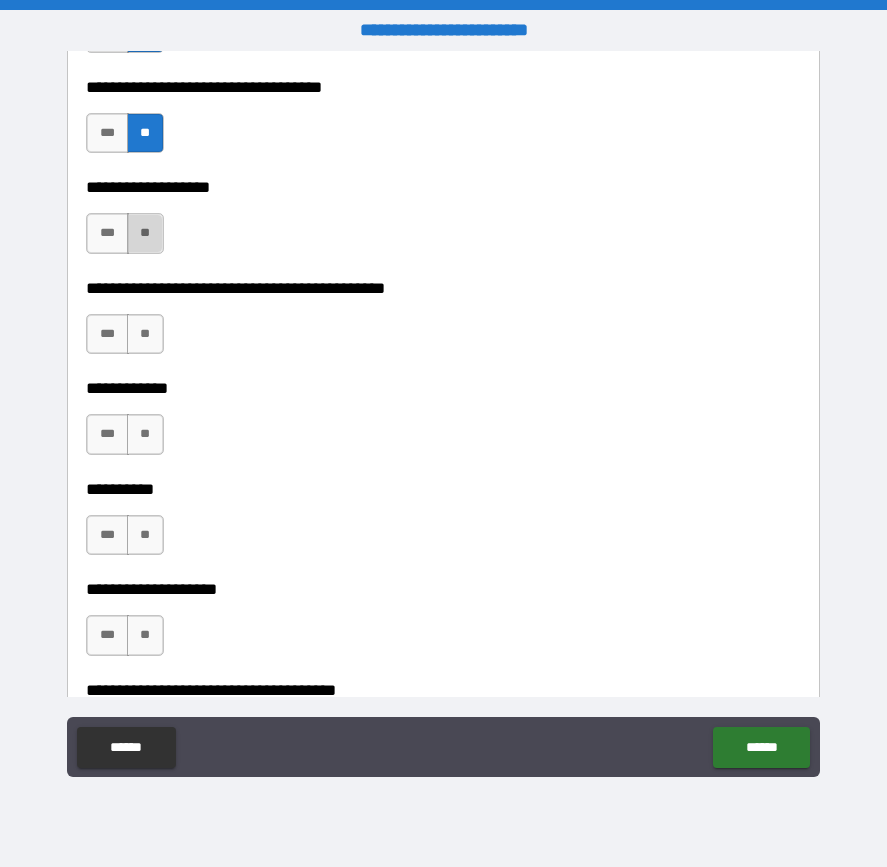 click on "**" at bounding box center [145, 233] 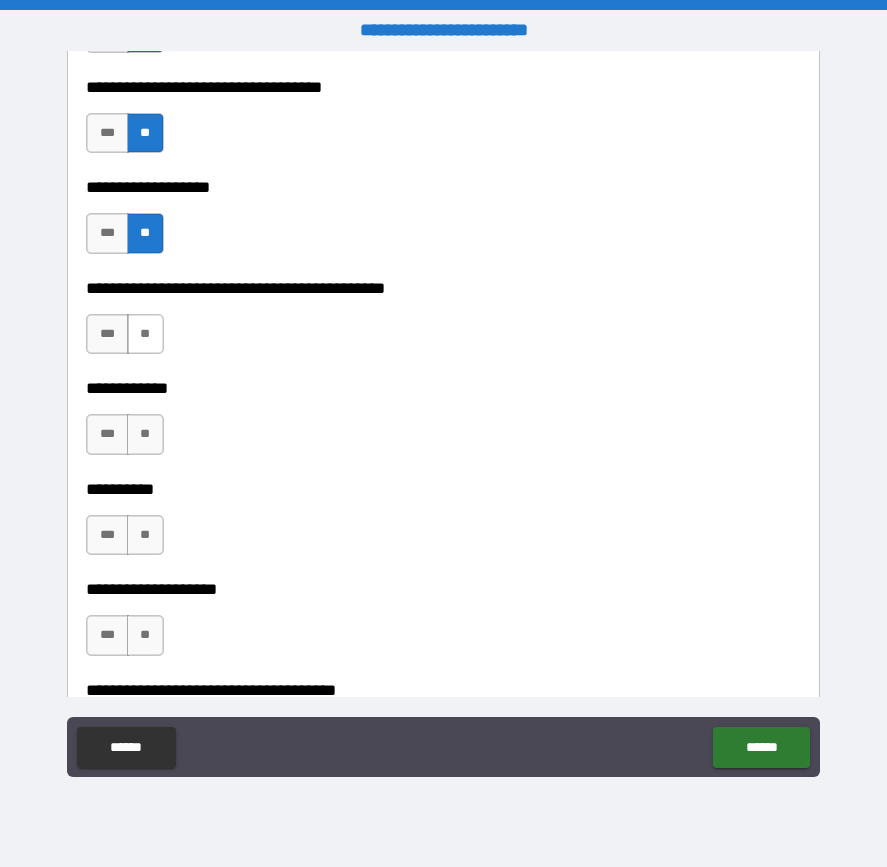click on "**" at bounding box center (145, 334) 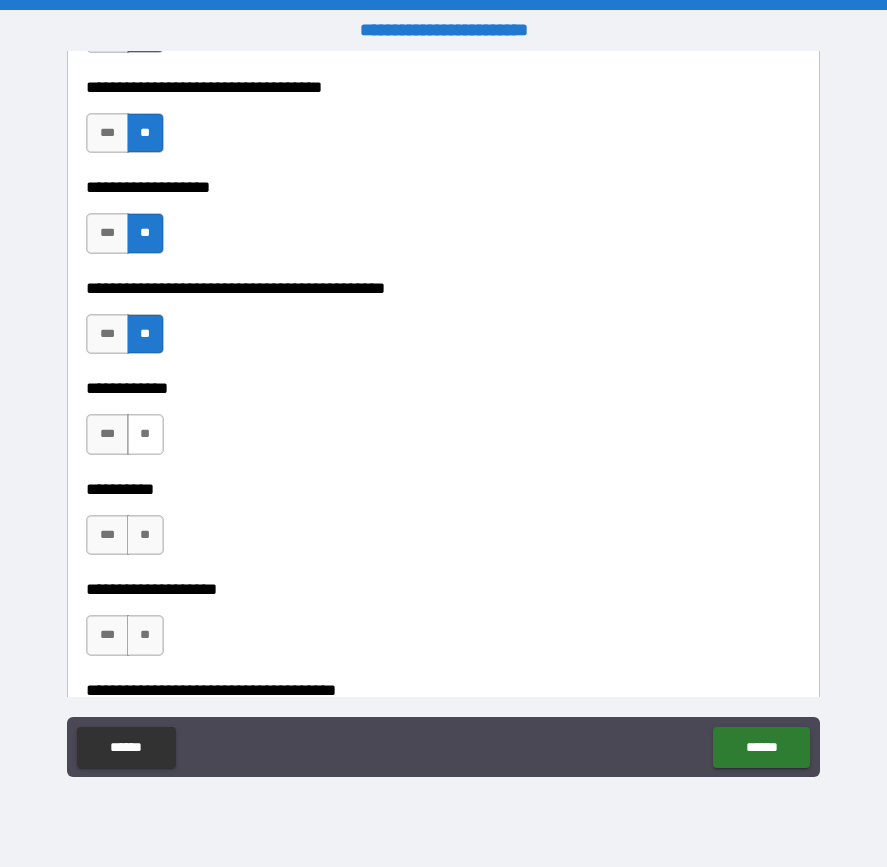 click on "**" at bounding box center [145, 434] 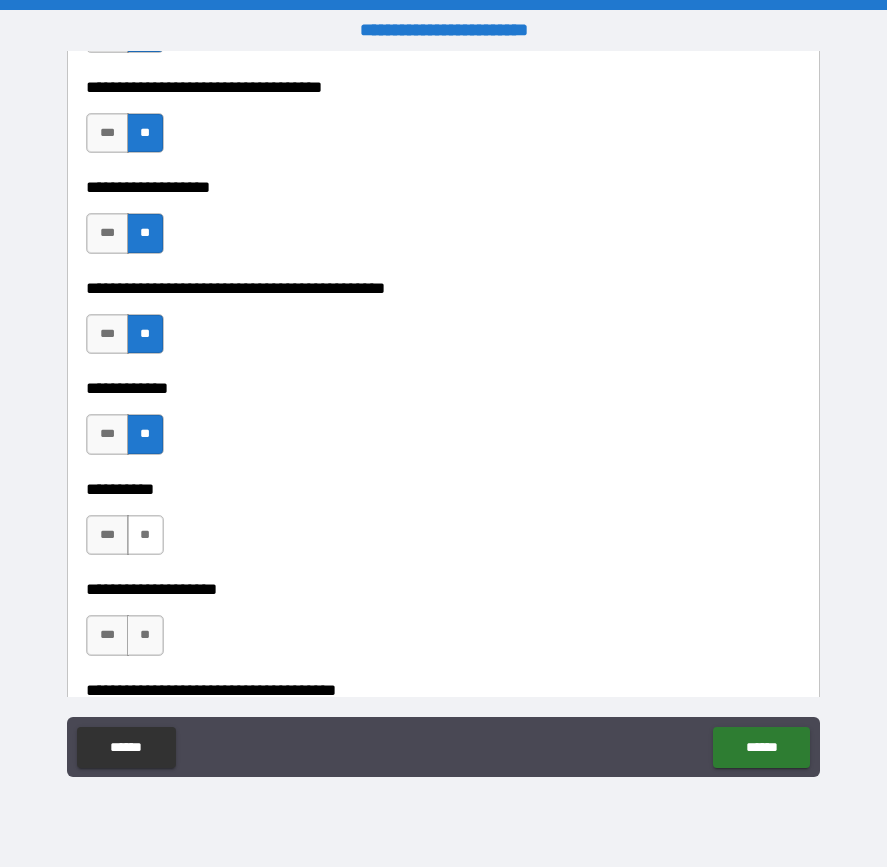 click on "**" at bounding box center [145, 535] 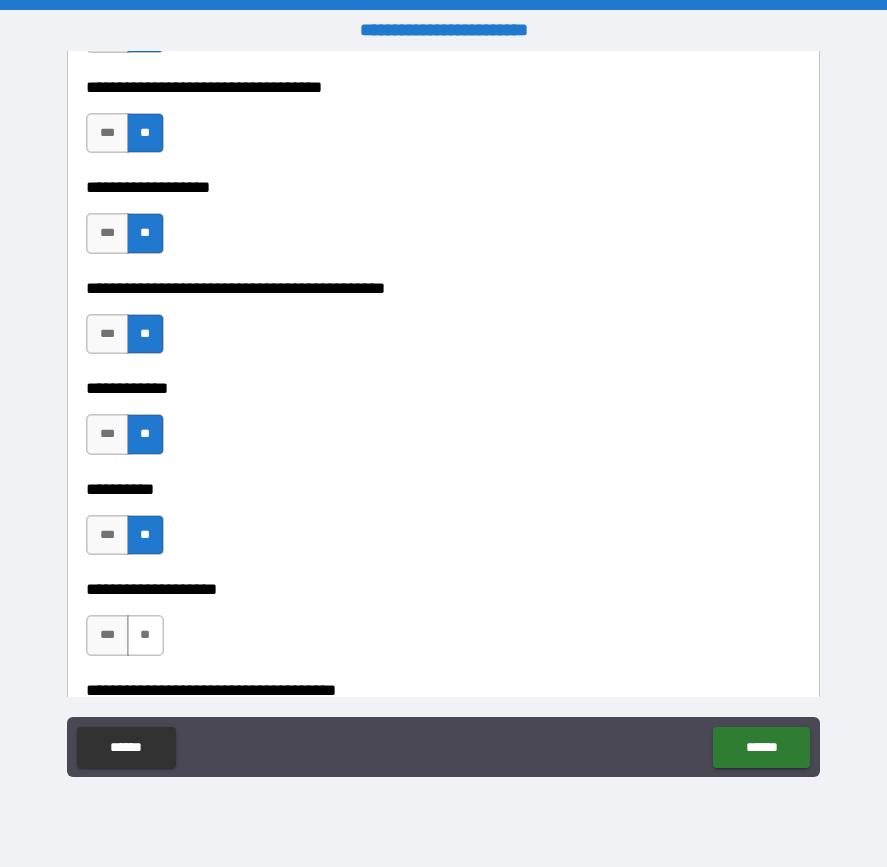 click on "**" at bounding box center (145, 635) 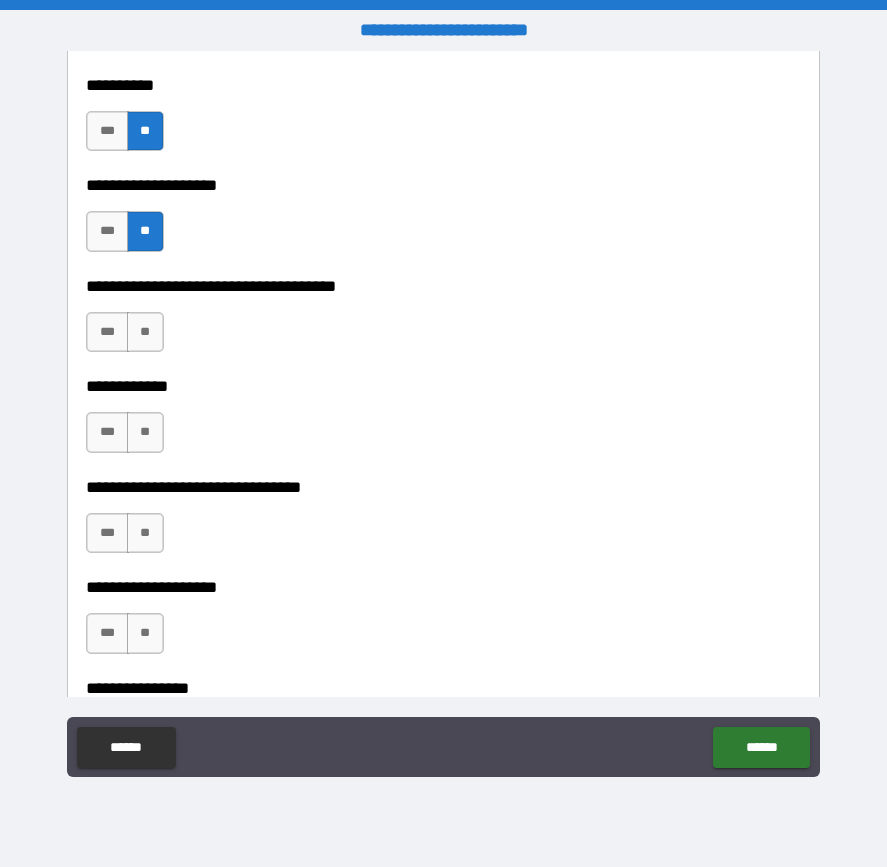 scroll, scrollTop: 5500, scrollLeft: 0, axis: vertical 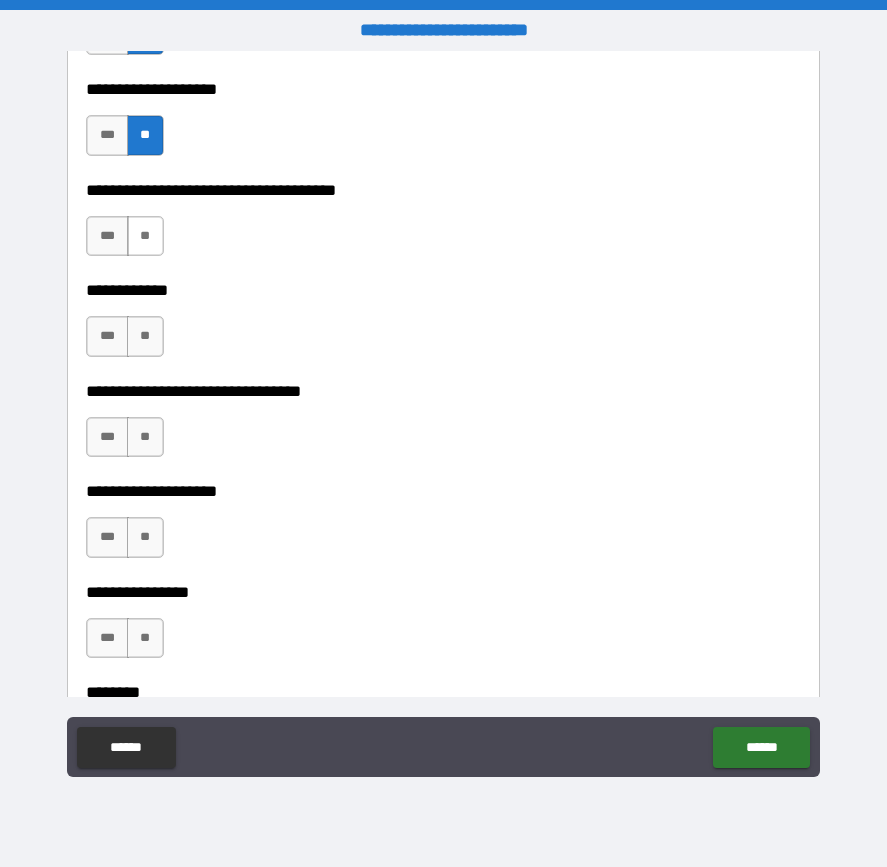 click on "**" at bounding box center (145, 236) 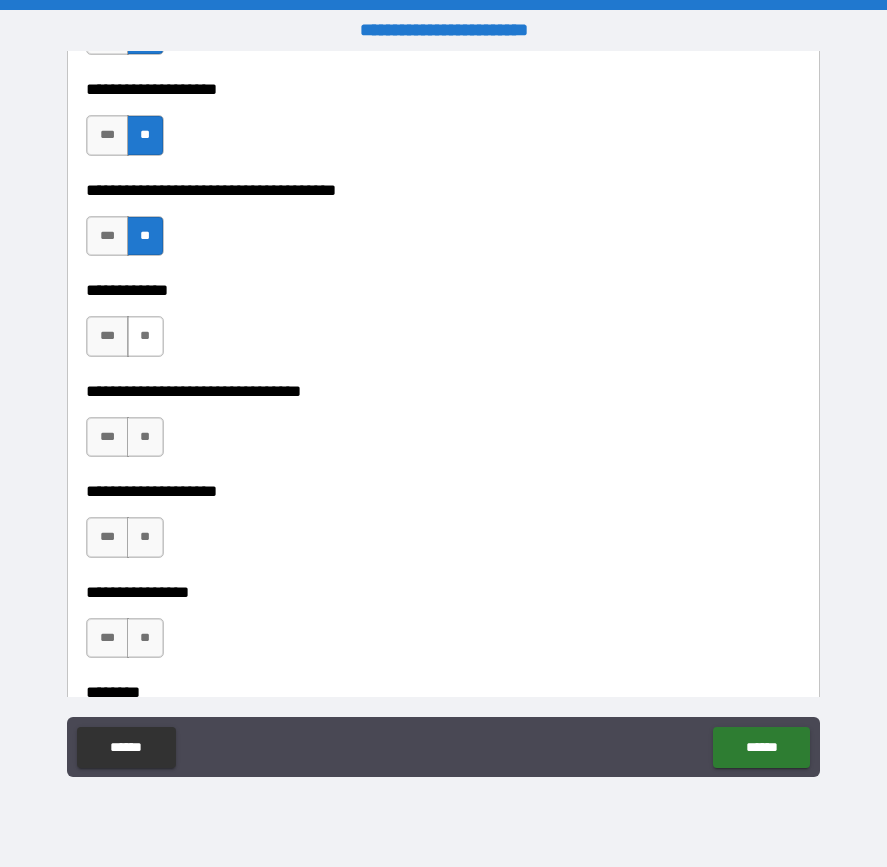 click on "**" at bounding box center (145, 336) 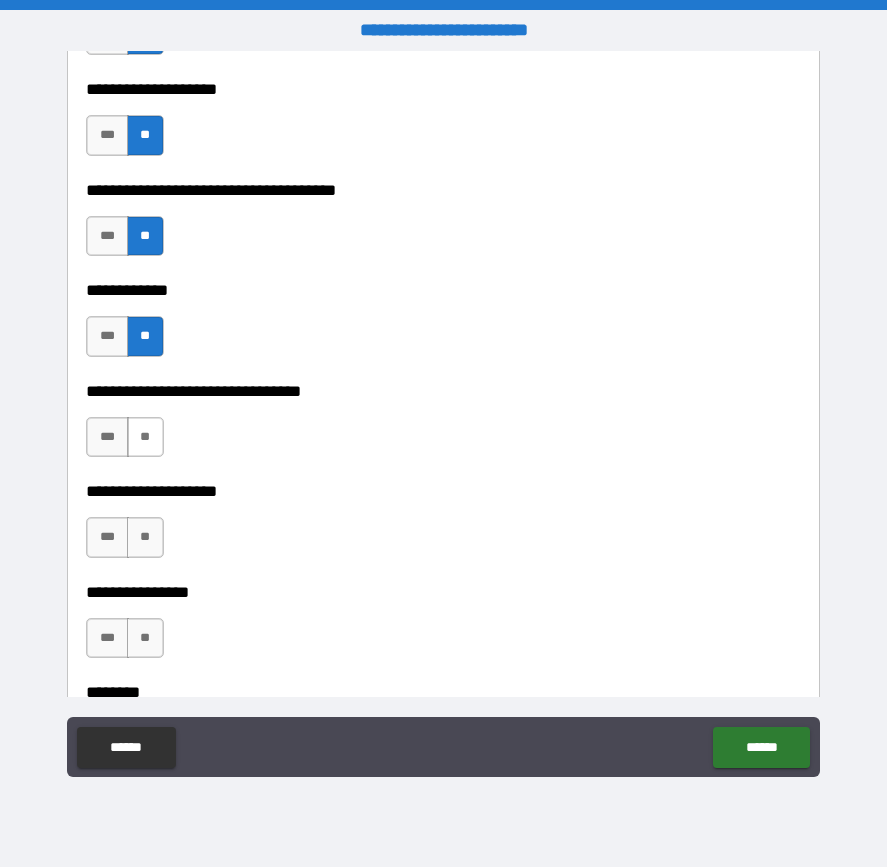 click on "**" at bounding box center (145, 437) 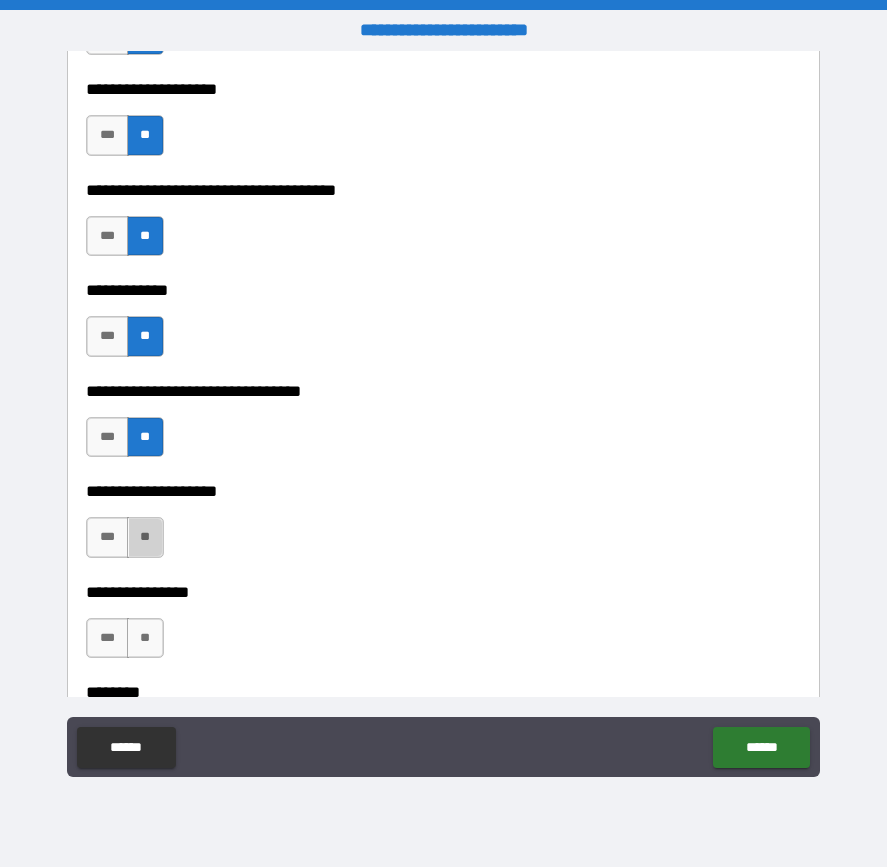 drag, startPoint x: 151, startPoint y: 538, endPoint x: 176, endPoint y: 503, distance: 43.011627 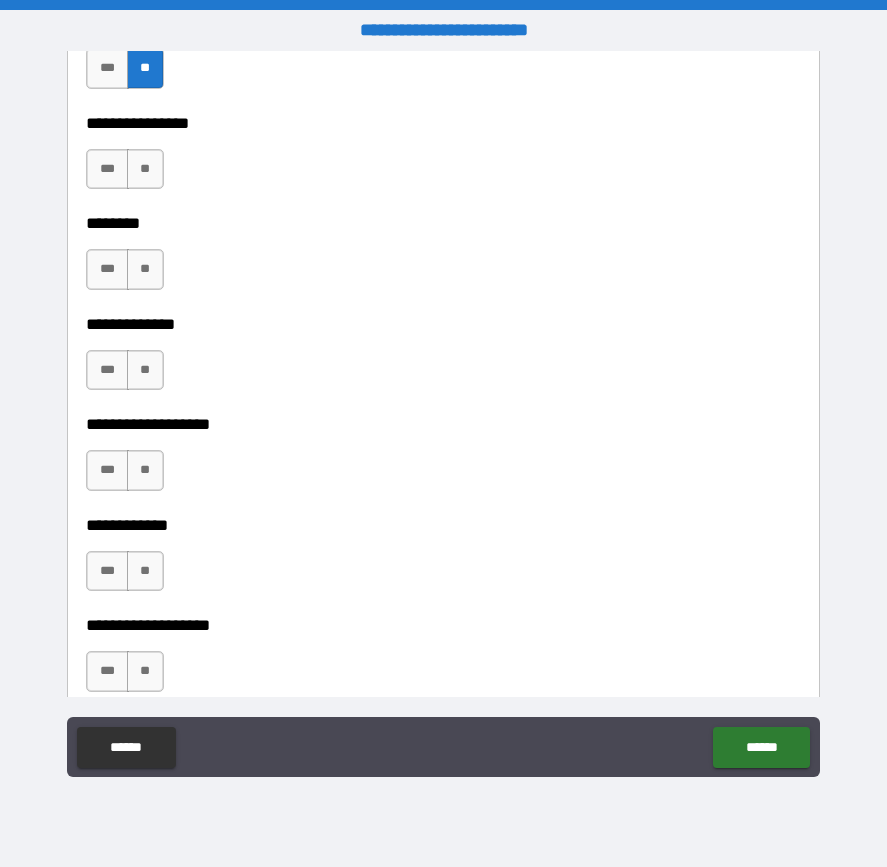 scroll, scrollTop: 6000, scrollLeft: 0, axis: vertical 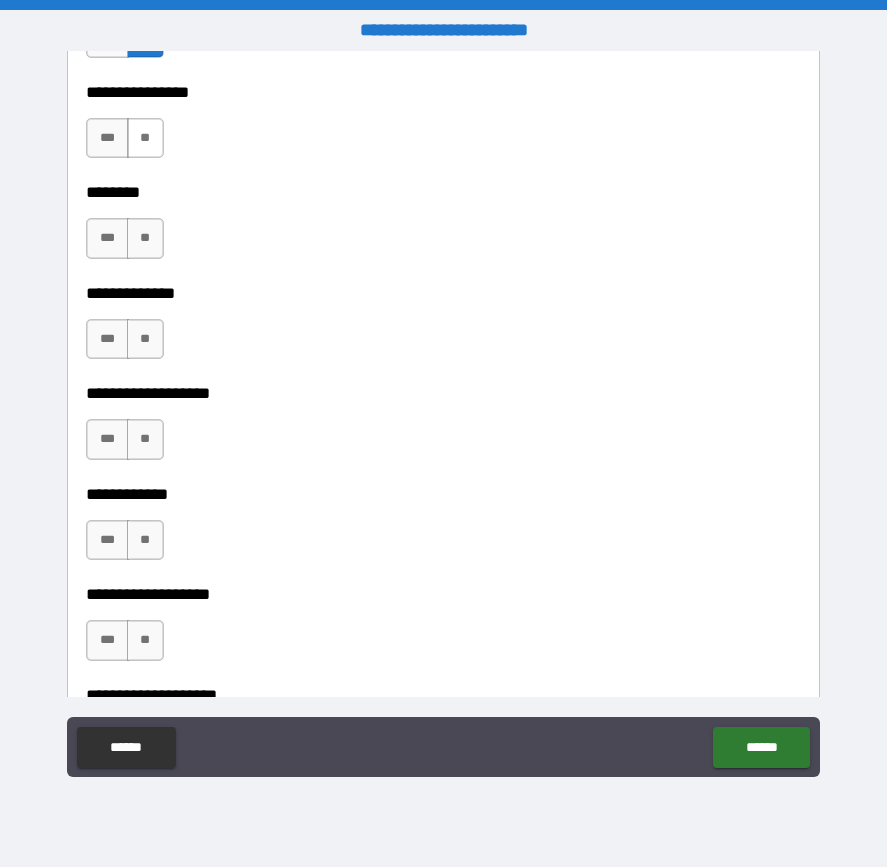 click on "**" at bounding box center [145, 138] 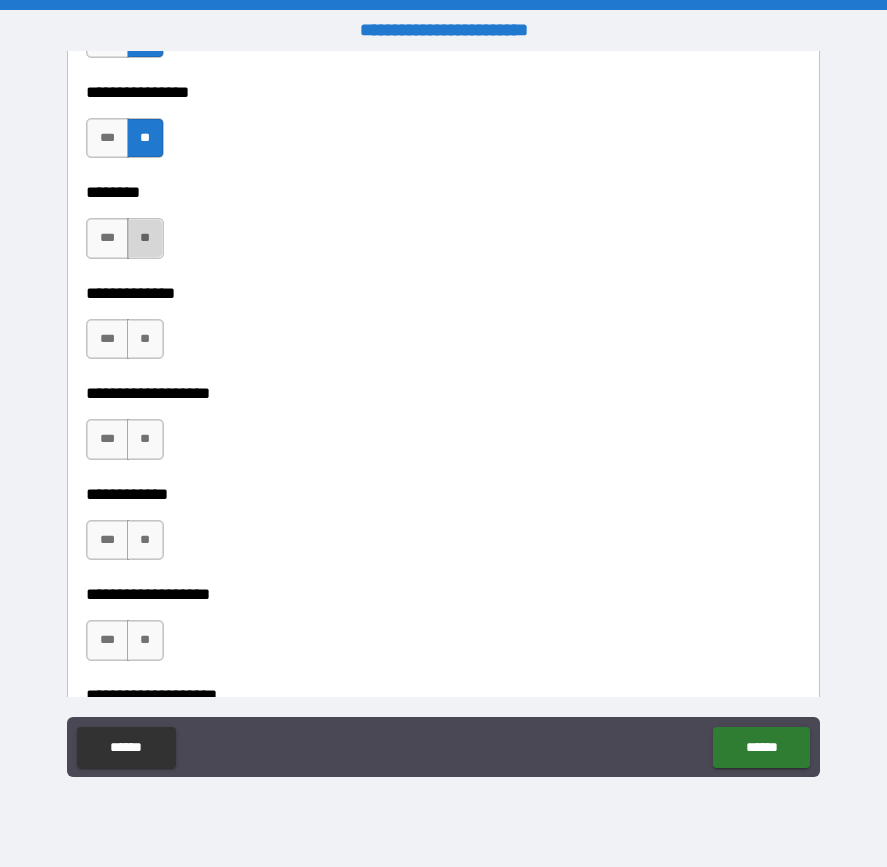 click on "**" at bounding box center (145, 238) 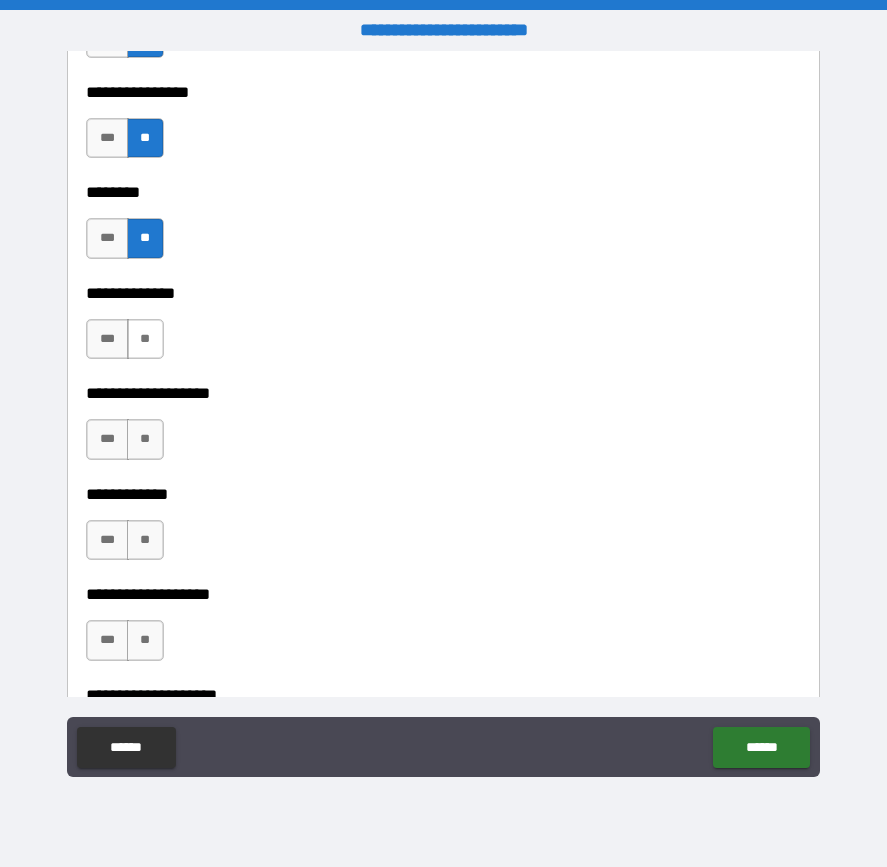 click on "**" at bounding box center (145, 339) 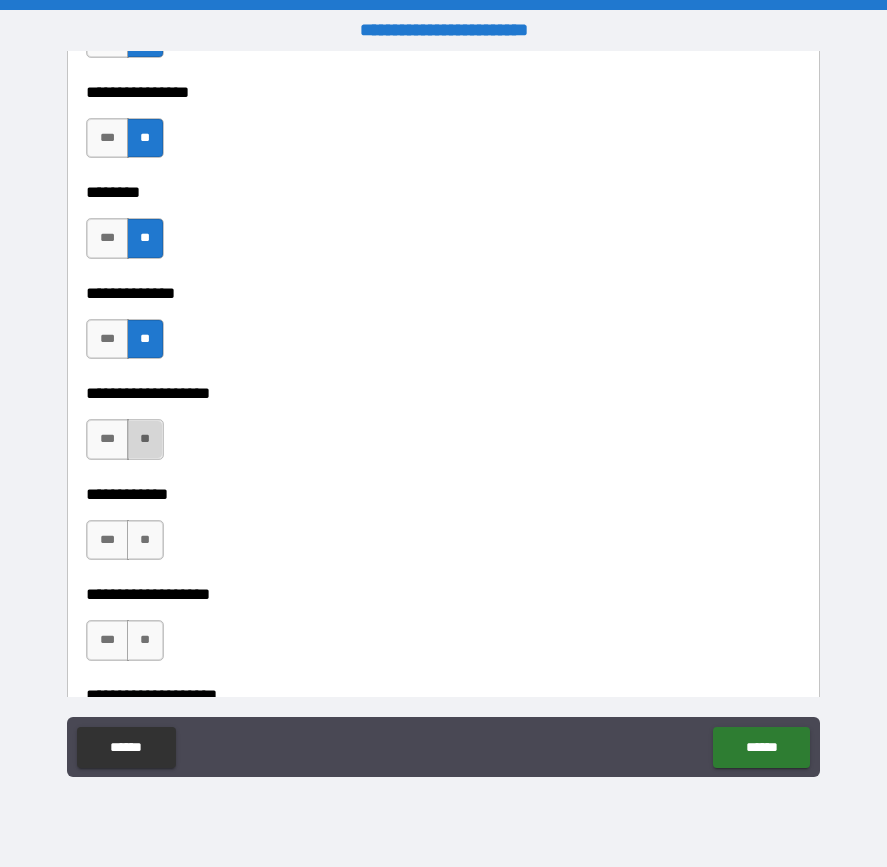click on "**" at bounding box center (145, 439) 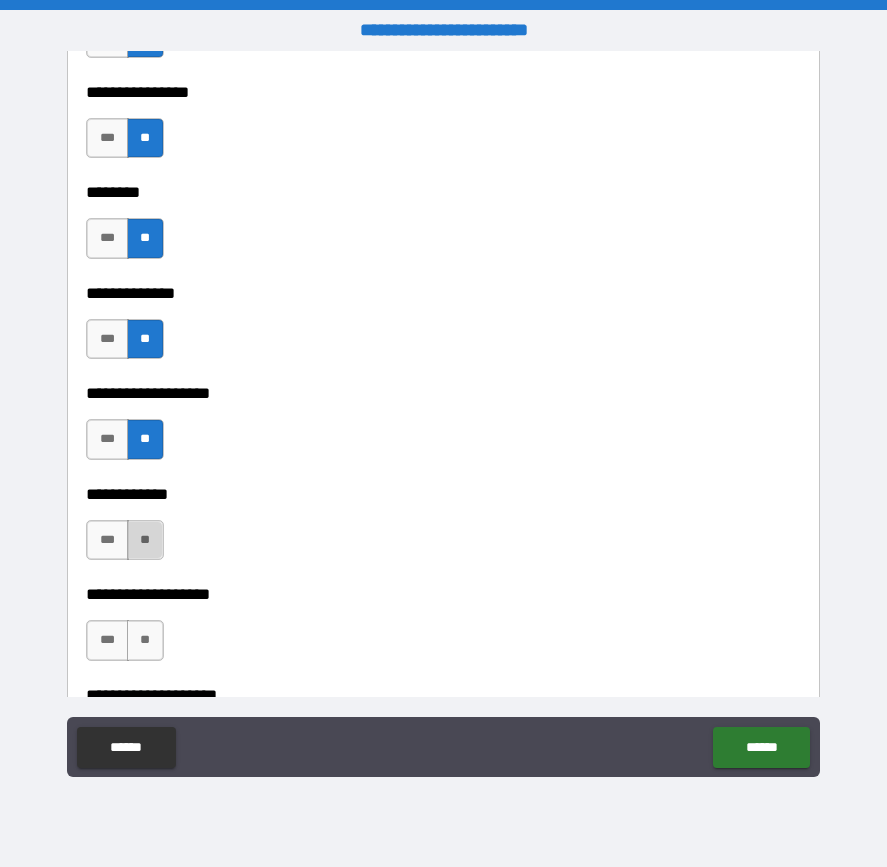 click on "**" at bounding box center (145, 540) 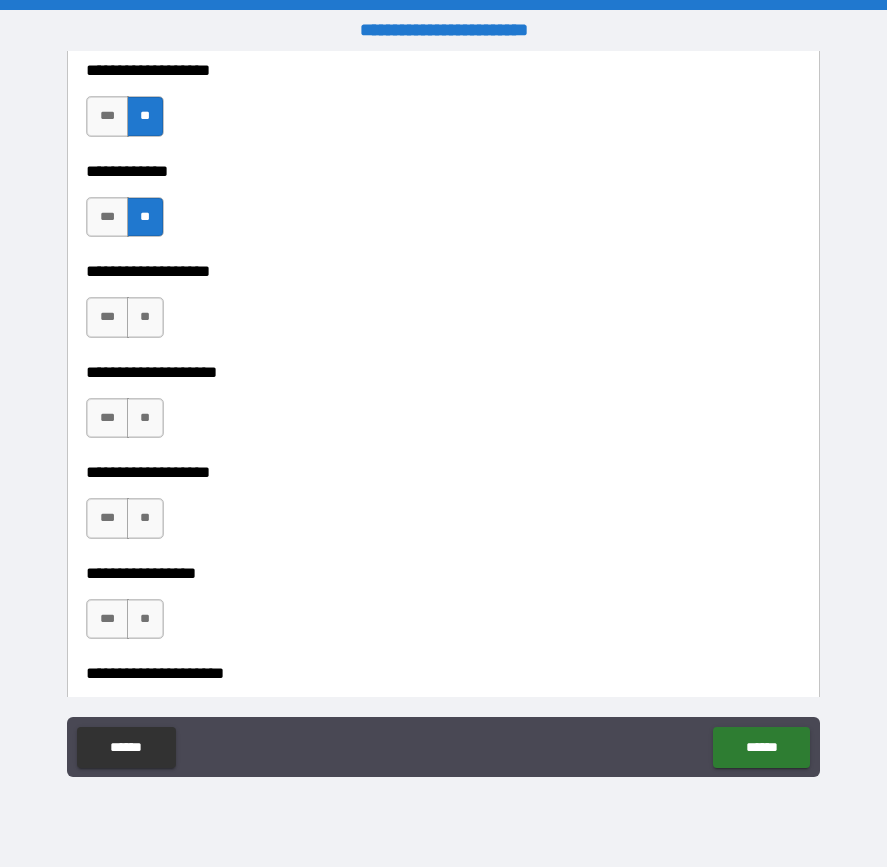 scroll, scrollTop: 6400, scrollLeft: 0, axis: vertical 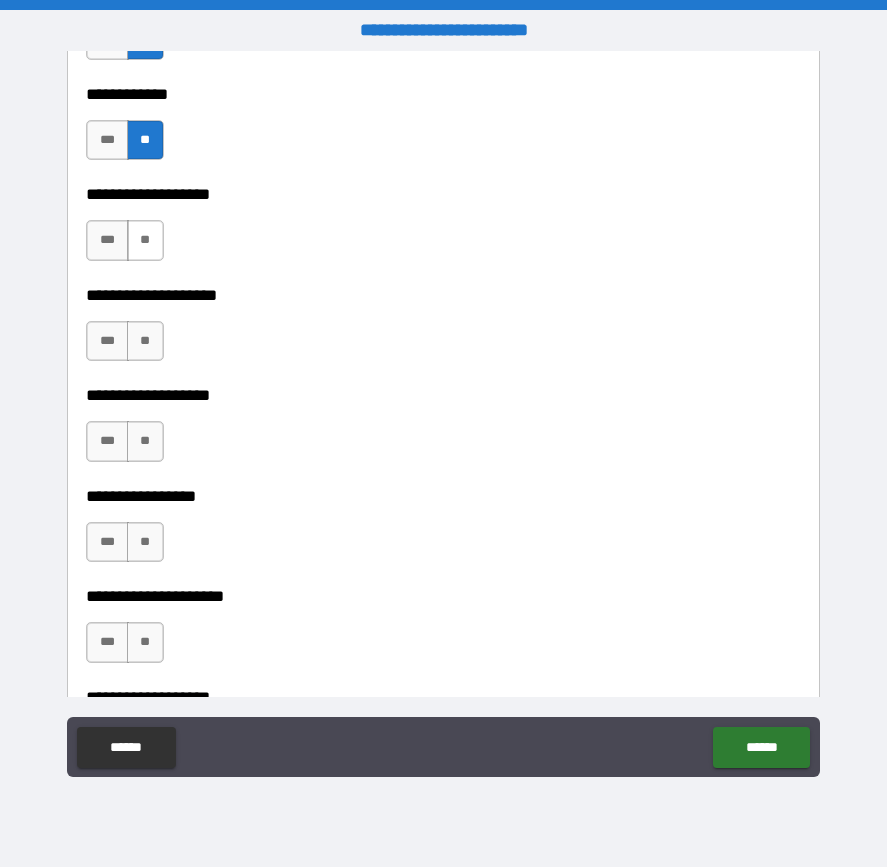 click on "**" at bounding box center [145, 240] 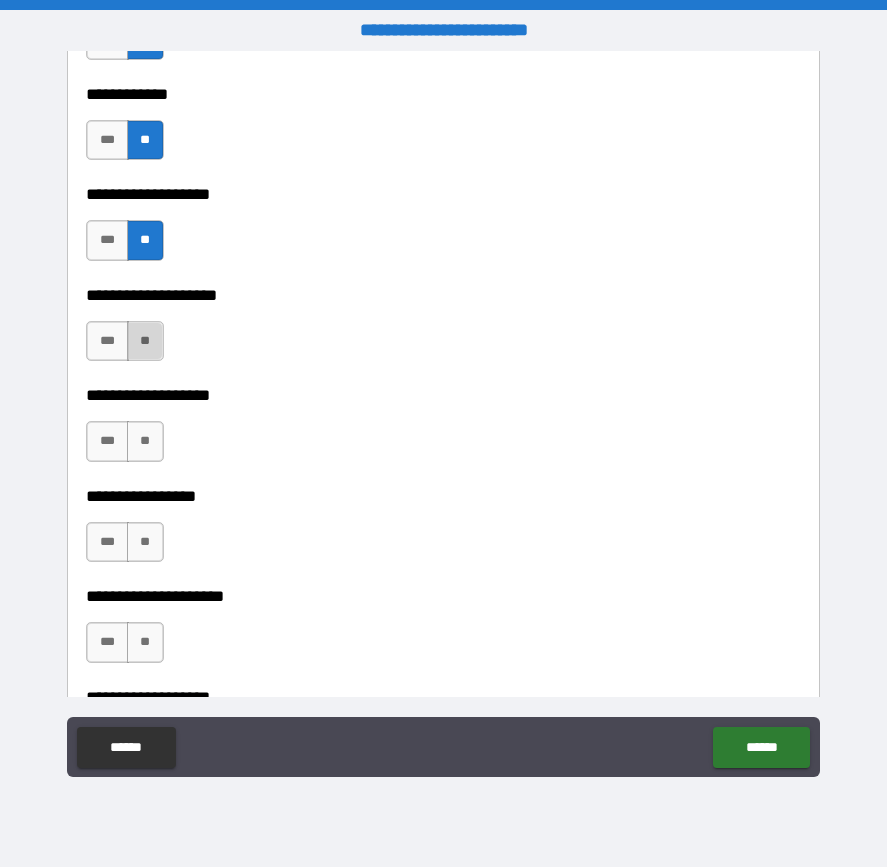 click on "**" at bounding box center [145, 341] 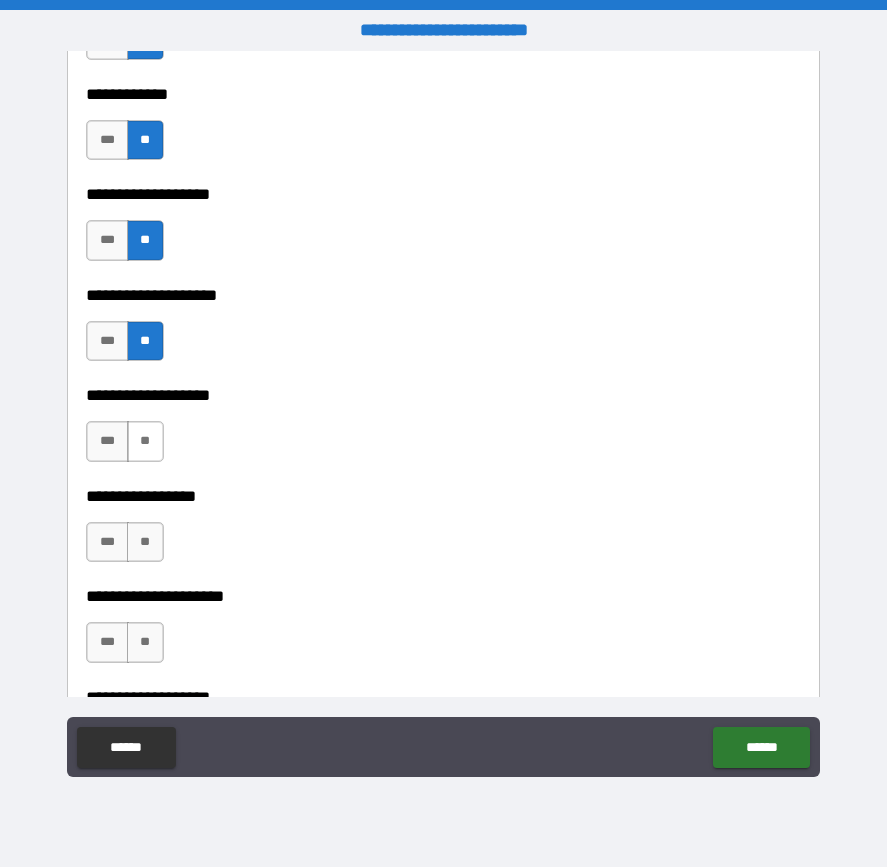 click on "**" at bounding box center [145, 441] 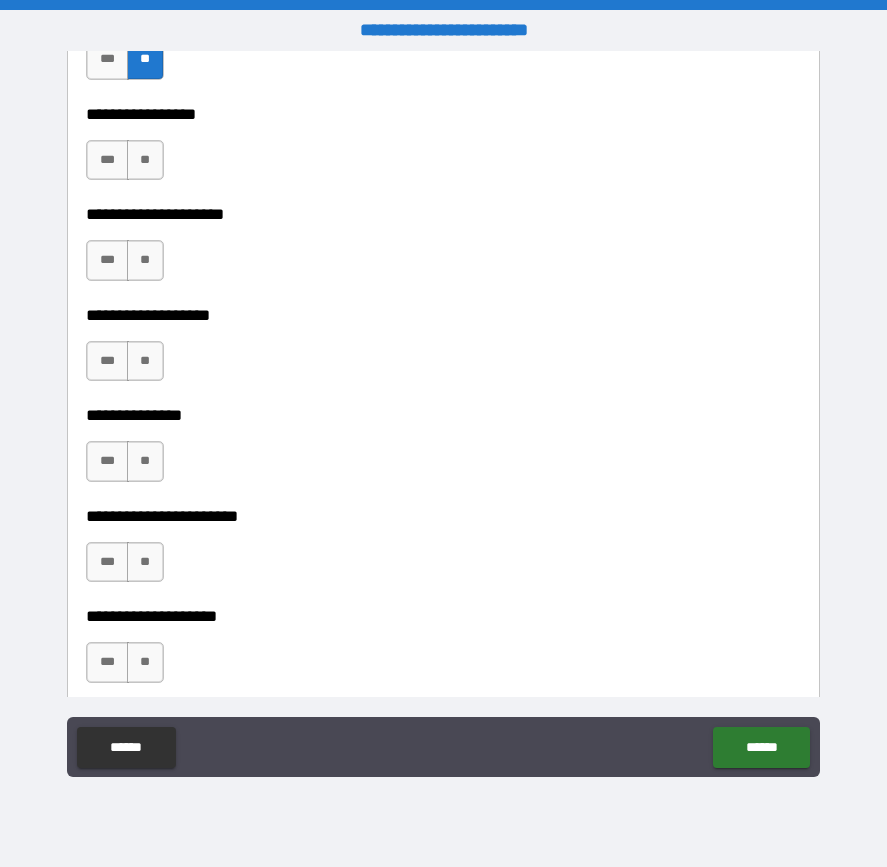 scroll, scrollTop: 6800, scrollLeft: 0, axis: vertical 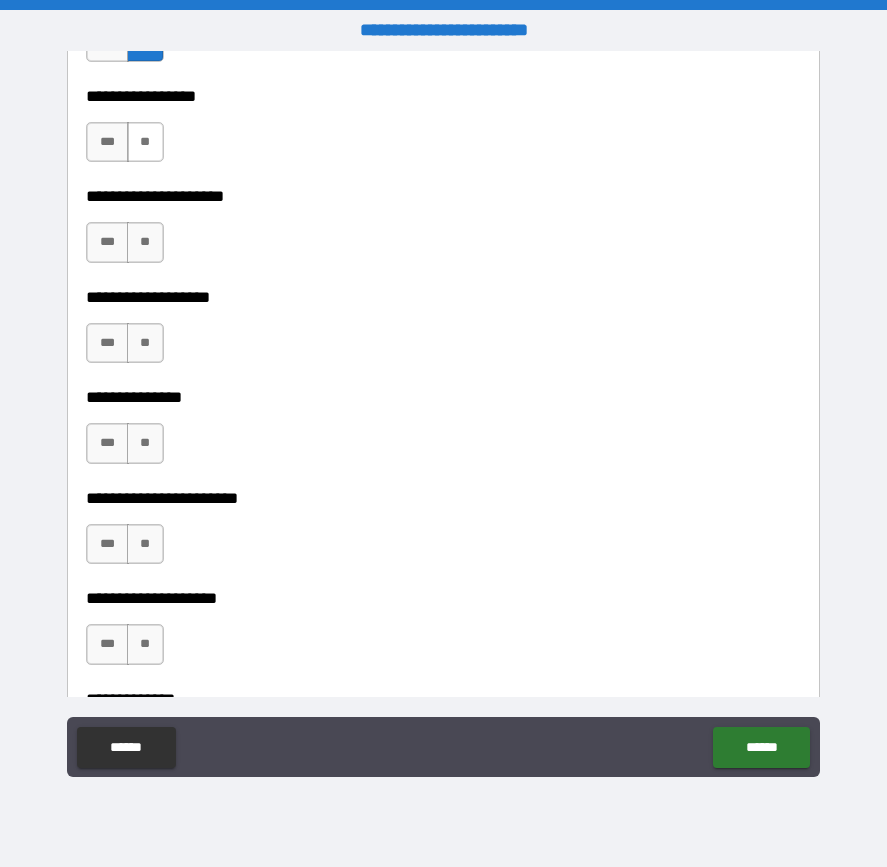 click on "**" at bounding box center (145, 142) 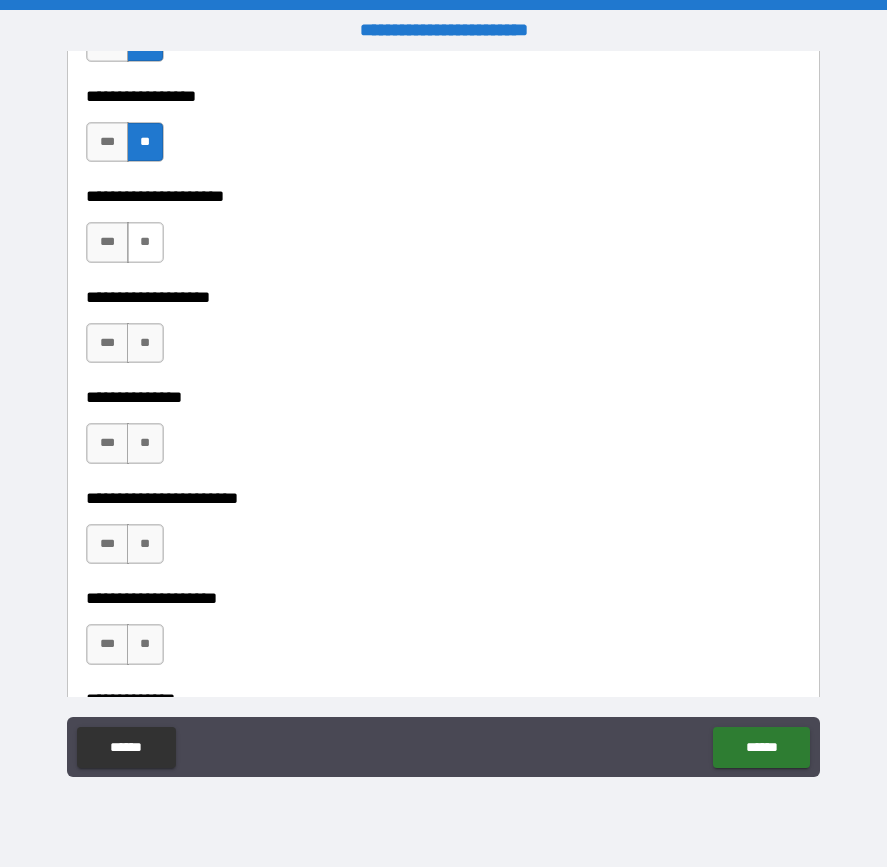 click on "**" at bounding box center (145, 242) 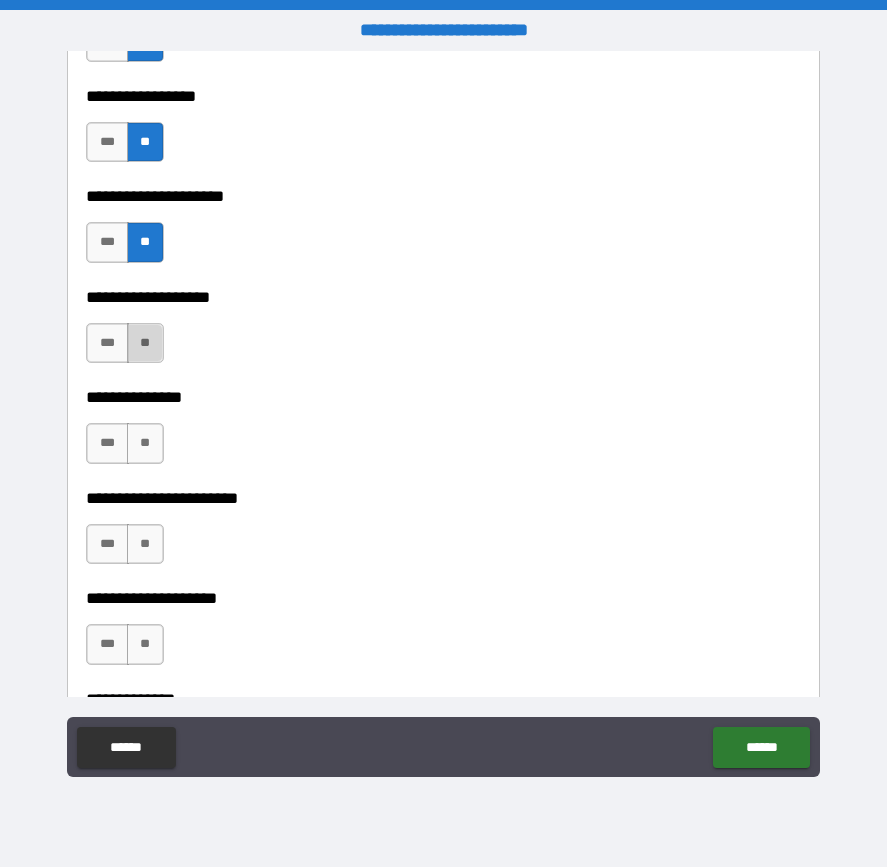 click on "**" at bounding box center (145, 343) 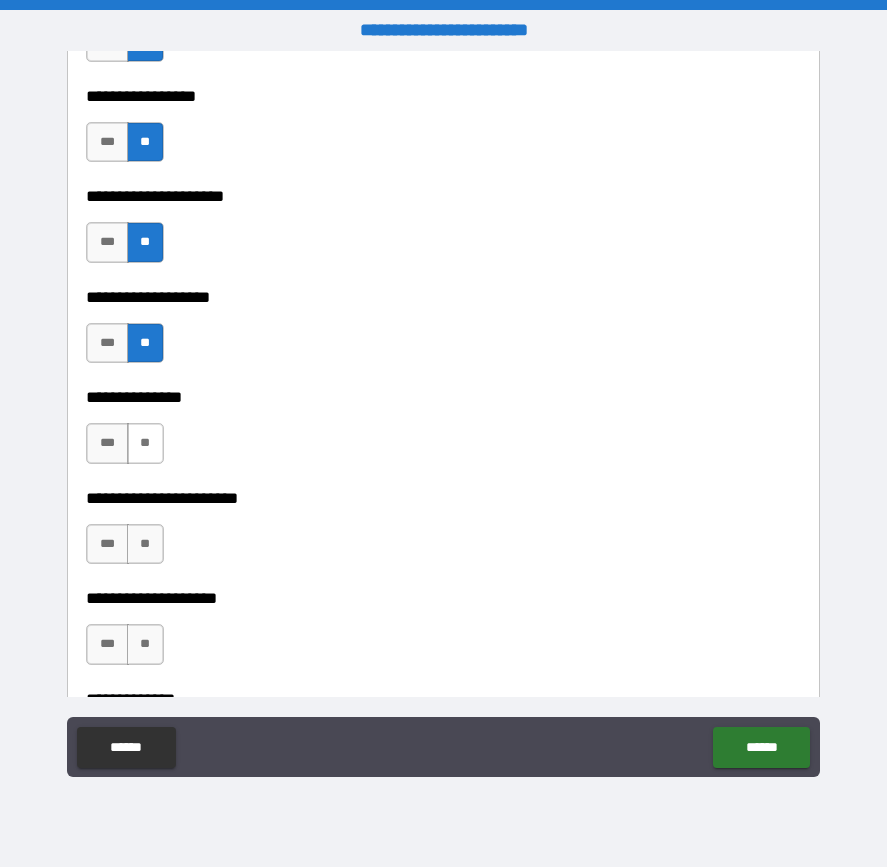 click on "**" at bounding box center [145, 443] 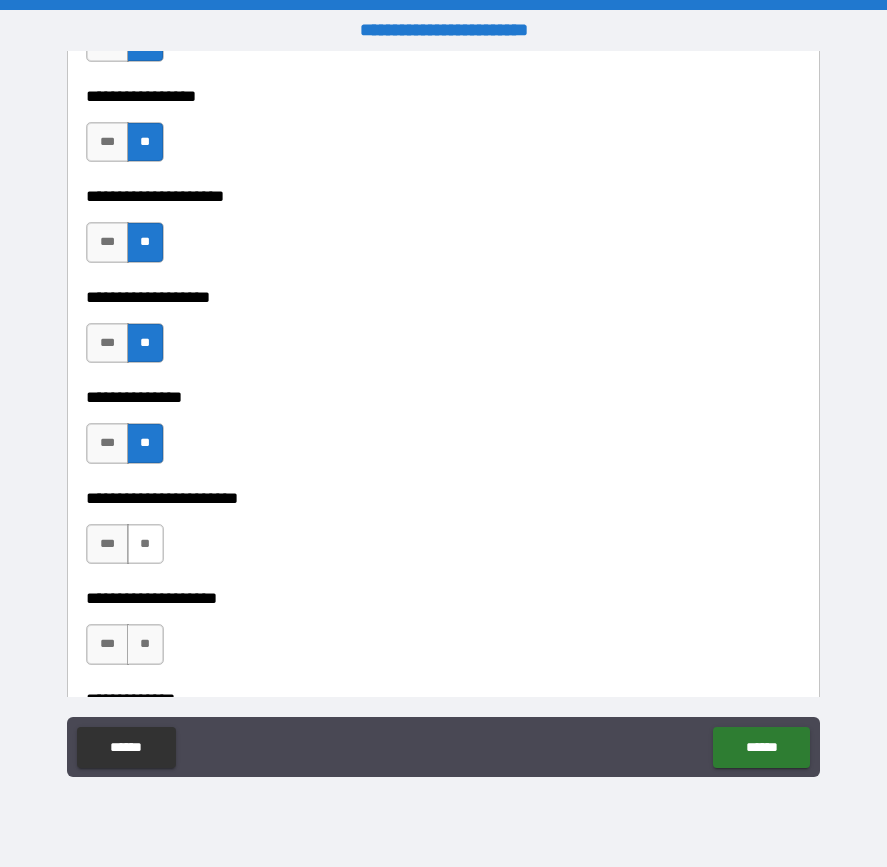click on "**" at bounding box center (145, 544) 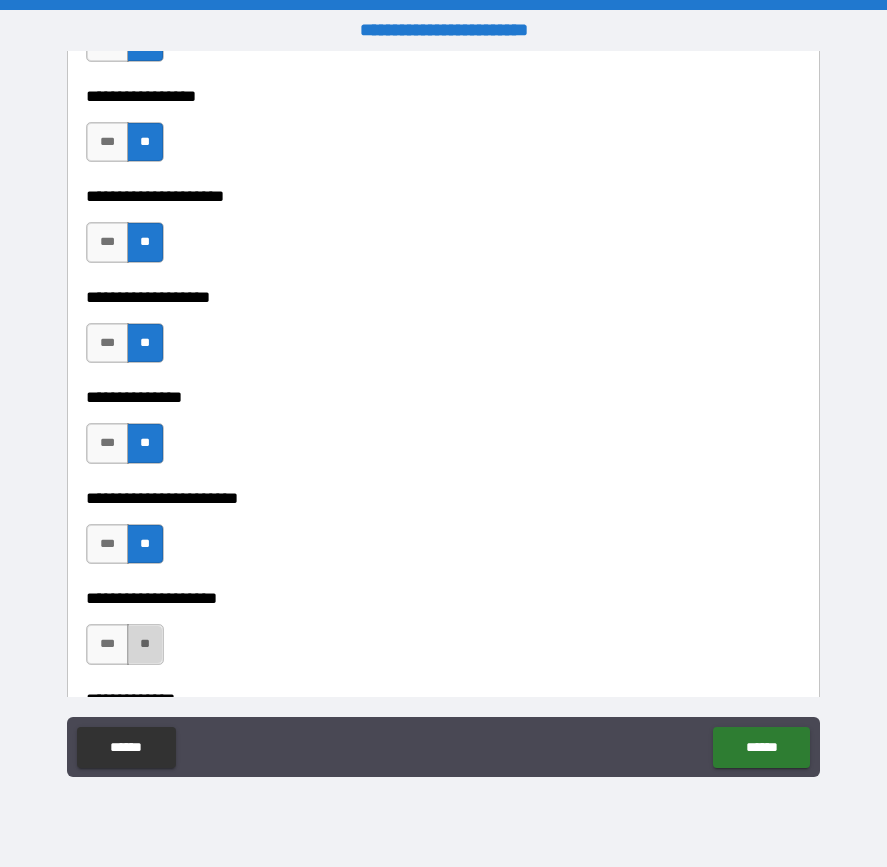 drag, startPoint x: 147, startPoint y: 645, endPoint x: 376, endPoint y: 424, distance: 318.24832 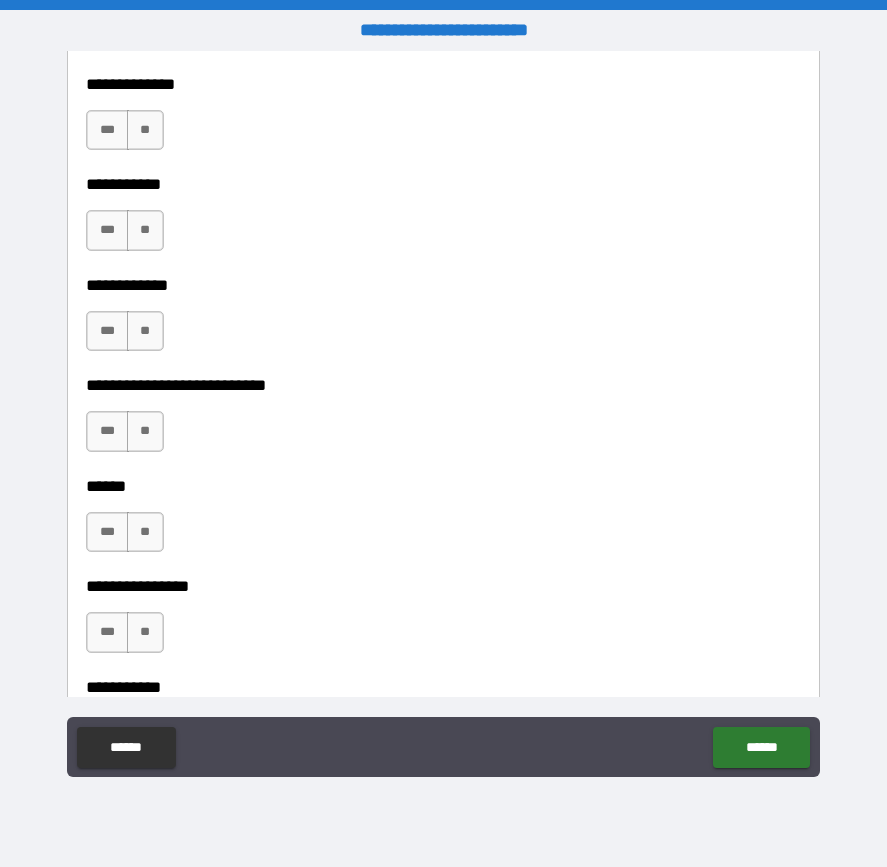 scroll, scrollTop: 7600, scrollLeft: 0, axis: vertical 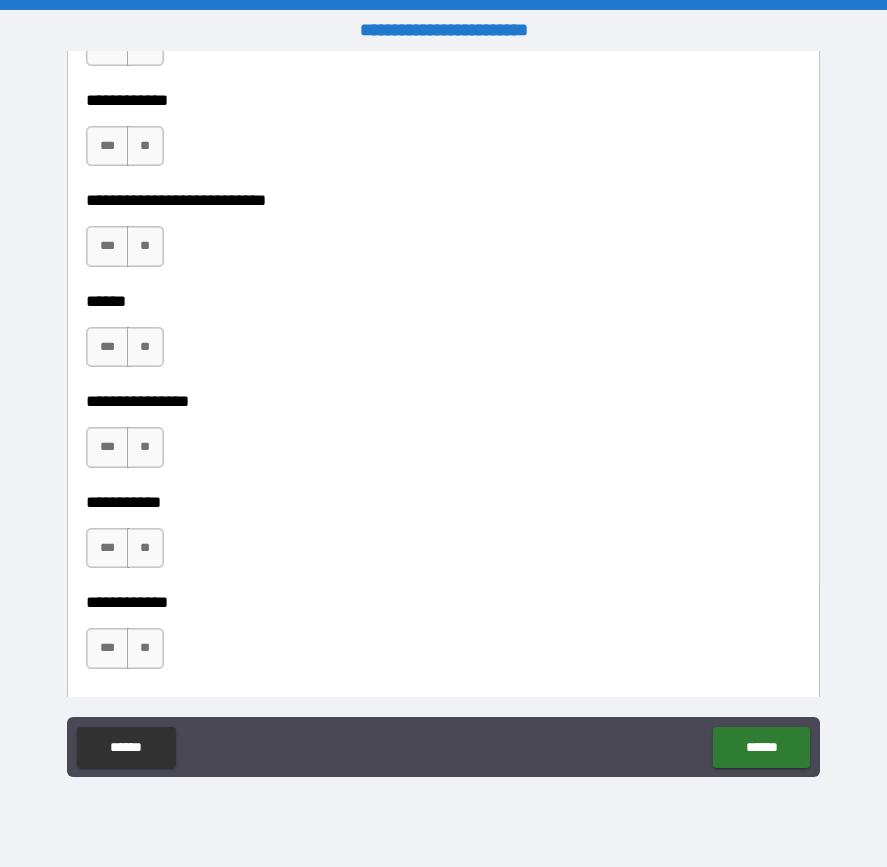 drag, startPoint x: 147, startPoint y: 652, endPoint x: 152, endPoint y: 608, distance: 44.28318 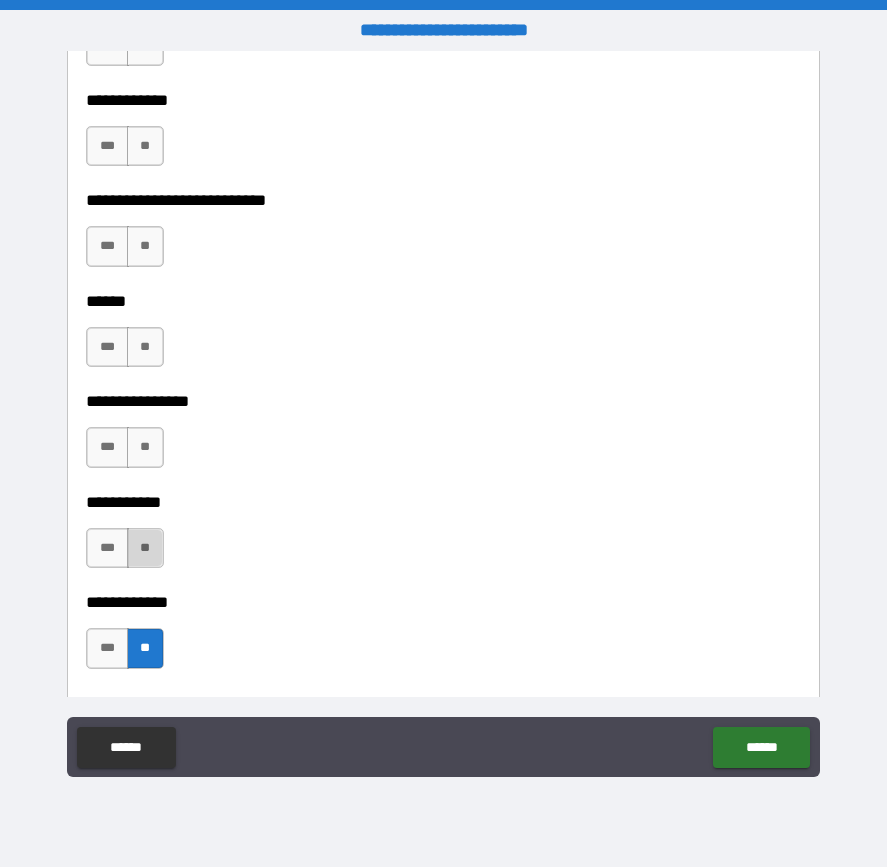 click on "**" at bounding box center [145, 548] 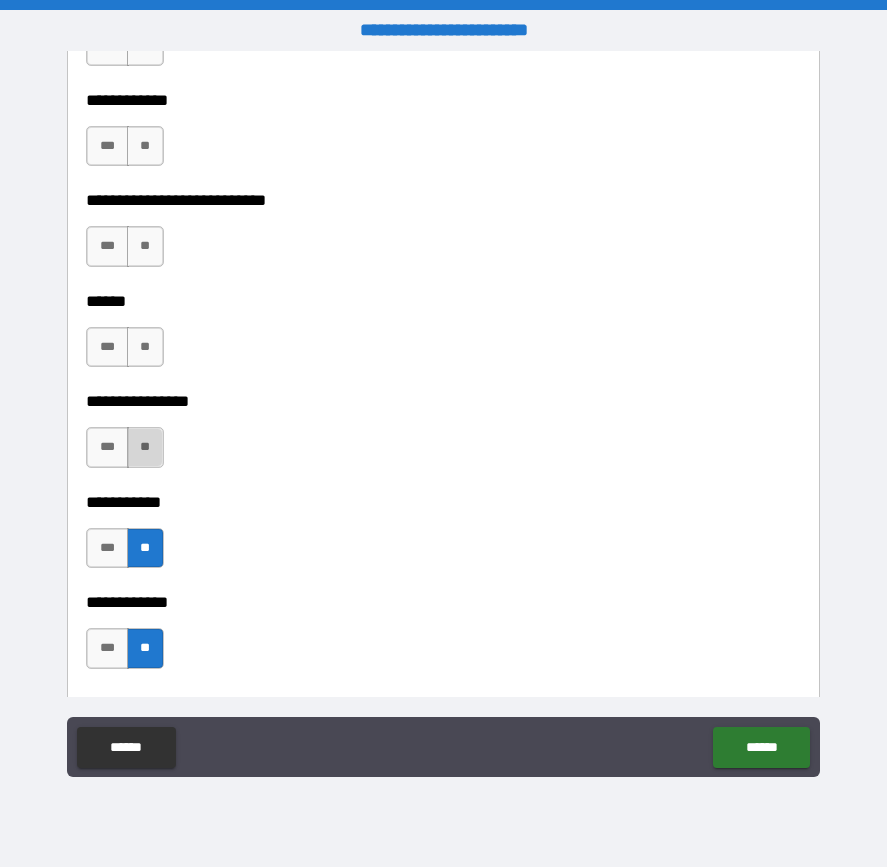 click on "**" at bounding box center [145, 447] 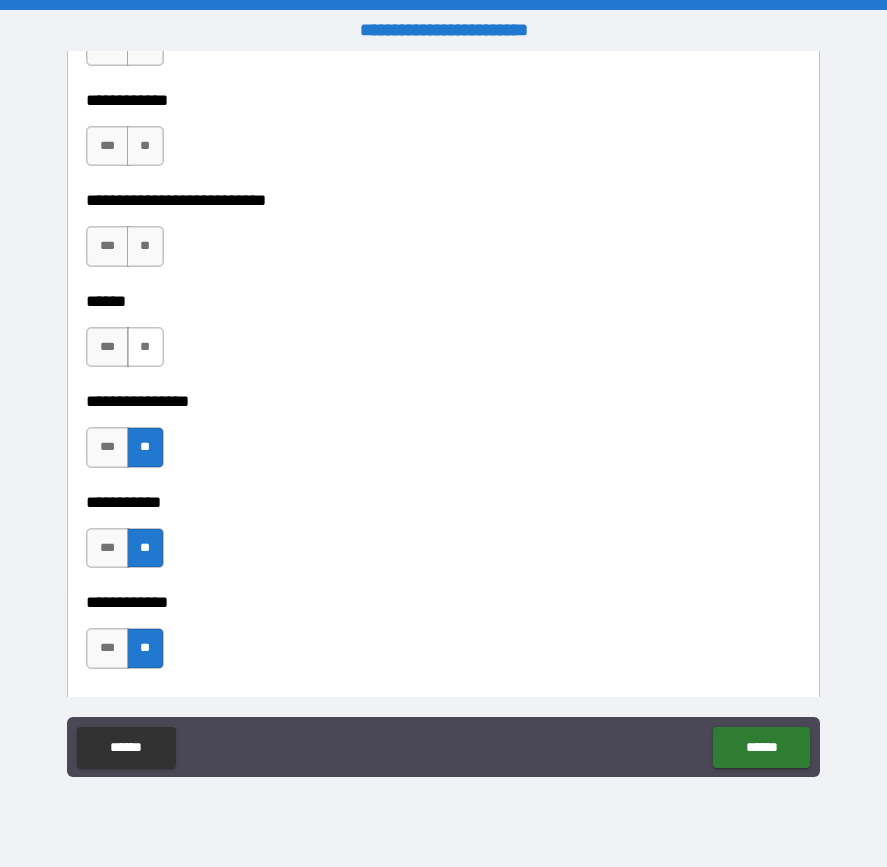 click on "**" at bounding box center [145, 347] 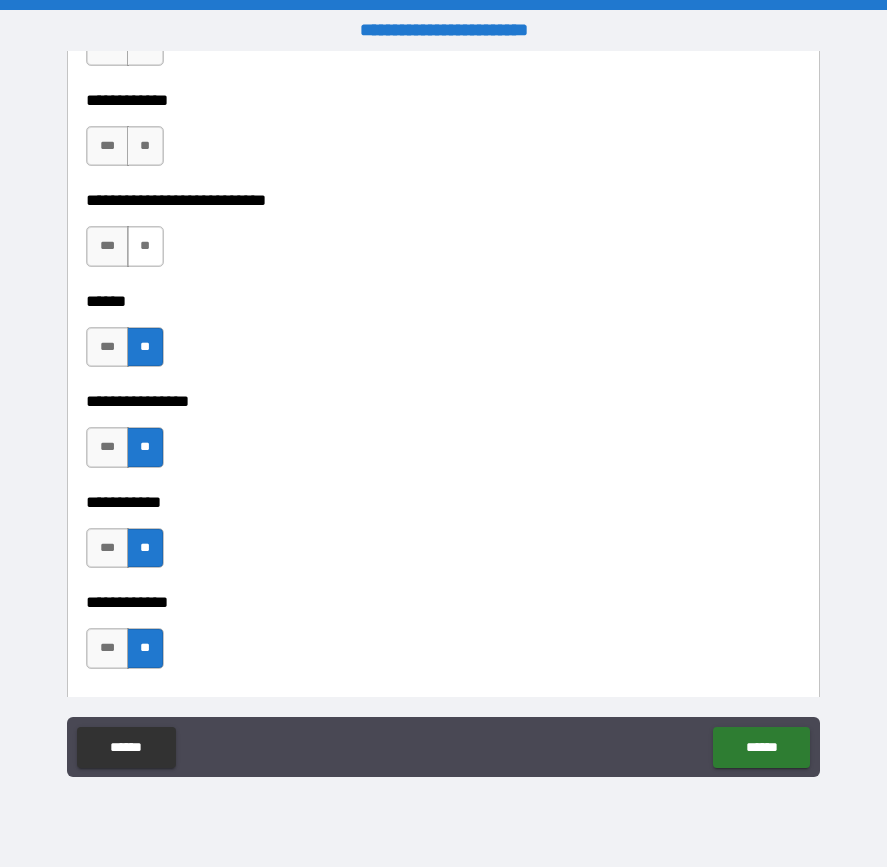 drag, startPoint x: 148, startPoint y: 244, endPoint x: 154, endPoint y: 229, distance: 16.155495 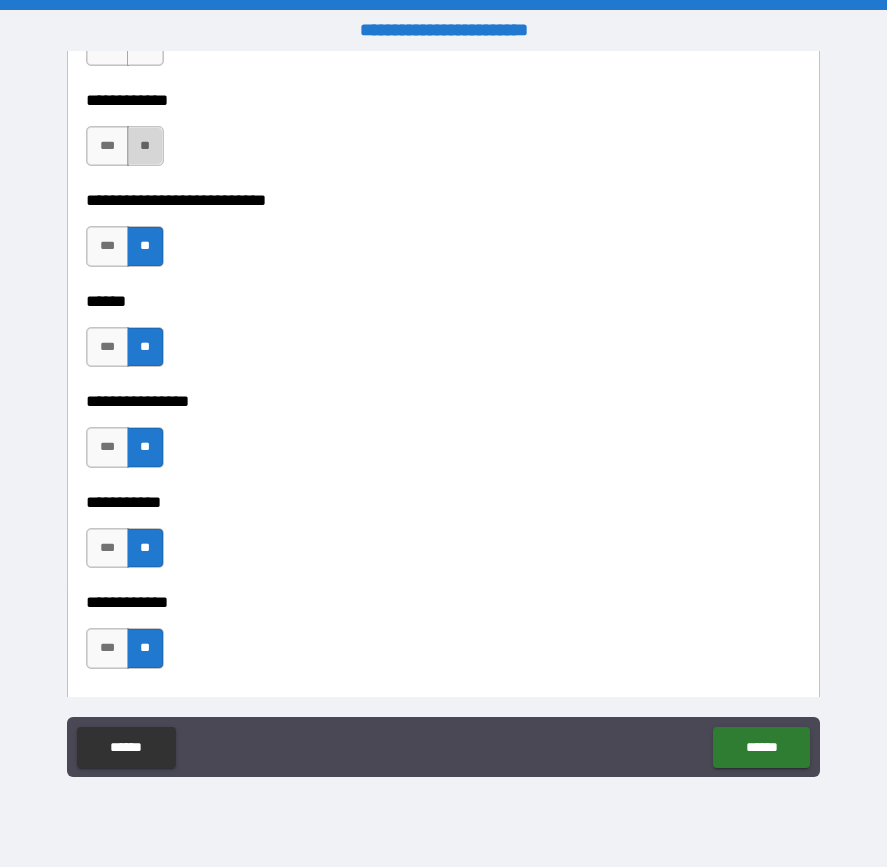 click on "**" at bounding box center (145, 146) 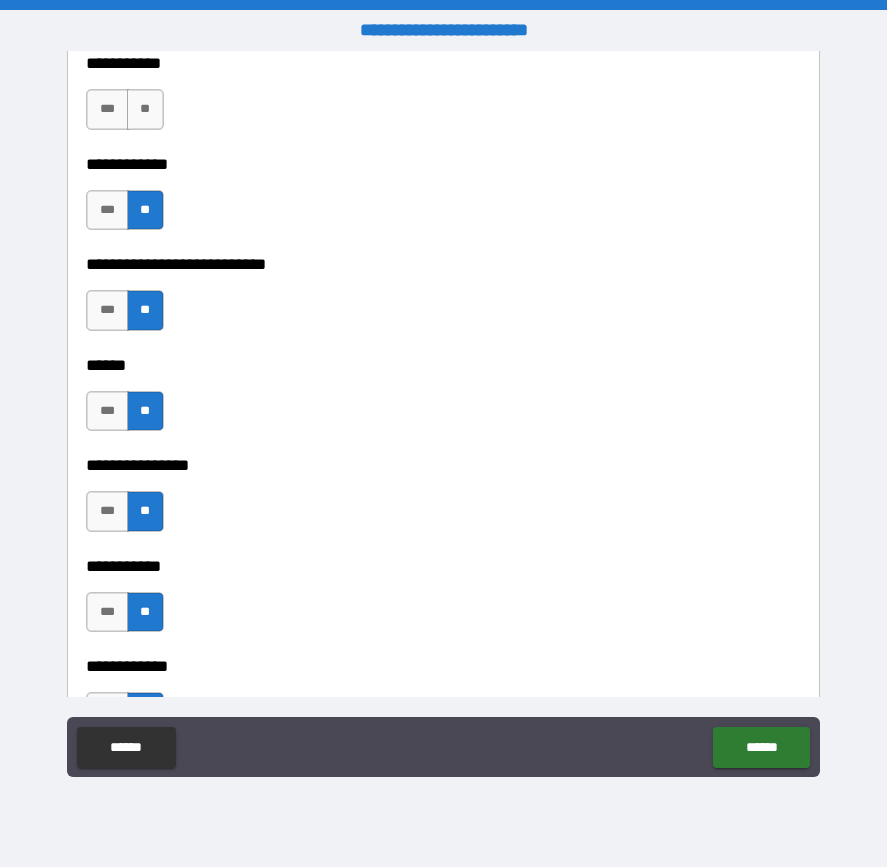 scroll, scrollTop: 7500, scrollLeft: 0, axis: vertical 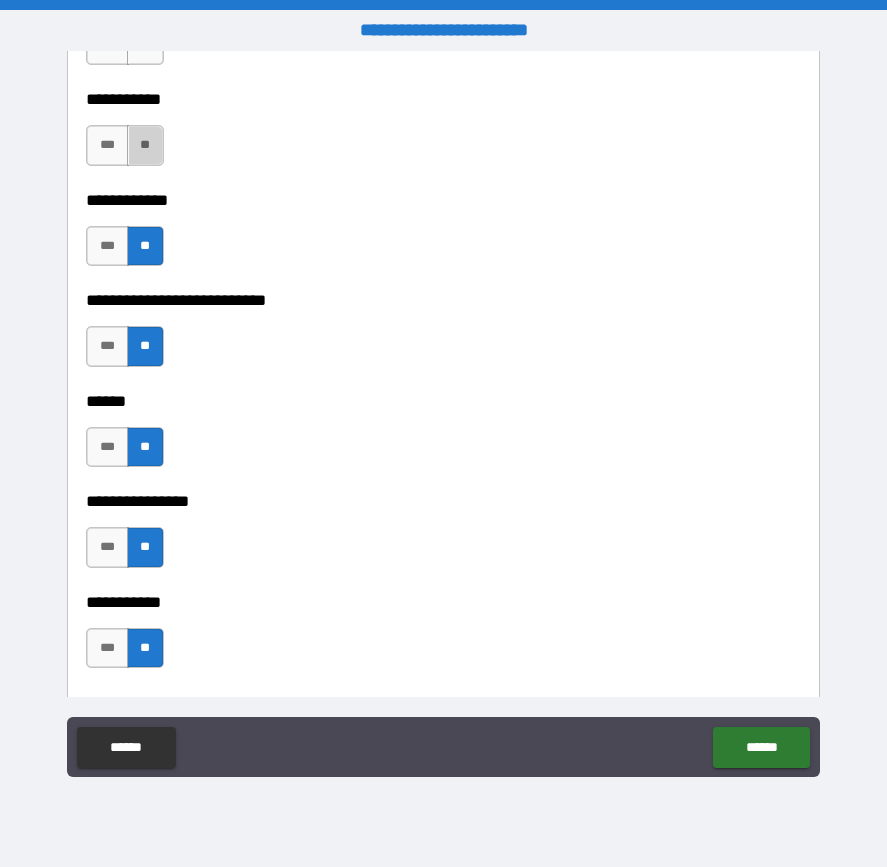 drag, startPoint x: 156, startPoint y: 146, endPoint x: 176, endPoint y: 145, distance: 20.024984 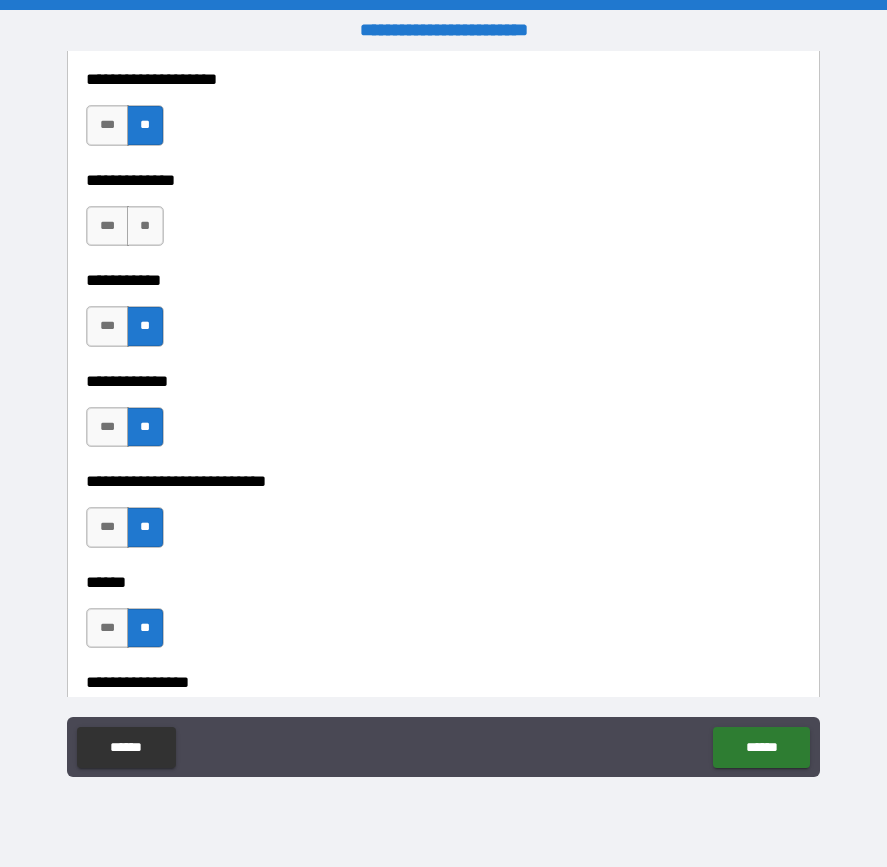 scroll, scrollTop: 7300, scrollLeft: 0, axis: vertical 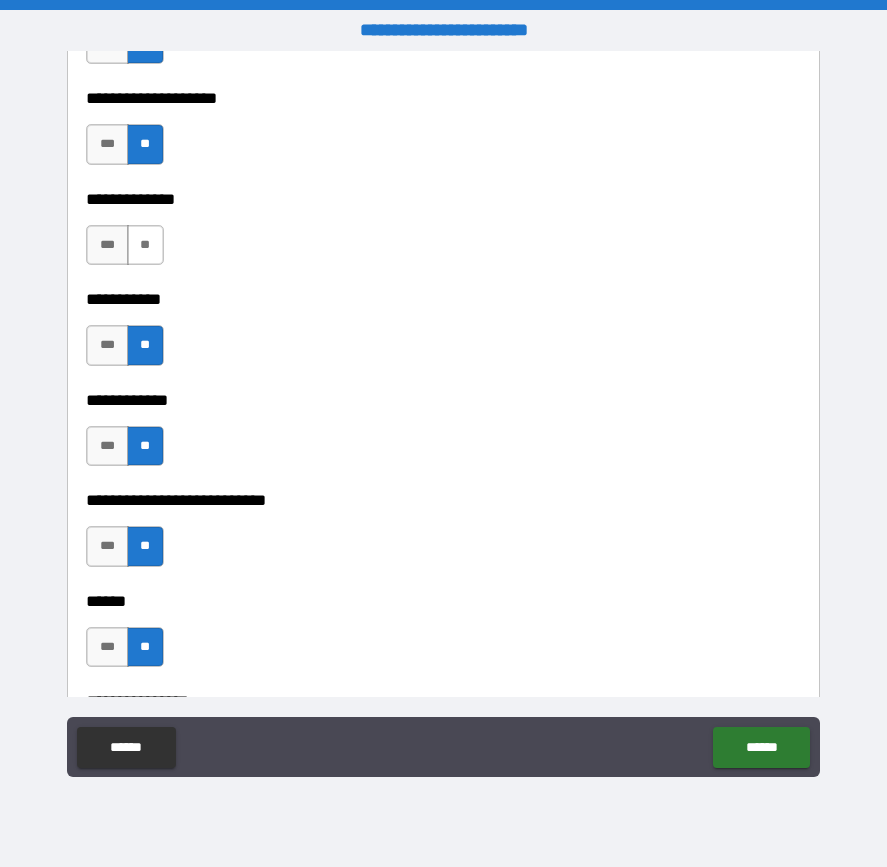 click on "**" at bounding box center (145, 245) 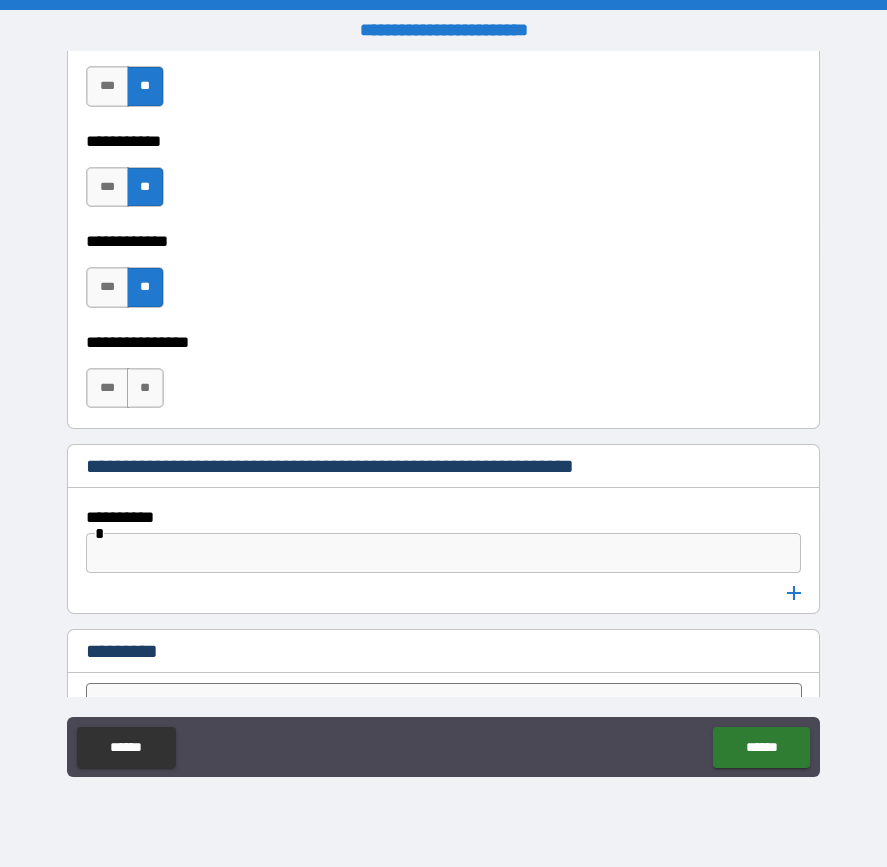scroll, scrollTop: 8000, scrollLeft: 0, axis: vertical 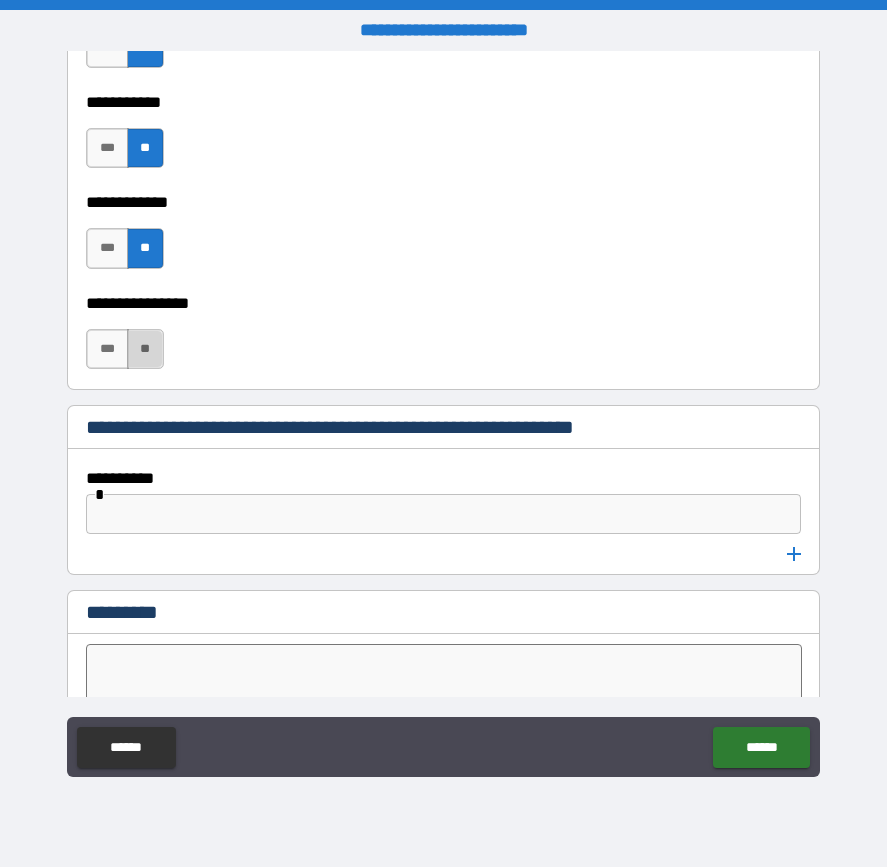 click on "**" at bounding box center [145, 349] 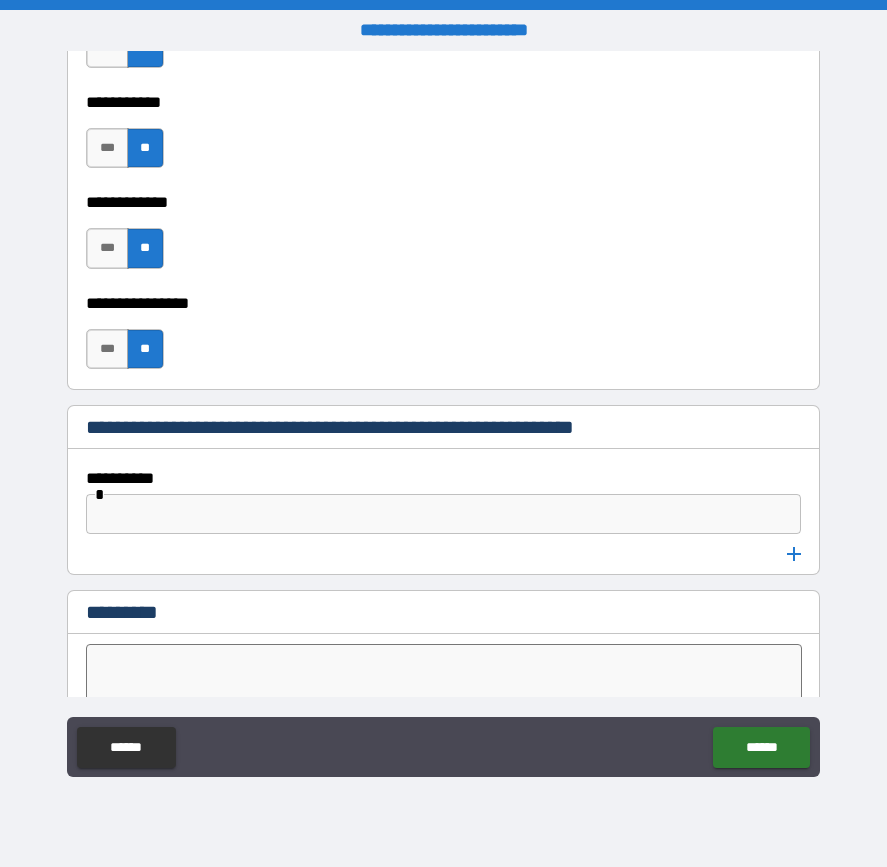 click on "**********" at bounding box center (443, 288) 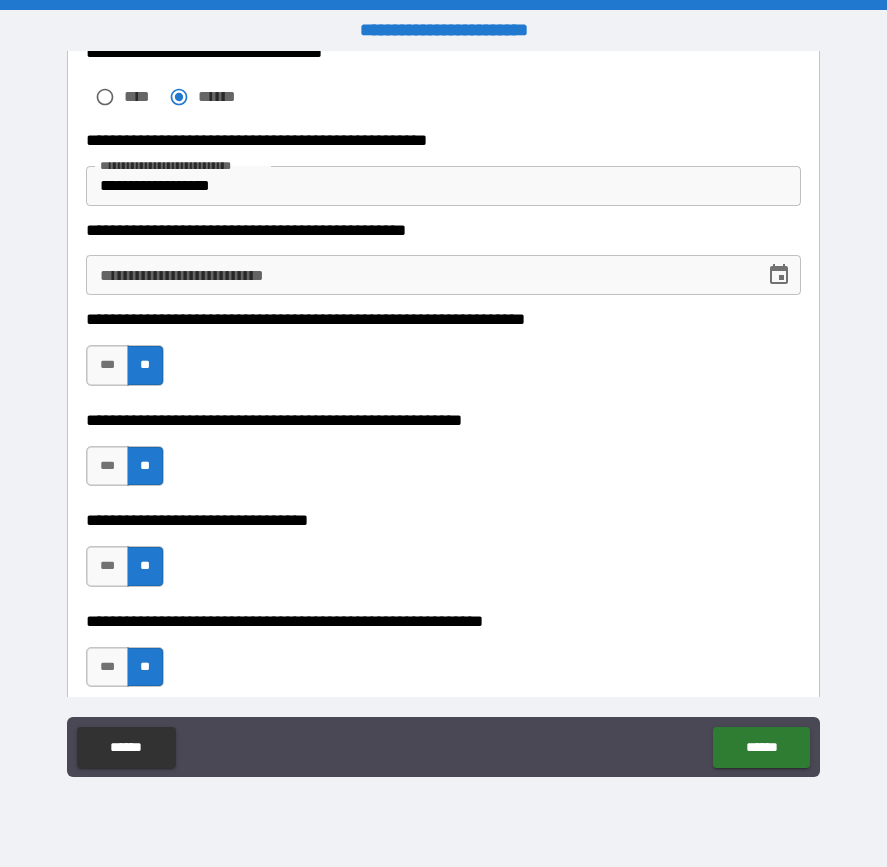 scroll, scrollTop: 600, scrollLeft: 0, axis: vertical 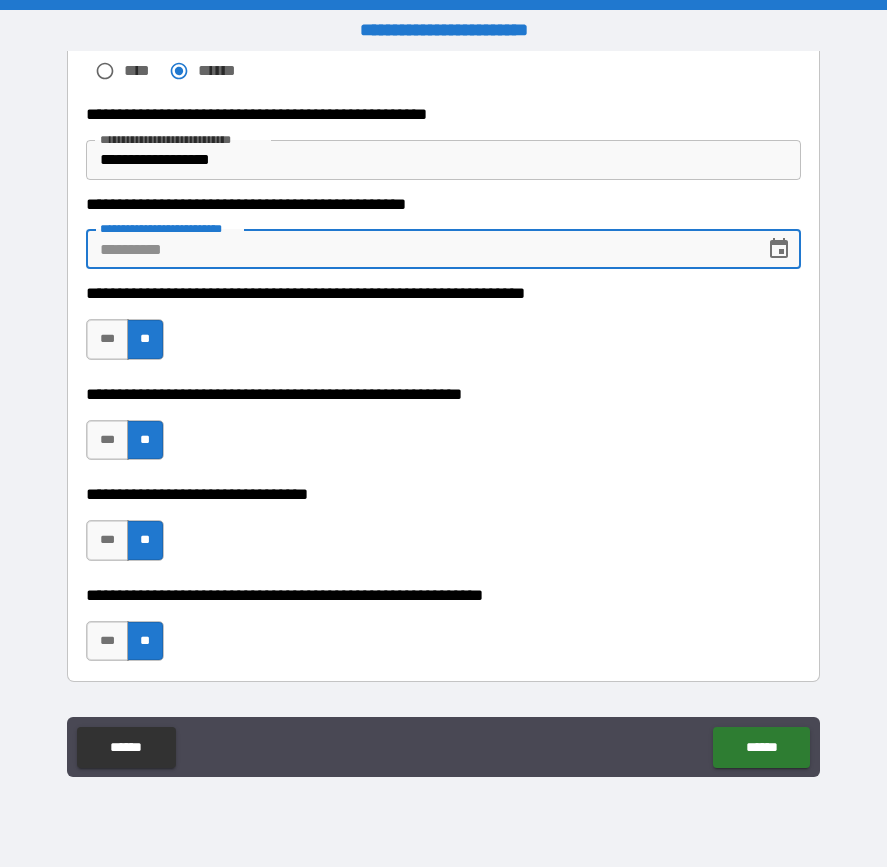 click on "**********" at bounding box center [418, 249] 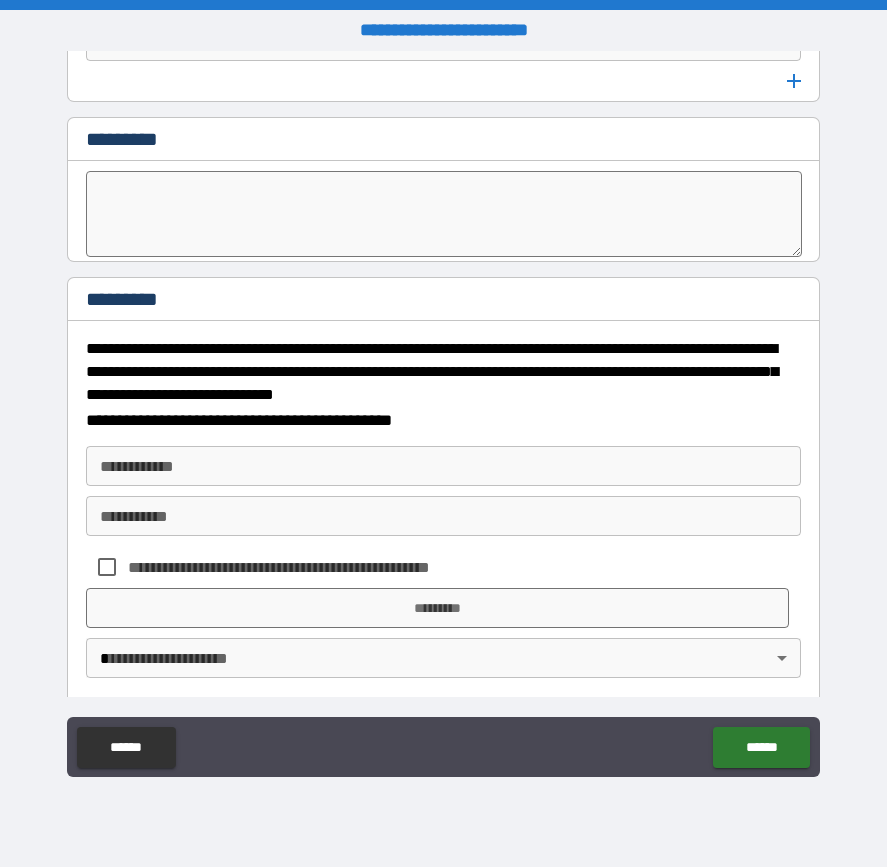 scroll, scrollTop: 8485, scrollLeft: 0, axis: vertical 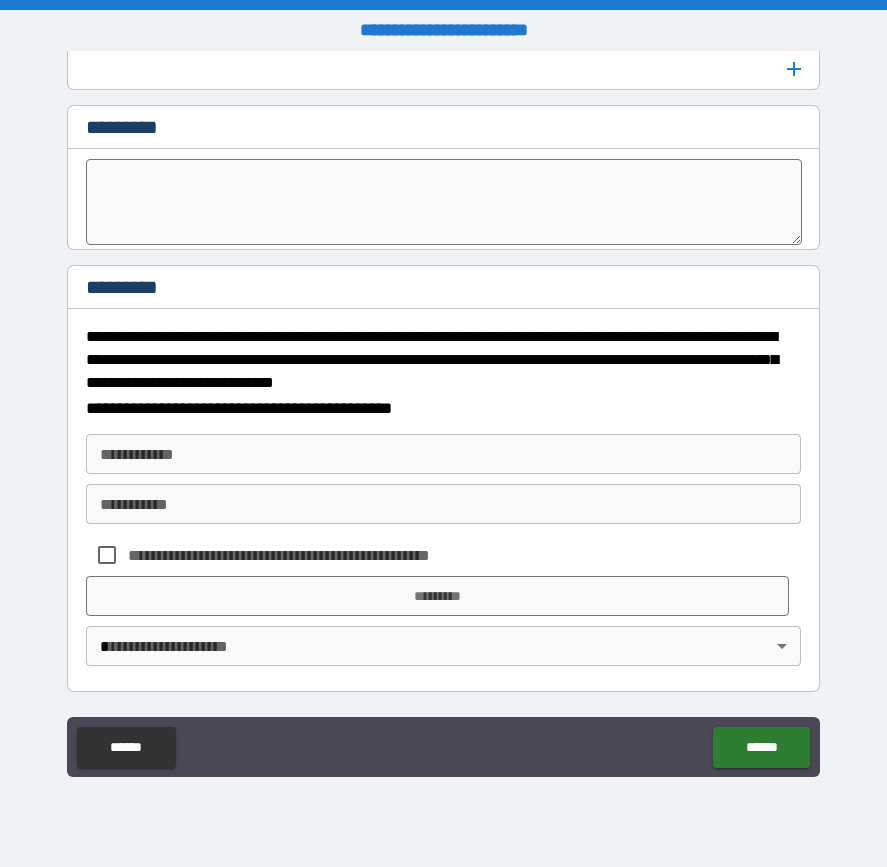 click on "**********" at bounding box center [443, 454] 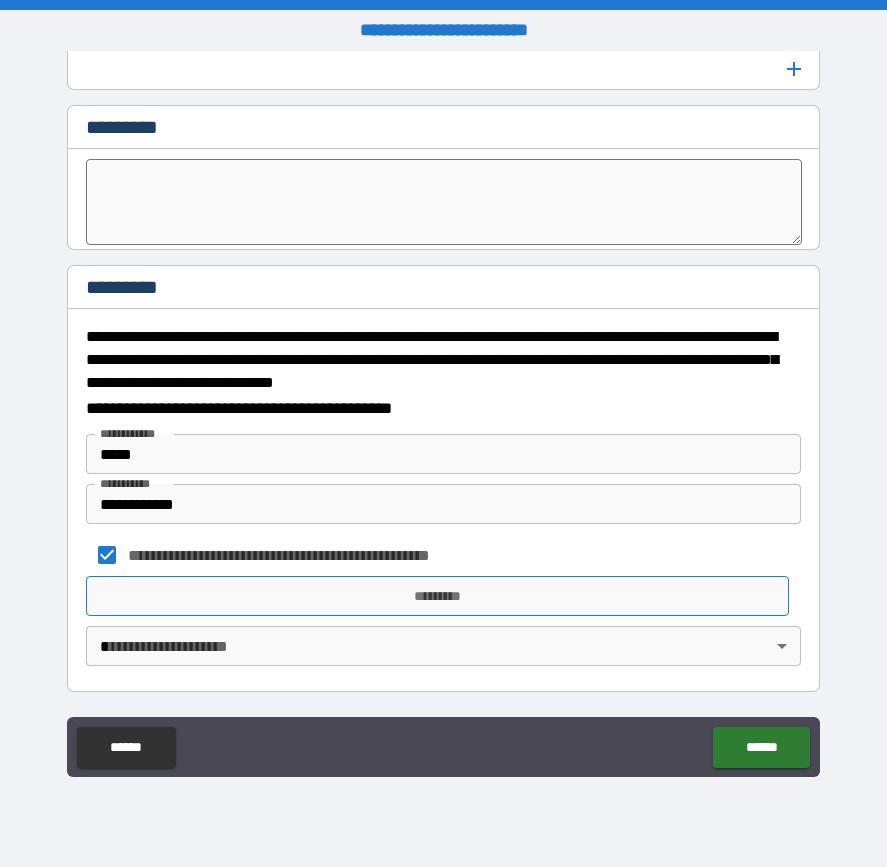 click on "*********" at bounding box center (437, 596) 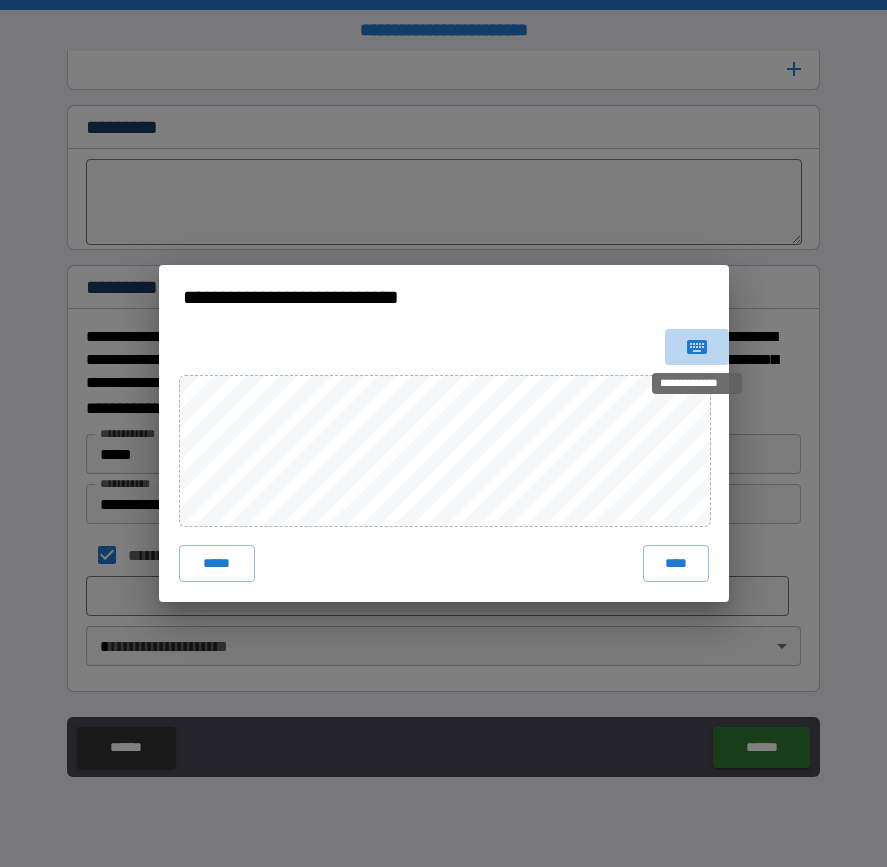 drag, startPoint x: 688, startPoint y: 347, endPoint x: 656, endPoint y: 370, distance: 39.40812 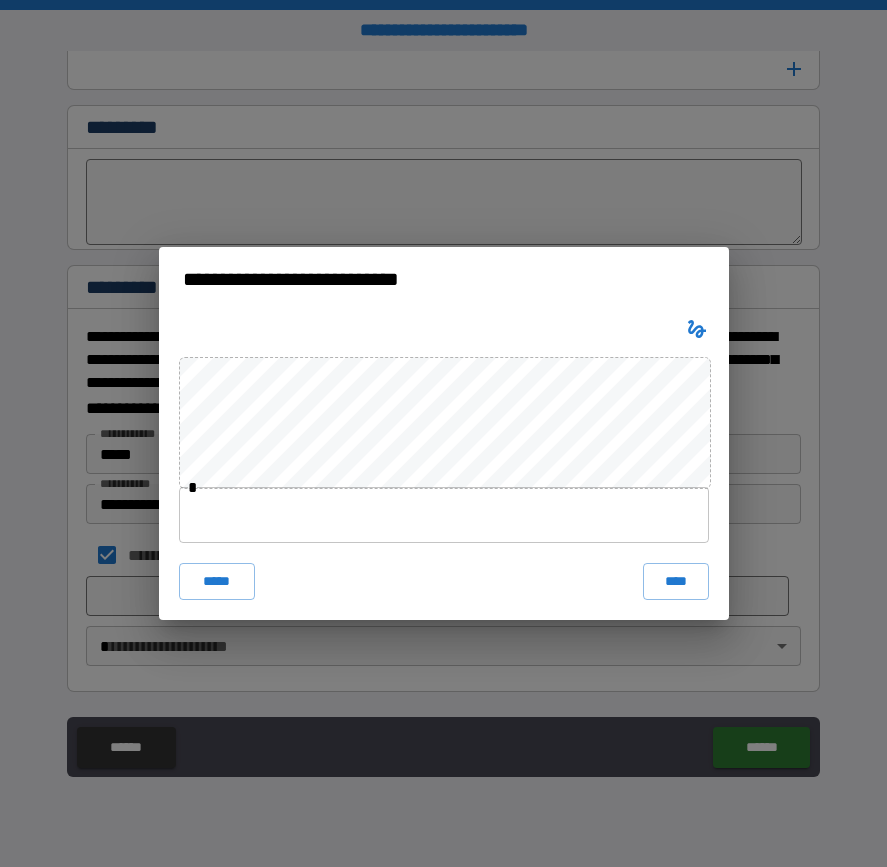 click at bounding box center [444, 515] 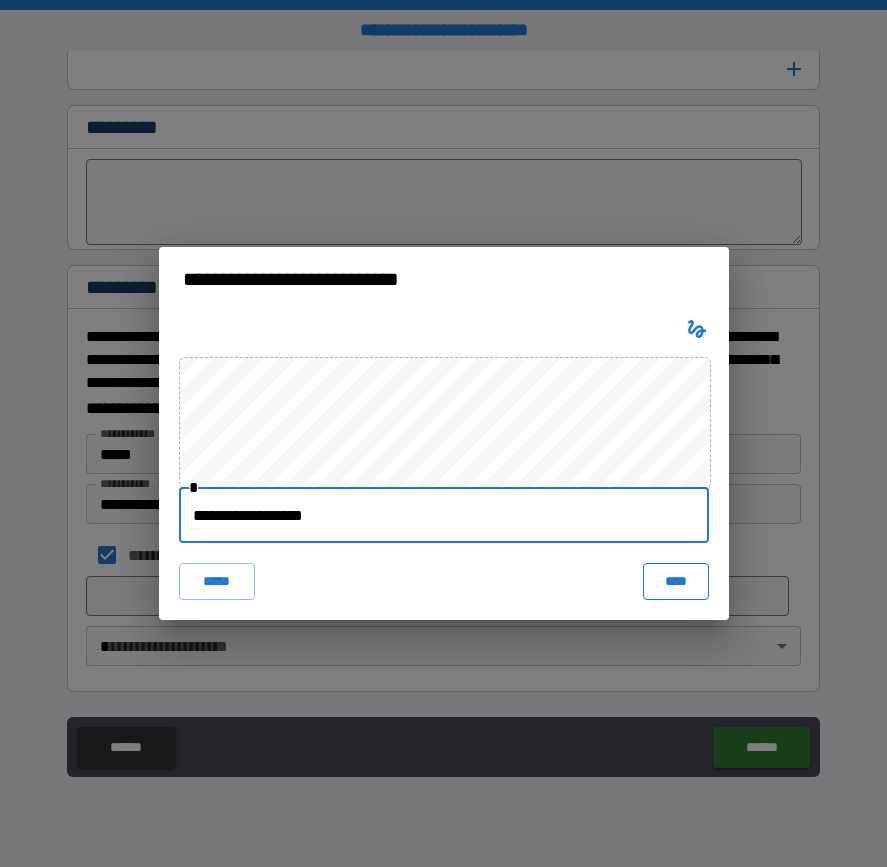 click on "****" at bounding box center [676, 581] 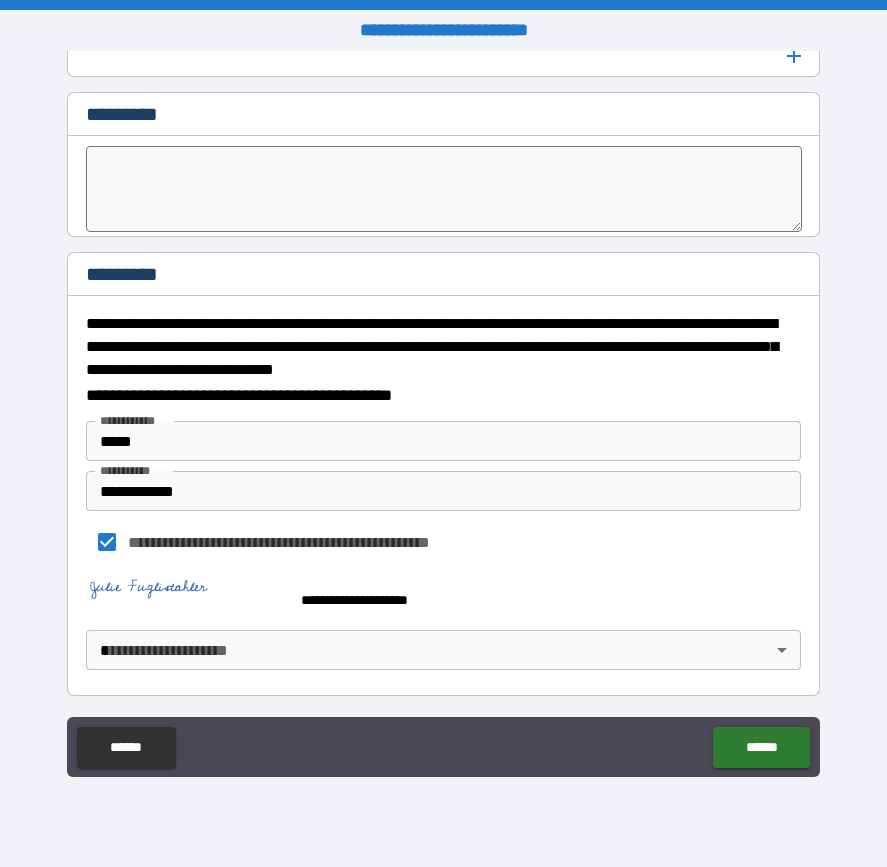 scroll, scrollTop: 8502, scrollLeft: 0, axis: vertical 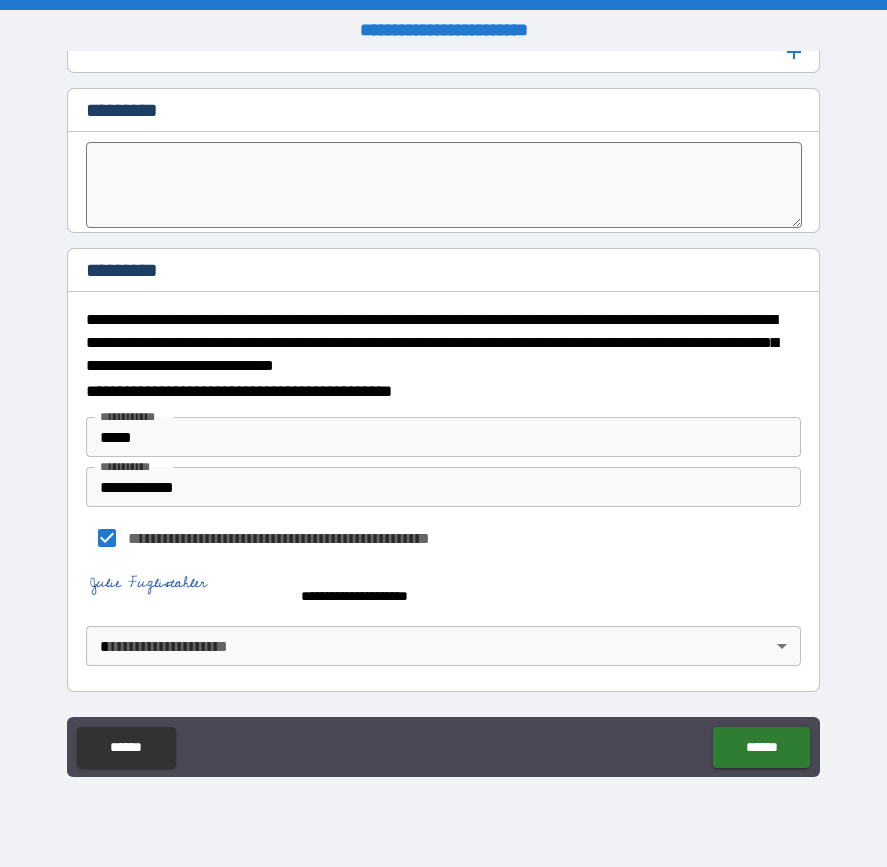 click on "**********" at bounding box center (443, 433) 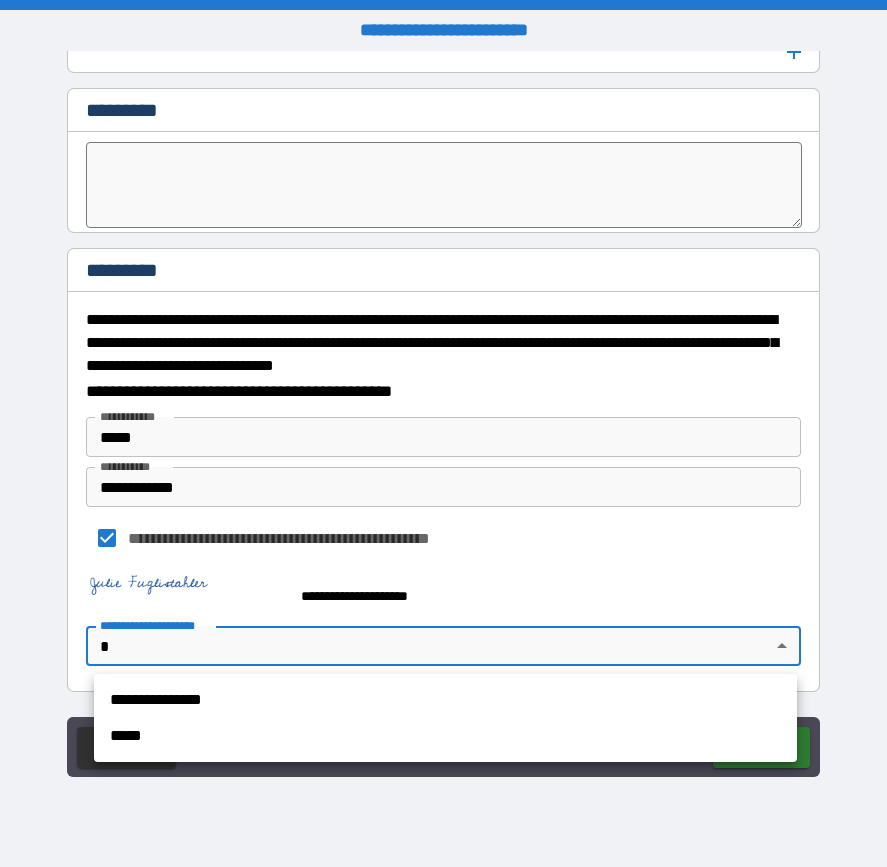 click on "**********" at bounding box center [445, 700] 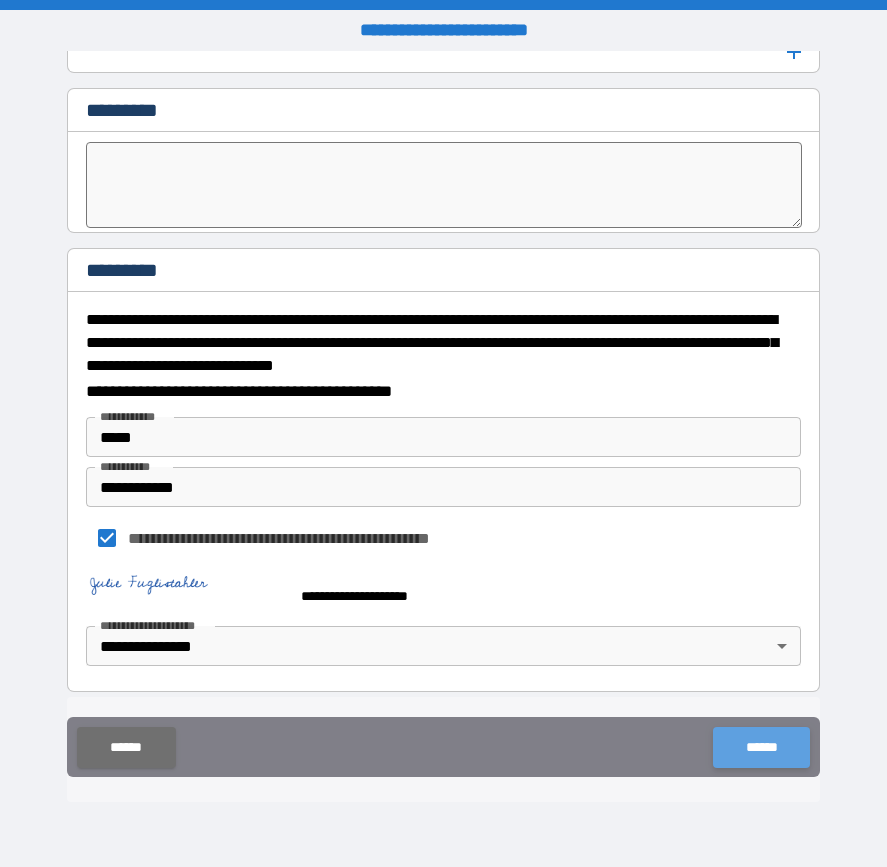 click on "******" at bounding box center [761, 747] 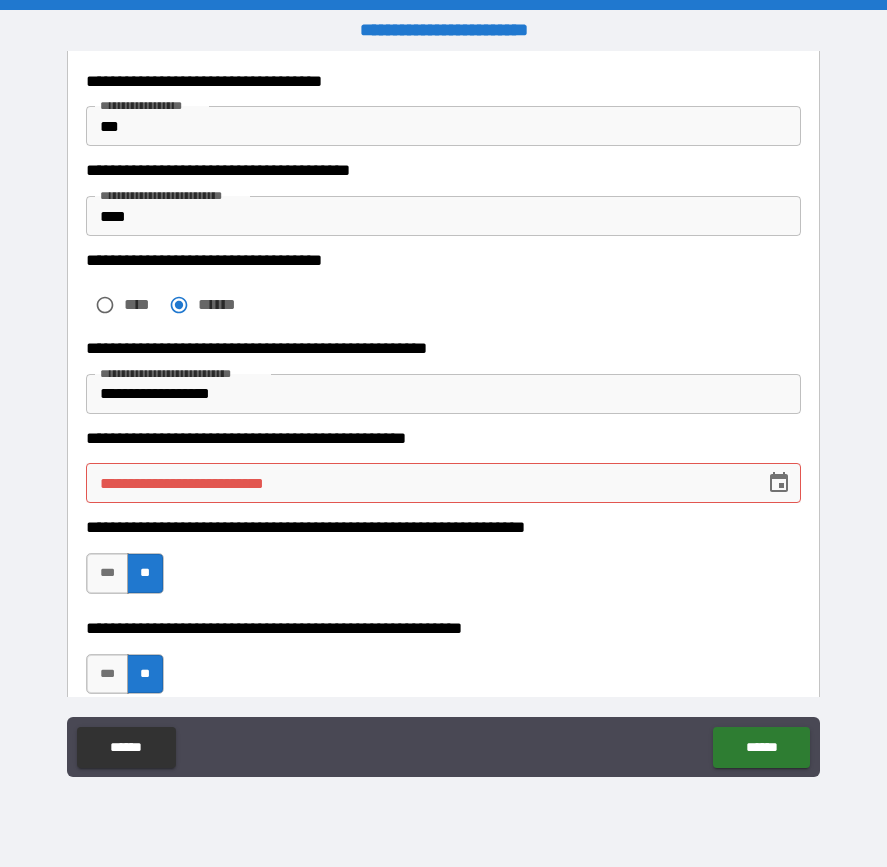 scroll, scrollTop: 402, scrollLeft: 0, axis: vertical 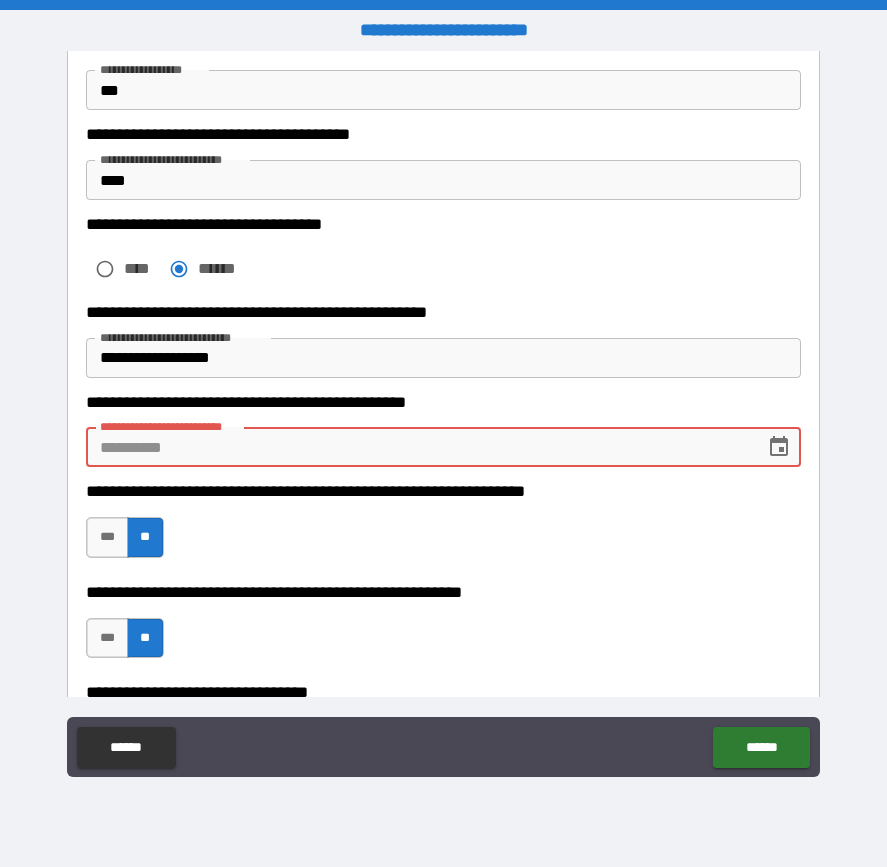 drag, startPoint x: 482, startPoint y: 434, endPoint x: 530, endPoint y: 424, distance: 49.0306 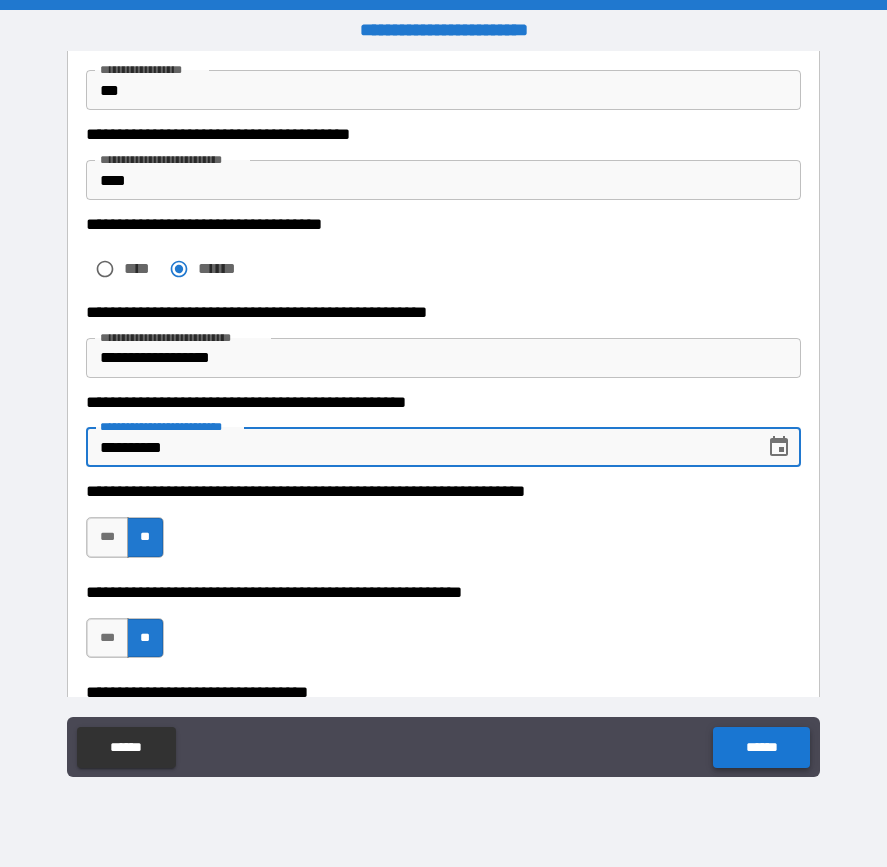 click on "******" at bounding box center [761, 747] 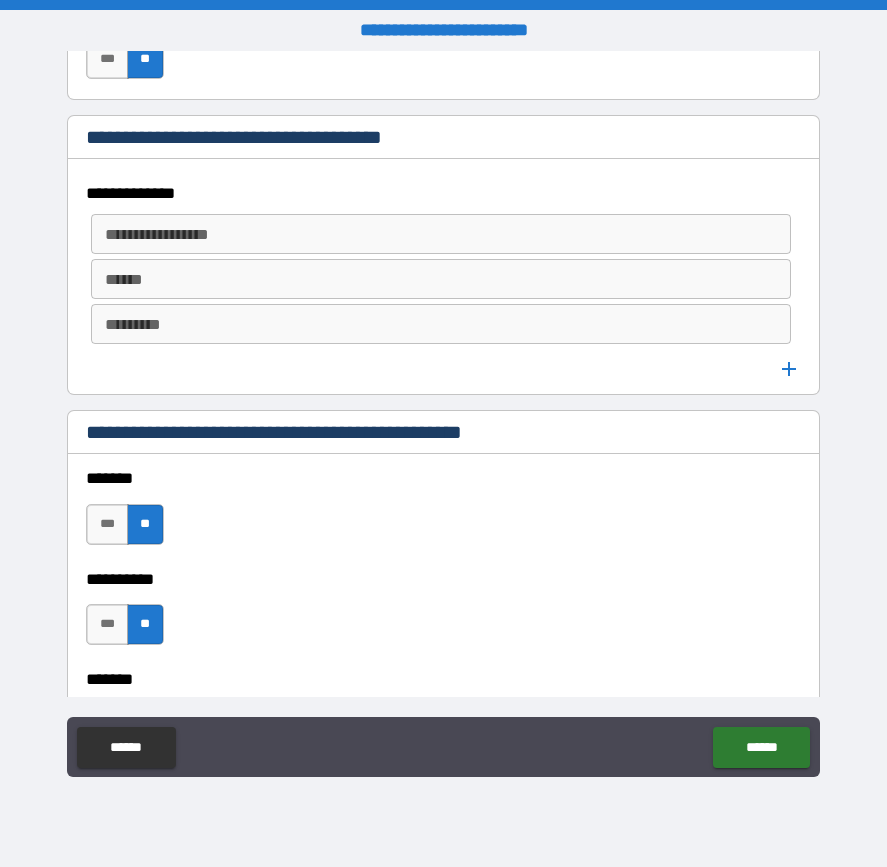 scroll, scrollTop: 1200, scrollLeft: 0, axis: vertical 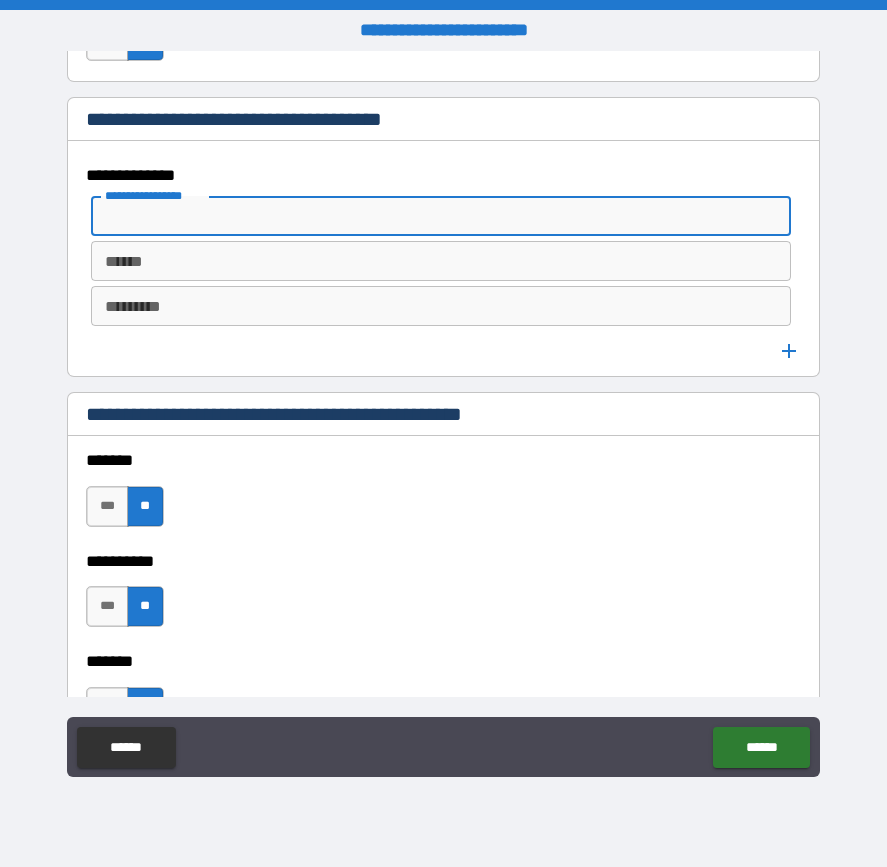 click on "**********" at bounding box center (439, 216) 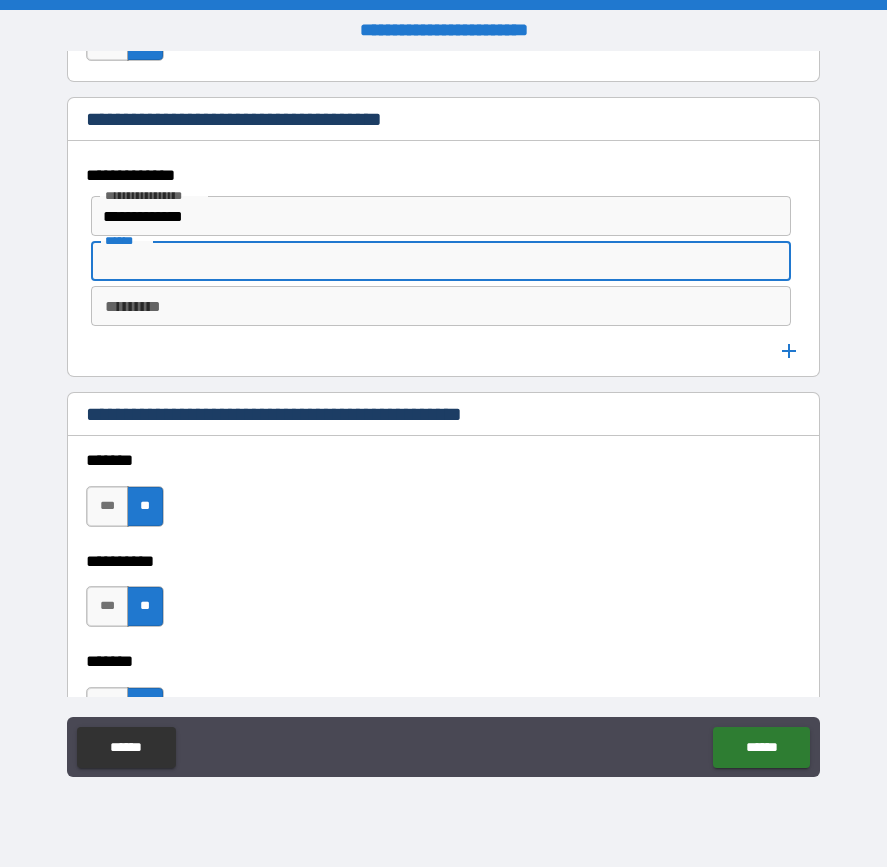 click on "******" at bounding box center (440, 261) 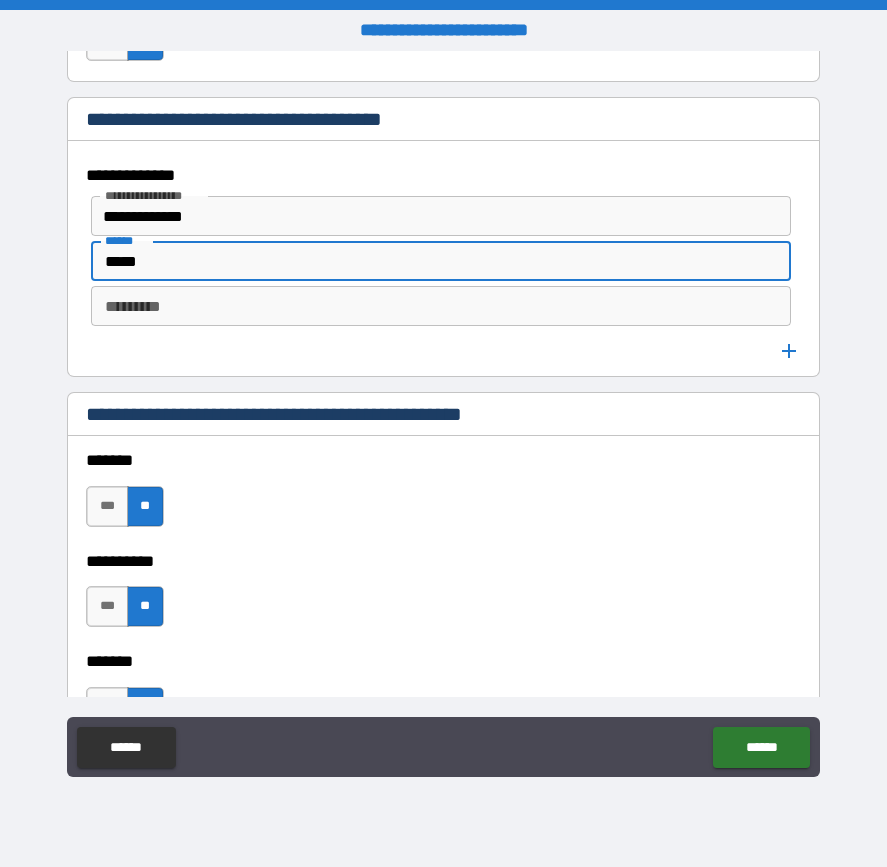 drag, startPoint x: 57, startPoint y: 259, endPoint x: 9, endPoint y: 256, distance: 48.09366 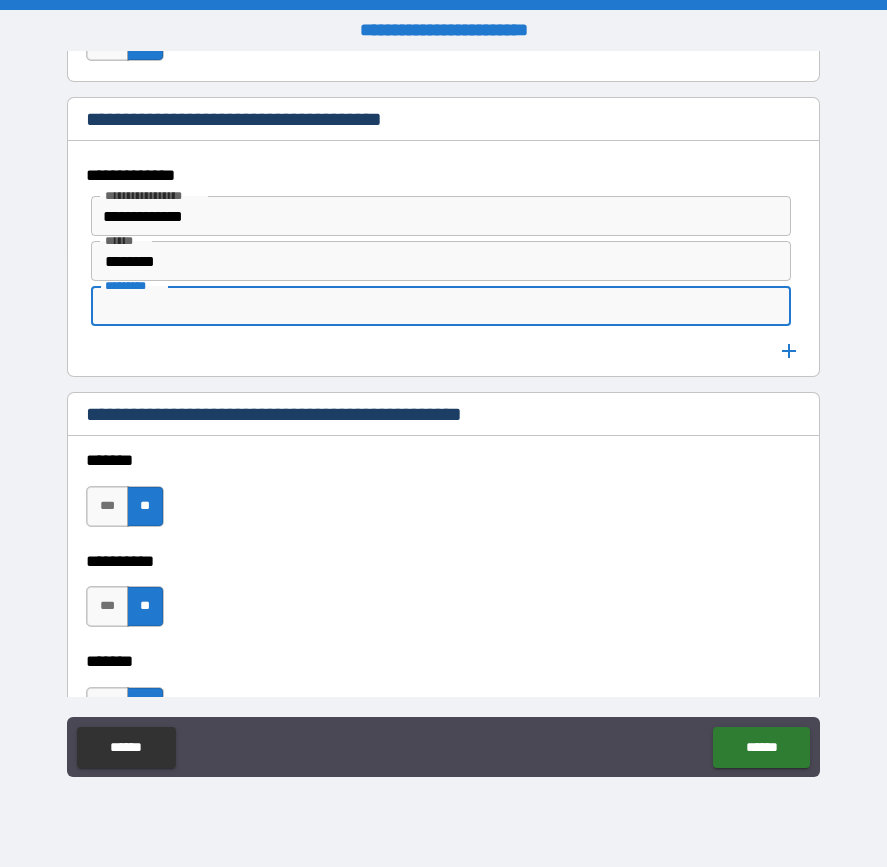 click on "*********" at bounding box center [440, 306] 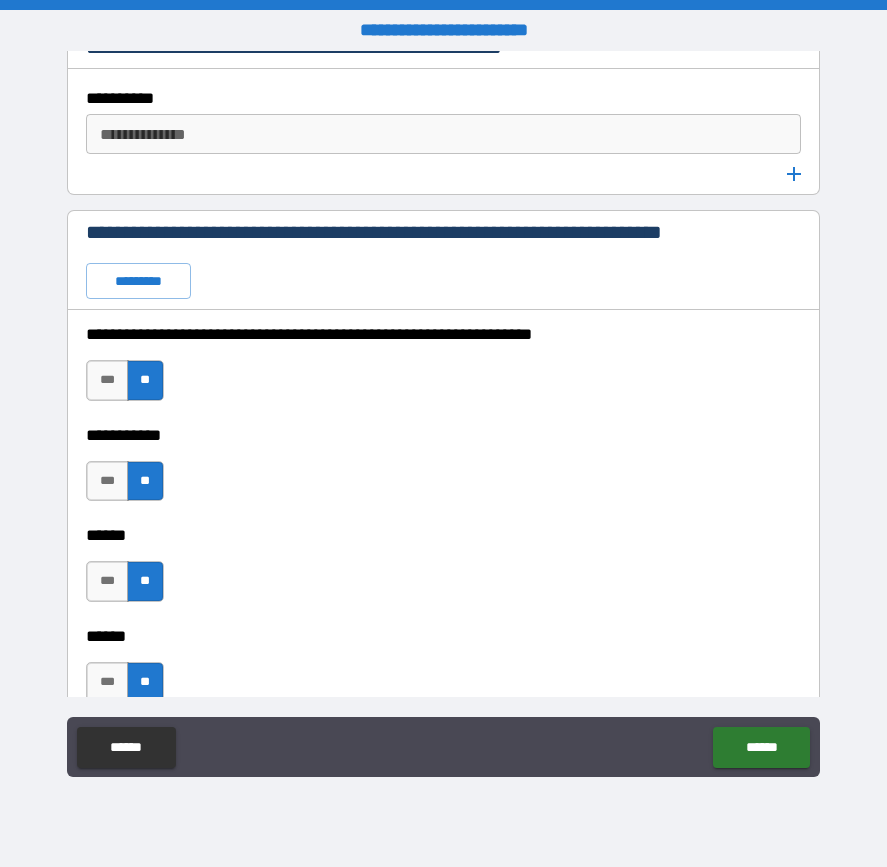 scroll, scrollTop: 2400, scrollLeft: 0, axis: vertical 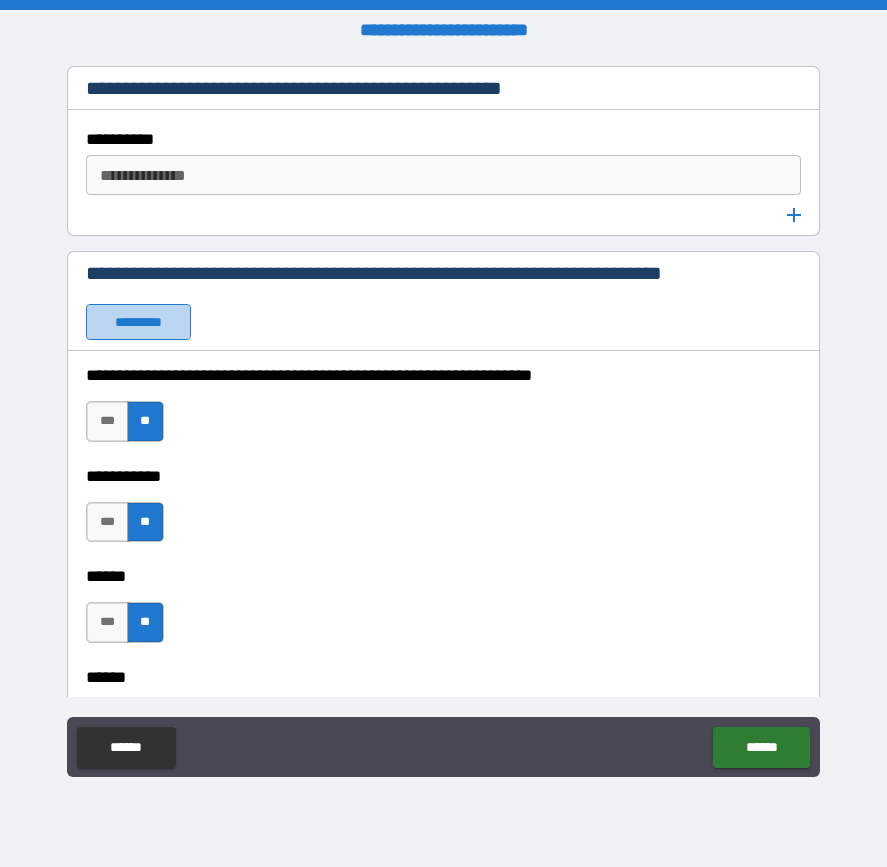 click on "*********" at bounding box center (138, 322) 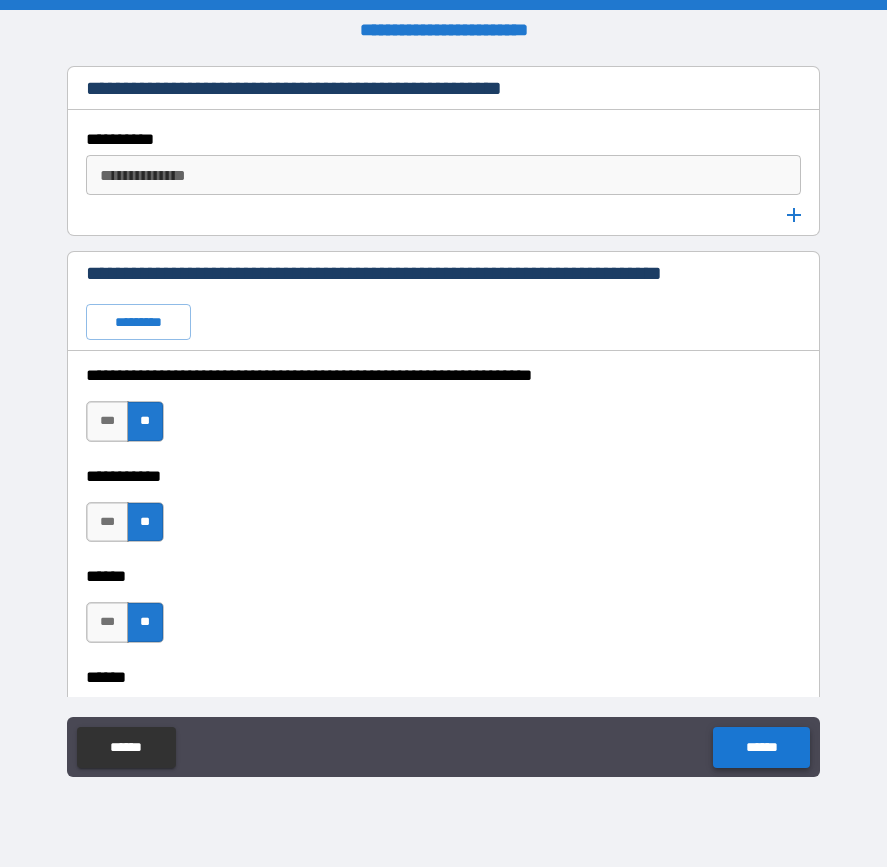 click on "******" at bounding box center [761, 747] 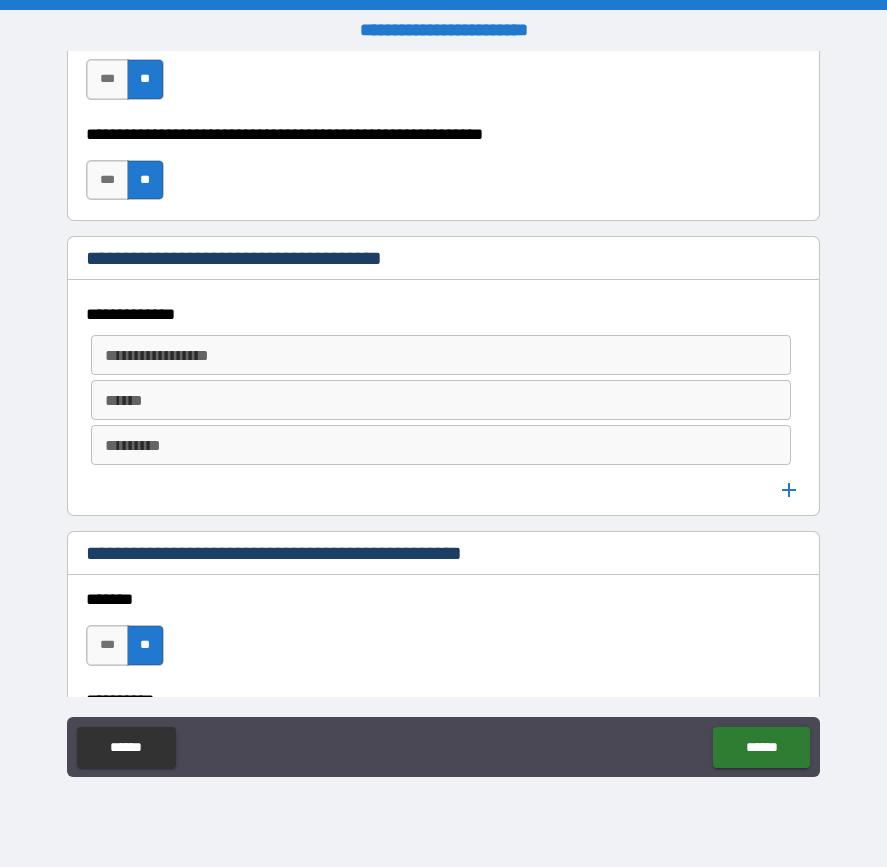 scroll, scrollTop: 1000, scrollLeft: 0, axis: vertical 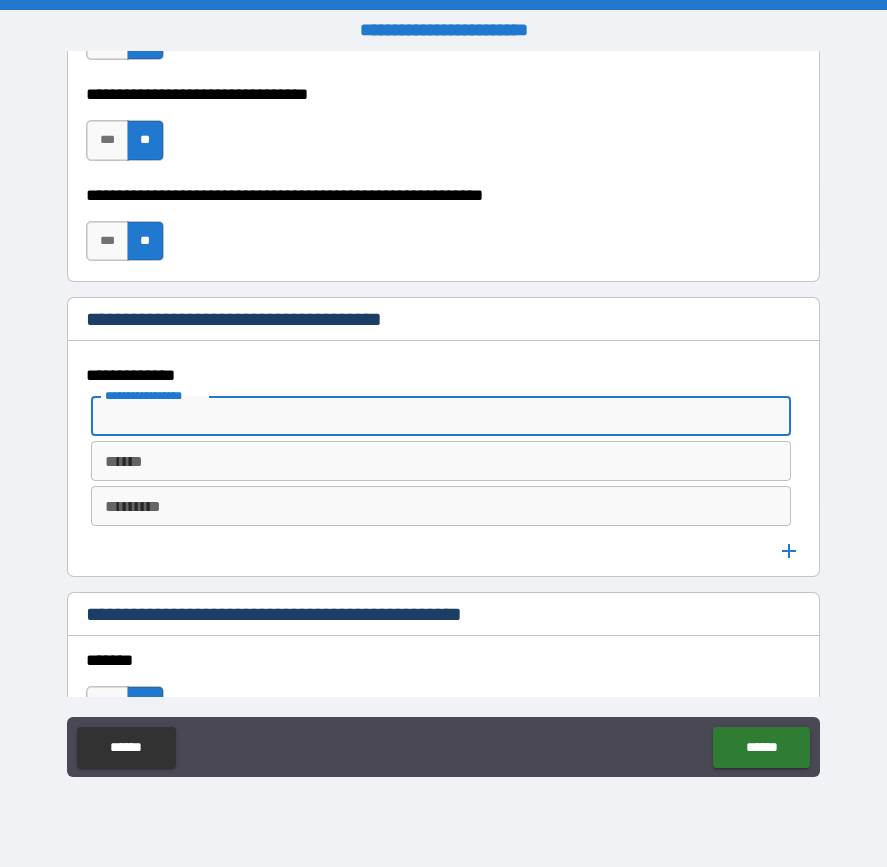click on "**********" at bounding box center [439, 416] 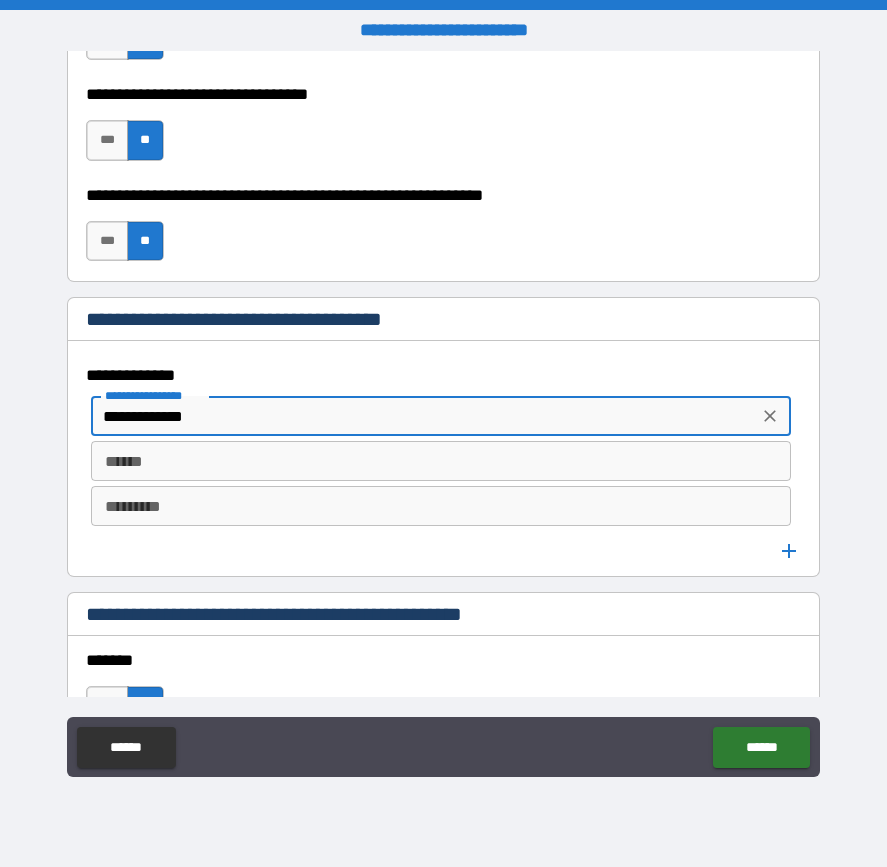 click 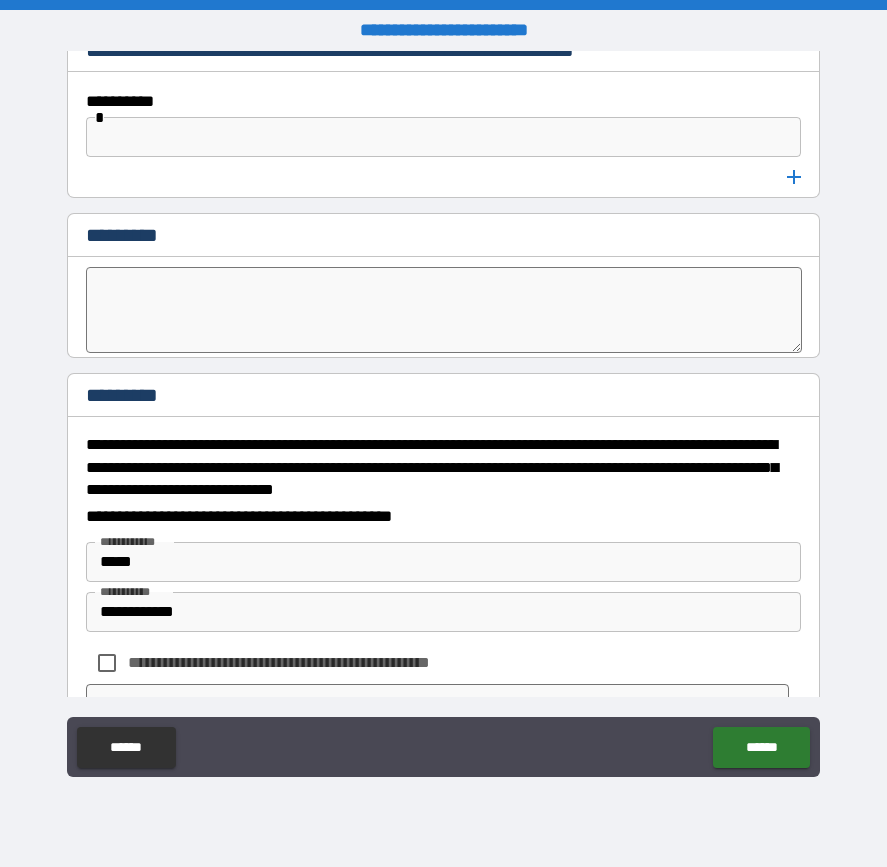 scroll, scrollTop: 8670, scrollLeft: 0, axis: vertical 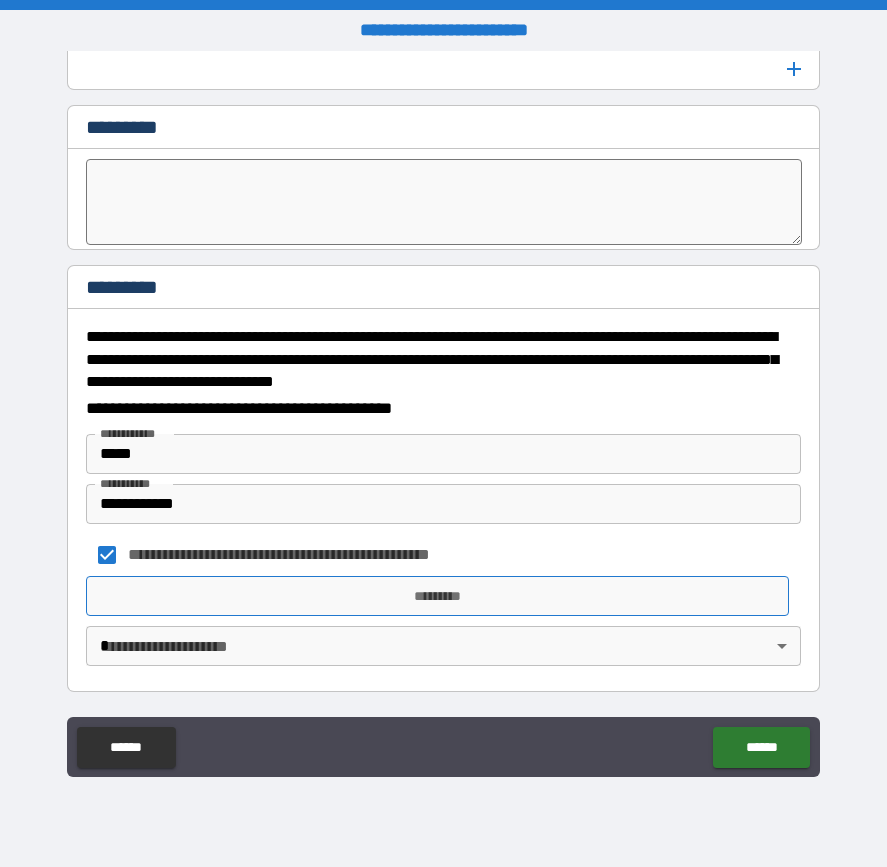 click on "*********" at bounding box center [437, 596] 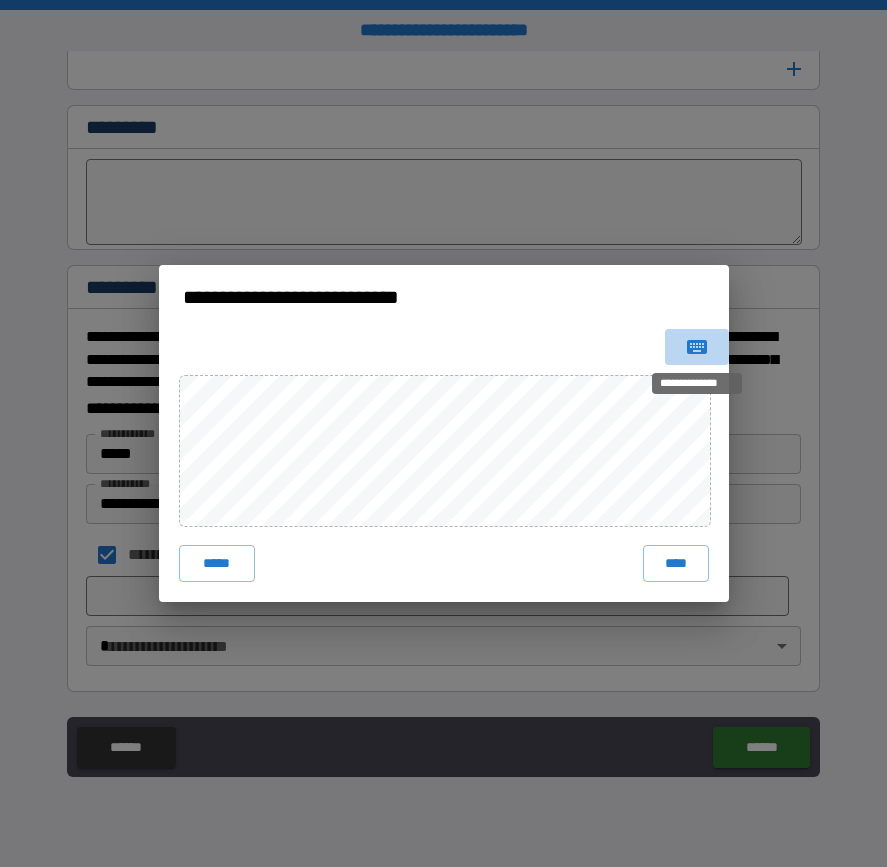 click 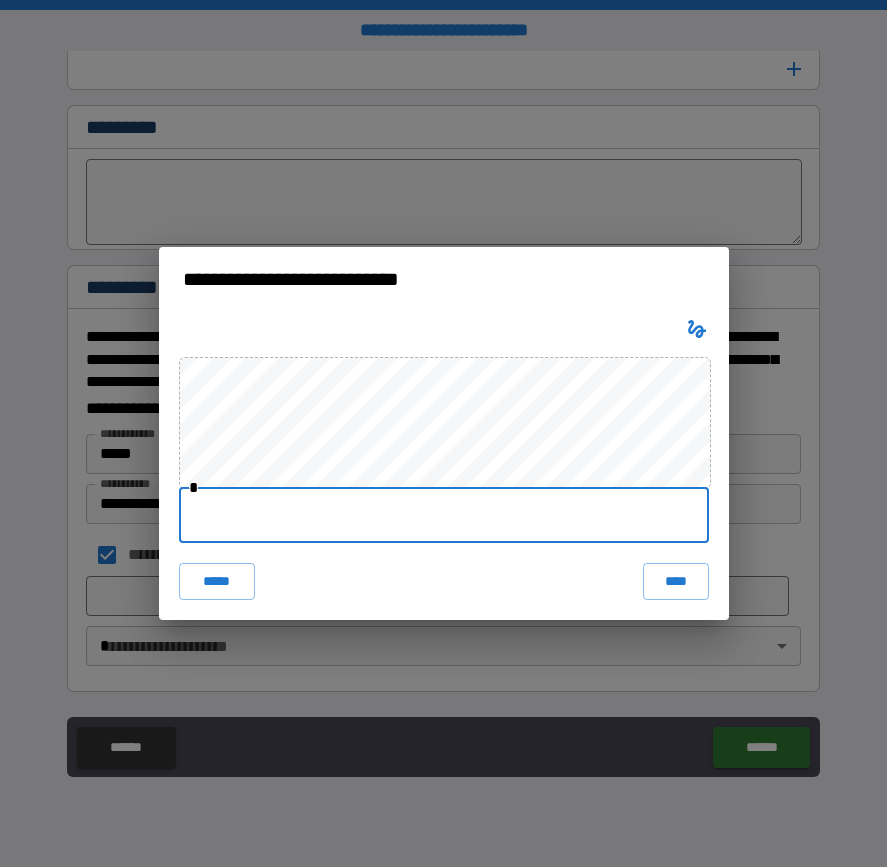 click at bounding box center [444, 515] 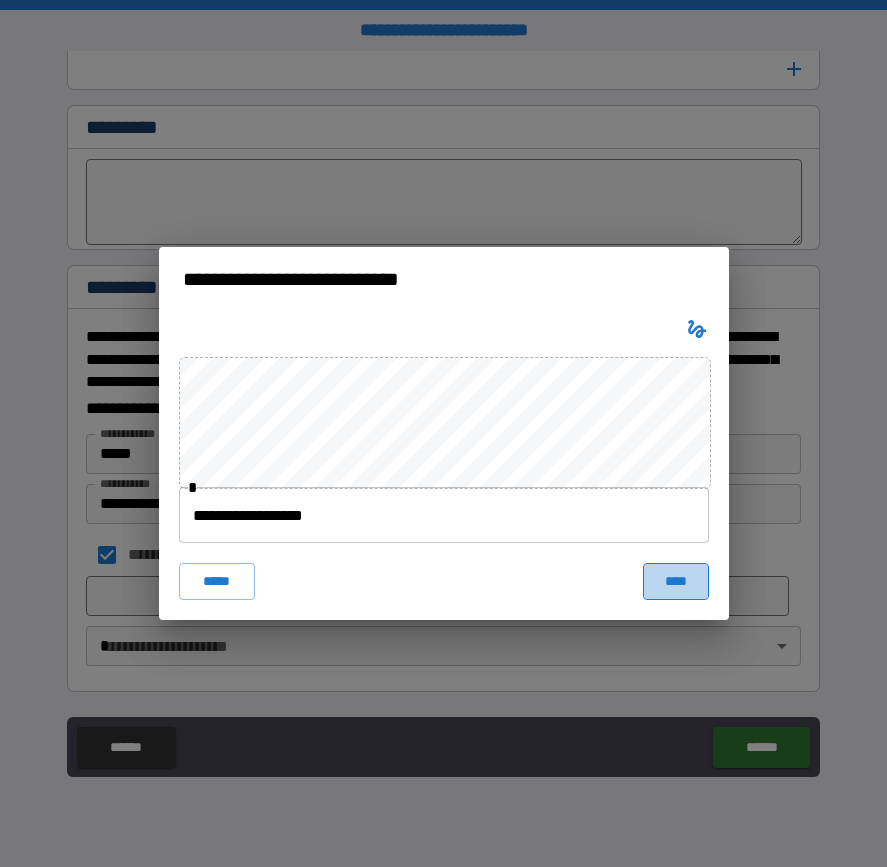 click on "****" at bounding box center [676, 581] 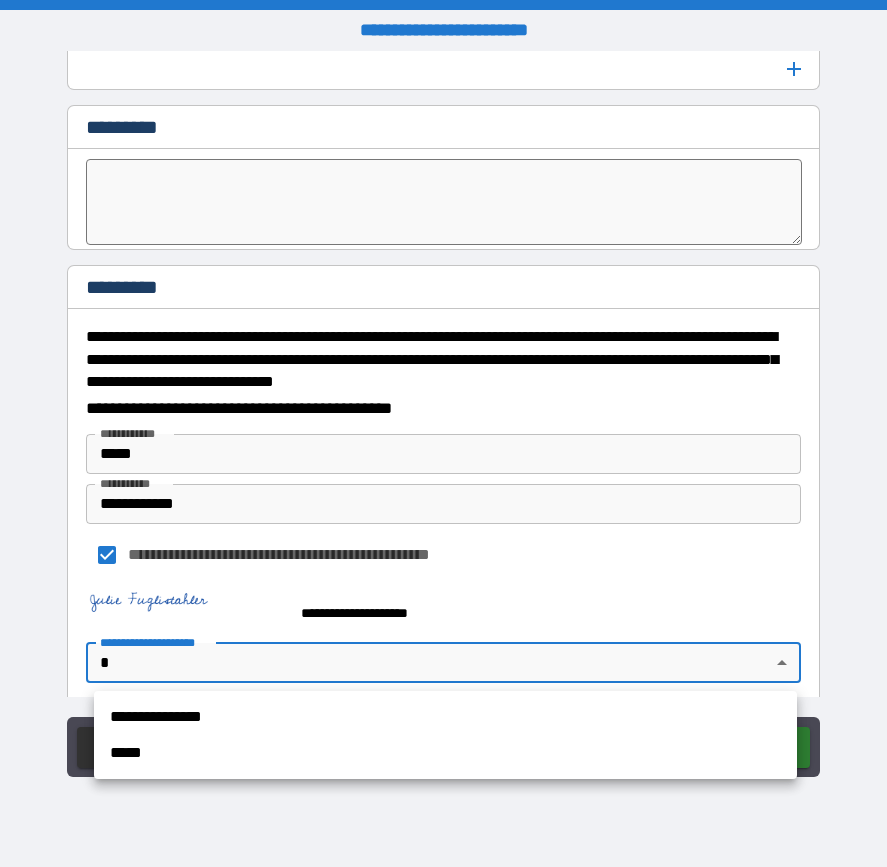 click on "**********" at bounding box center [443, 433] 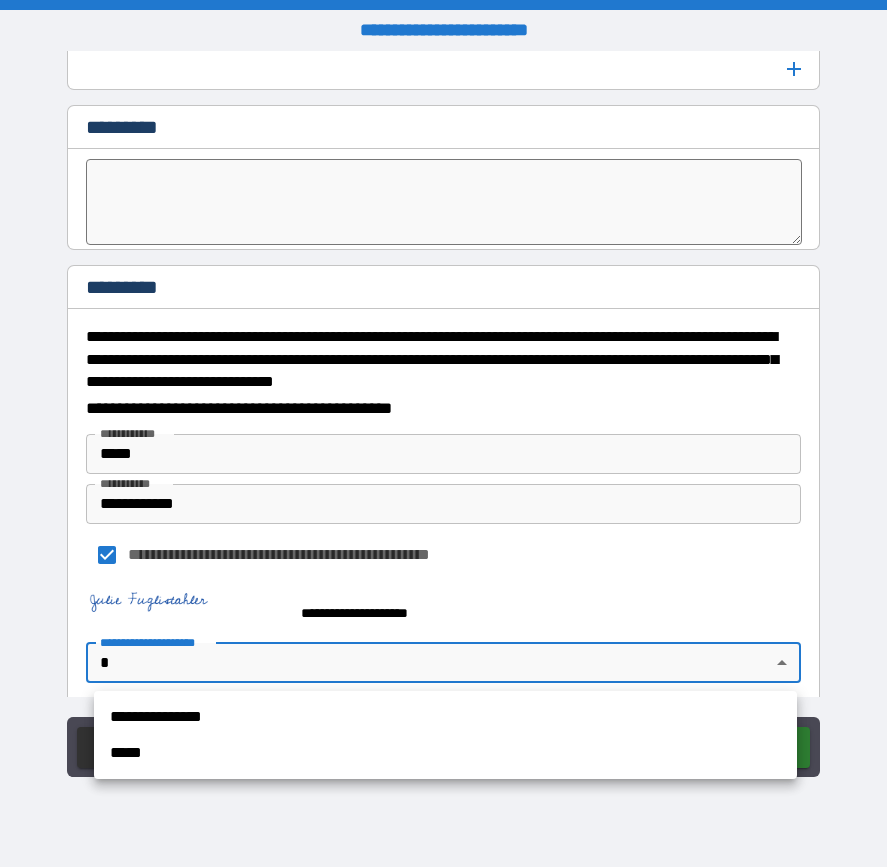 click on "**********" at bounding box center (445, 717) 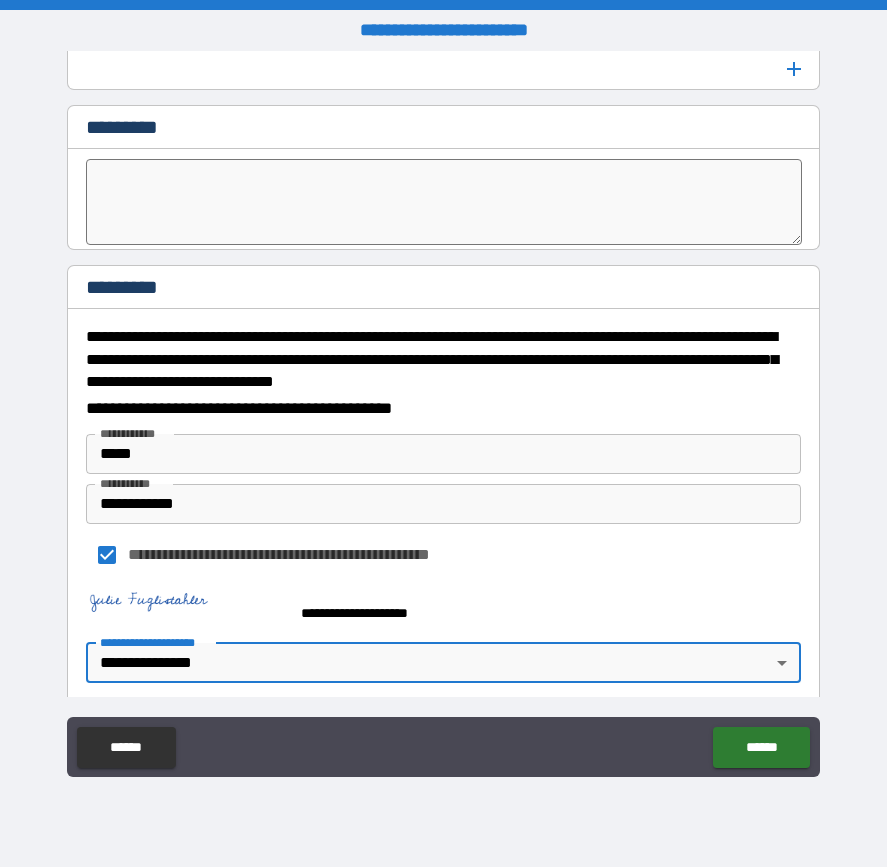 scroll, scrollTop: 8687, scrollLeft: 0, axis: vertical 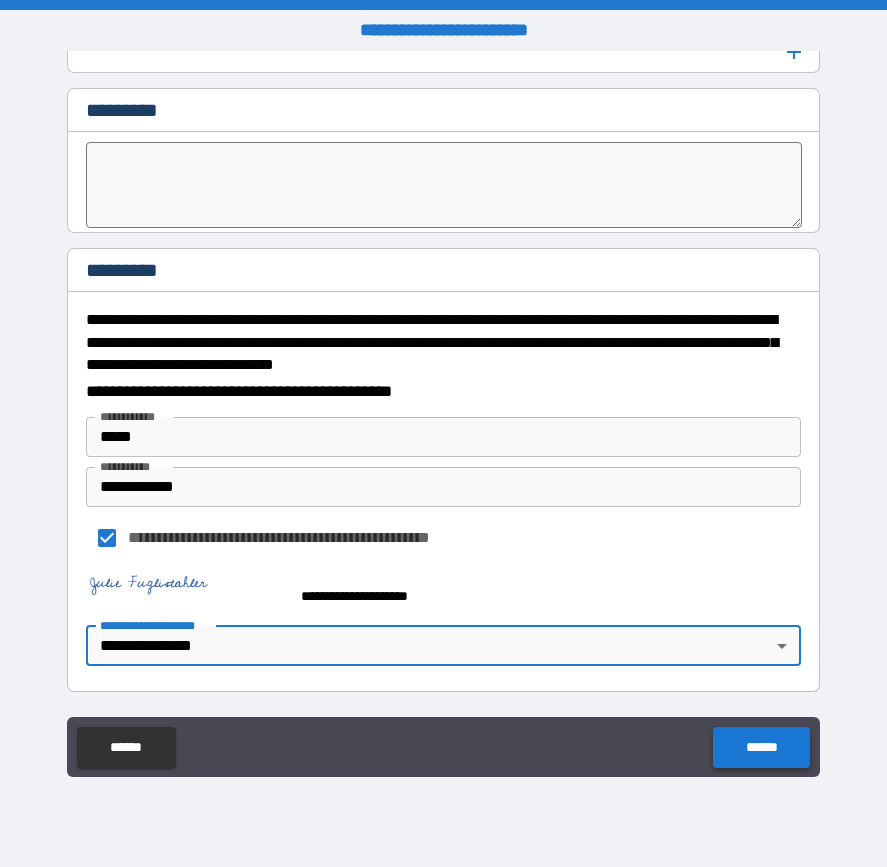 click on "******" at bounding box center [761, 747] 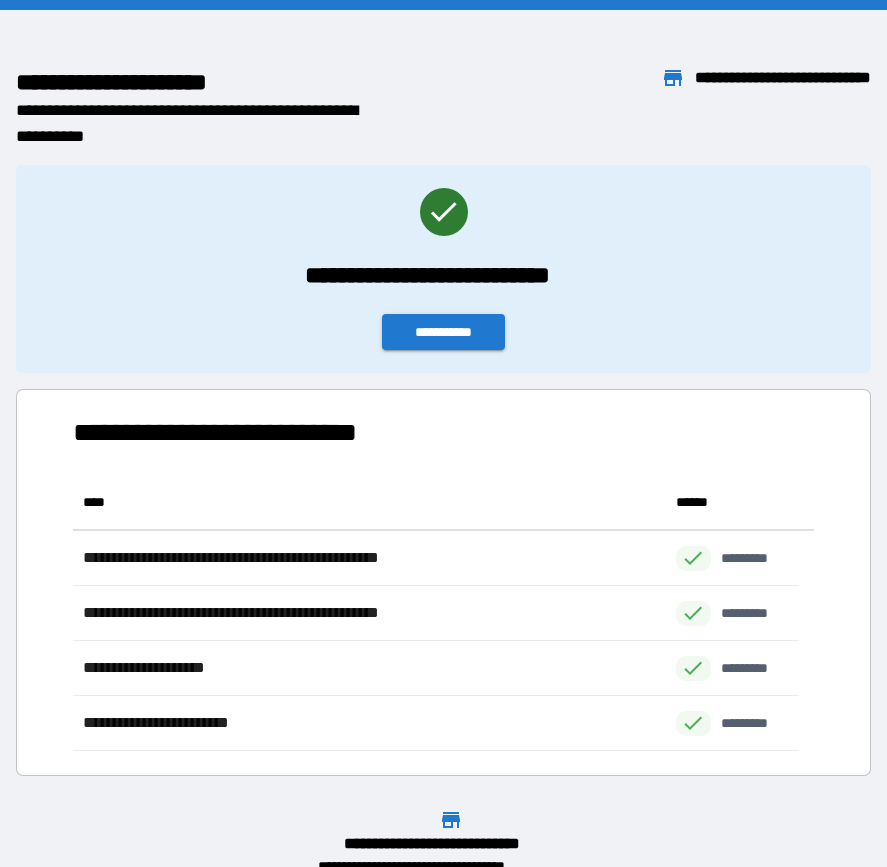 scroll, scrollTop: 16, scrollLeft: 16, axis: both 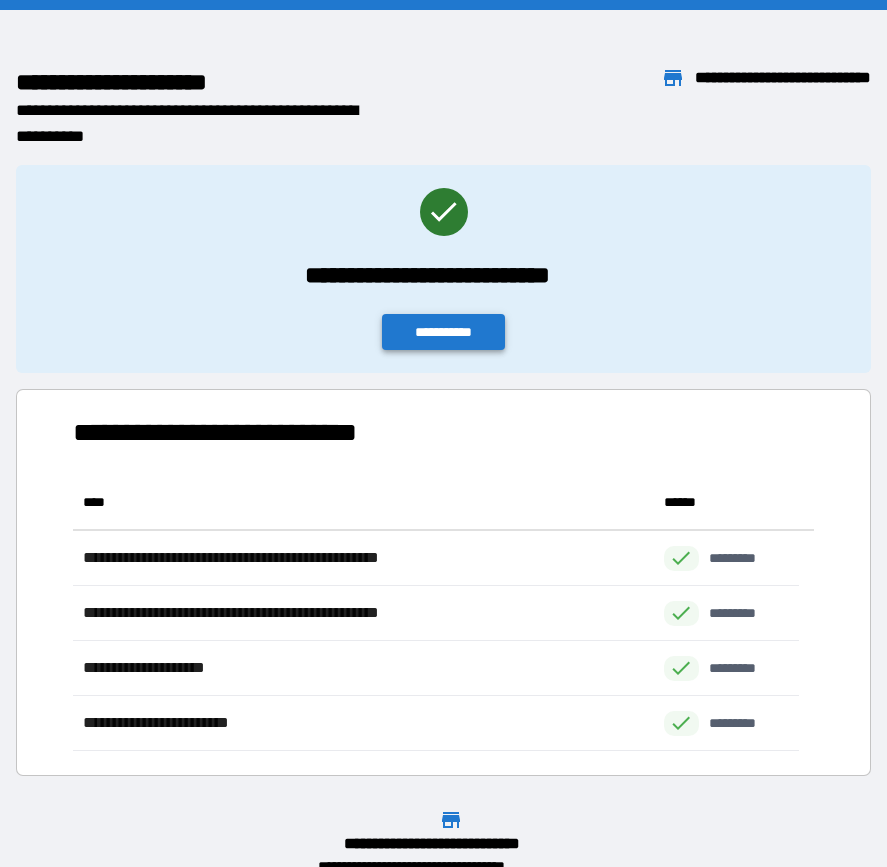 click on "**********" at bounding box center [444, 332] 